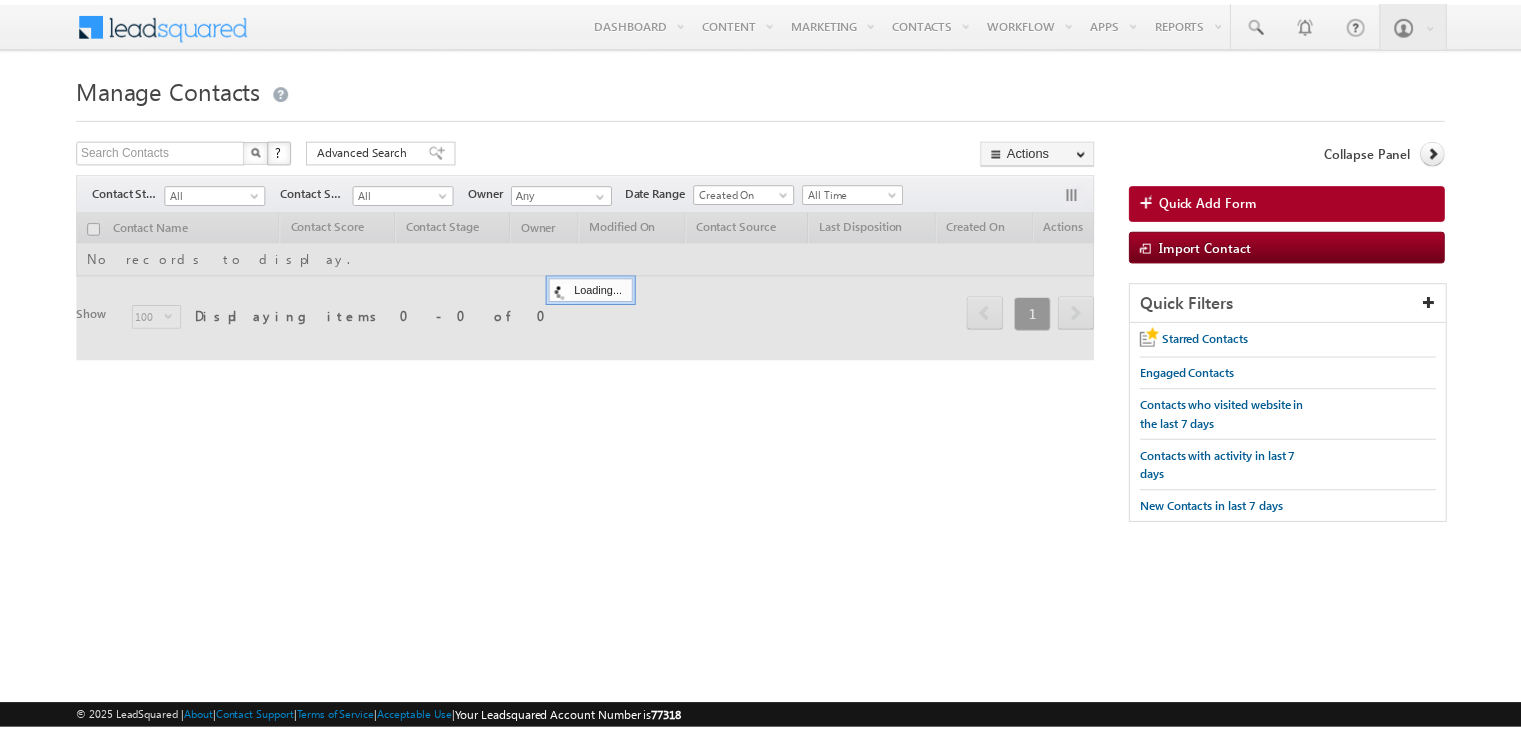 scroll, scrollTop: 0, scrollLeft: 0, axis: both 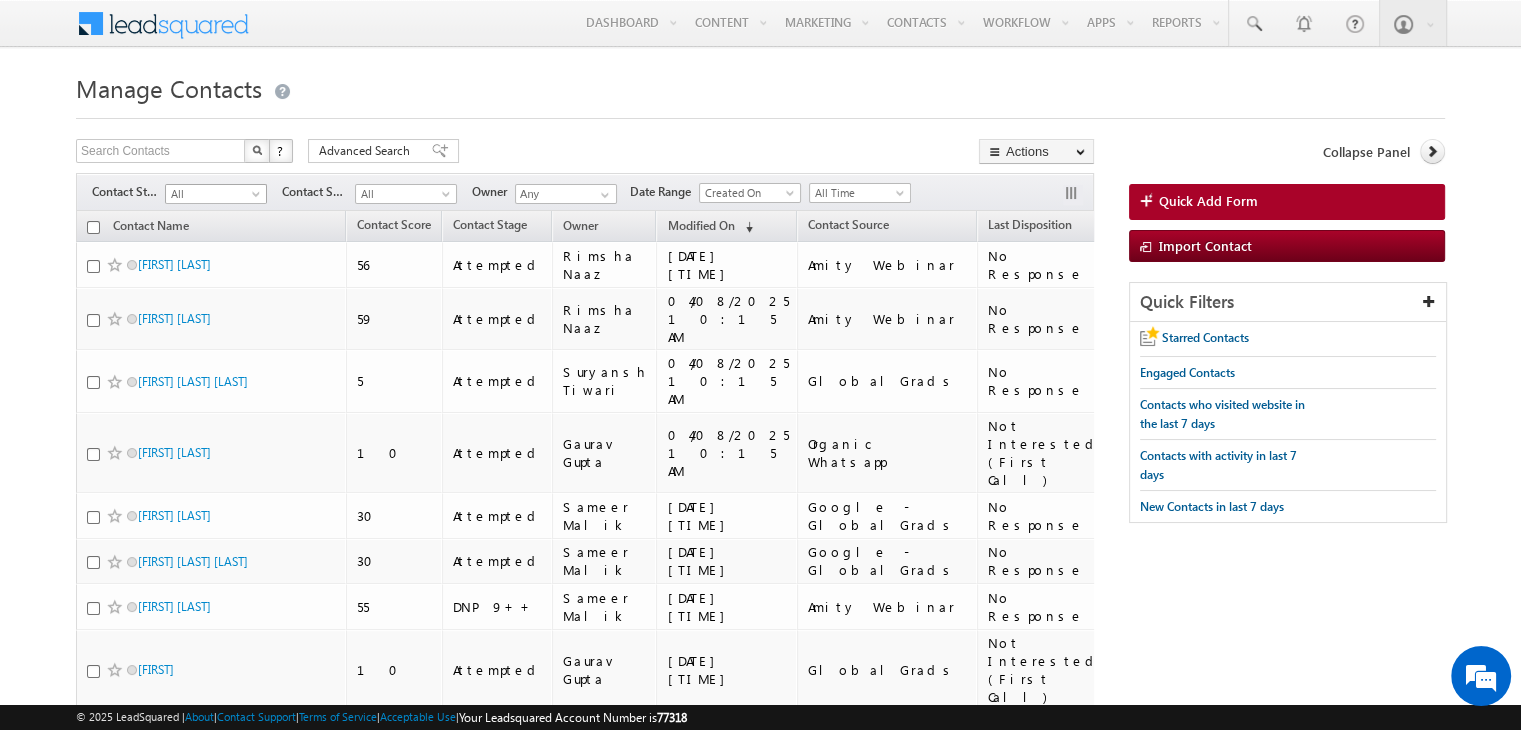 click on "All" at bounding box center [213, 194] 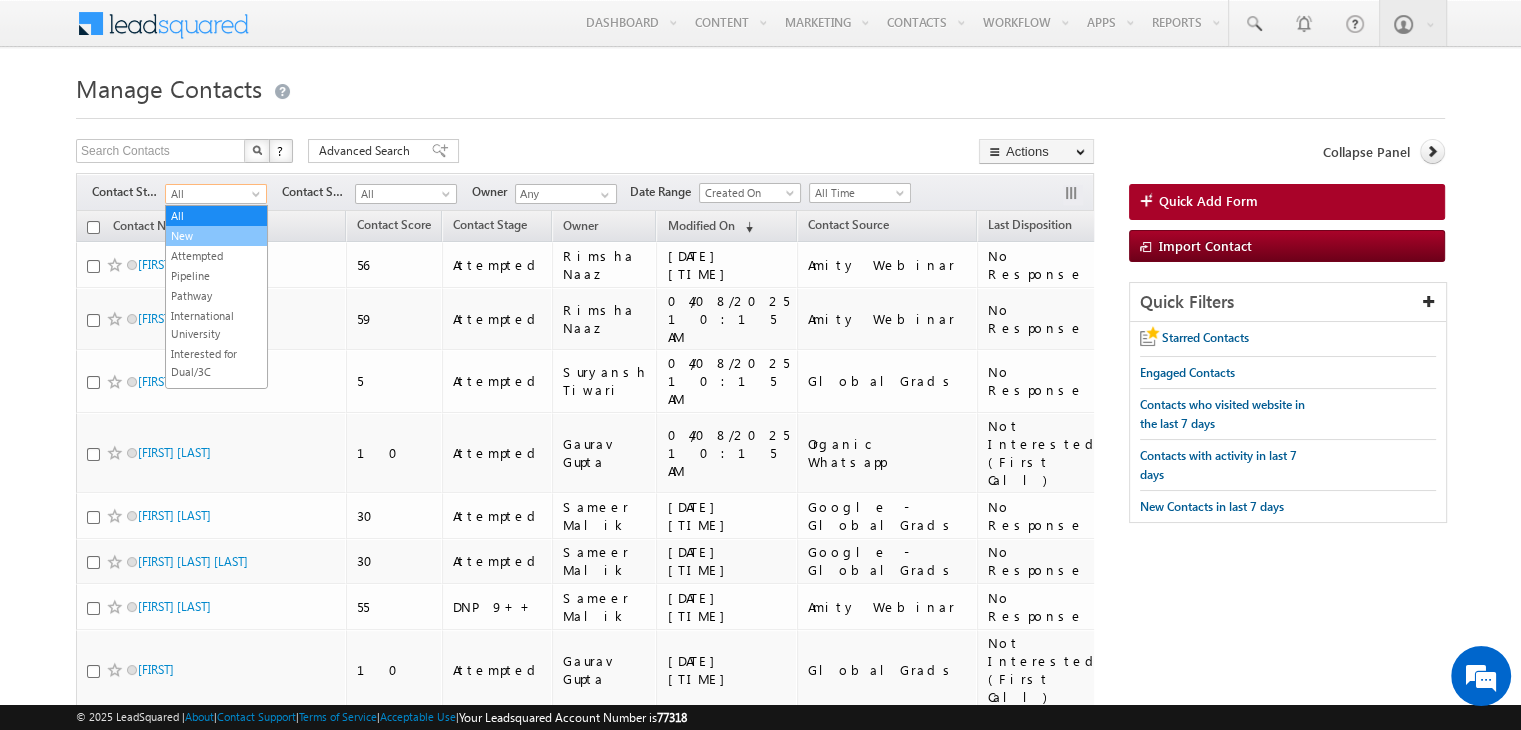 click on "New" at bounding box center (216, 236) 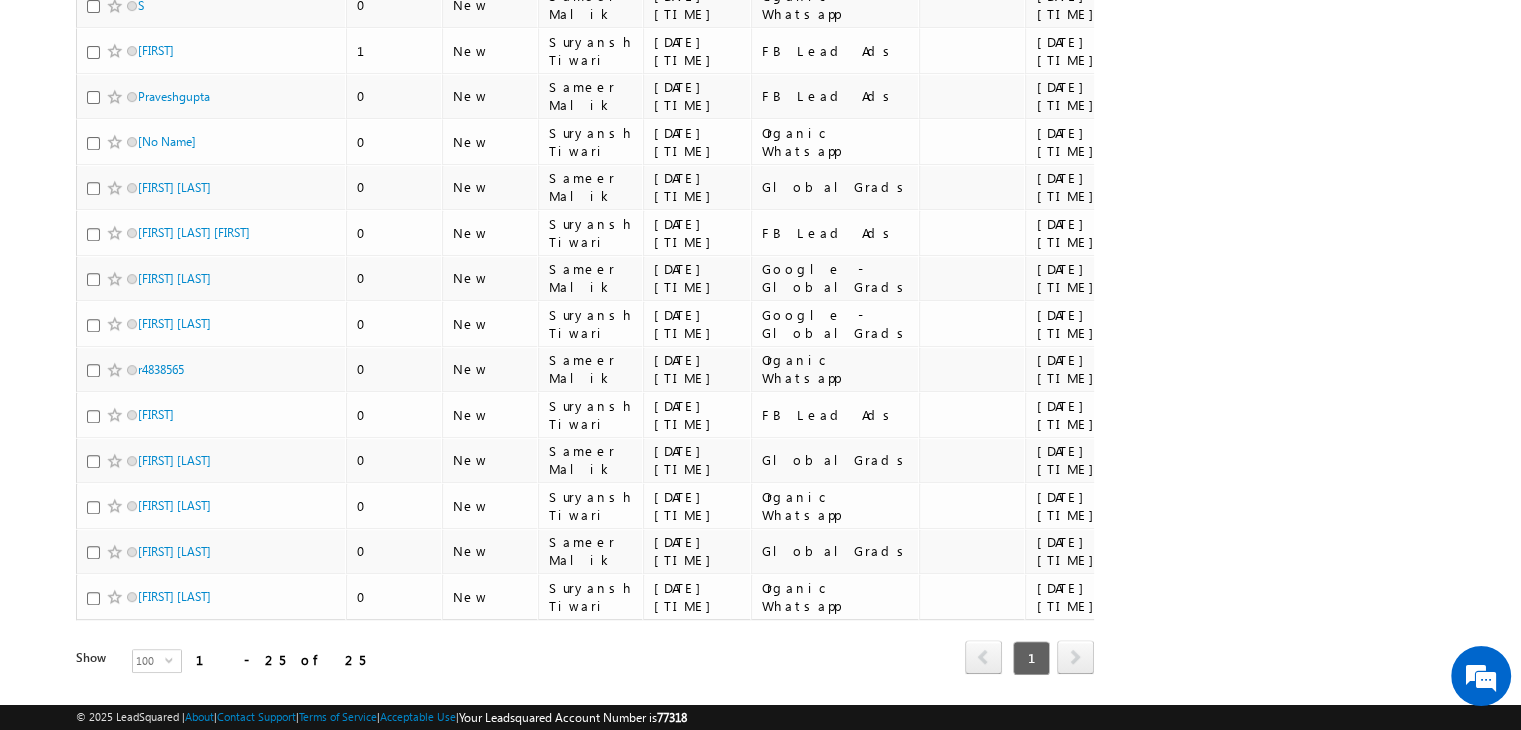 scroll, scrollTop: 0, scrollLeft: 0, axis: both 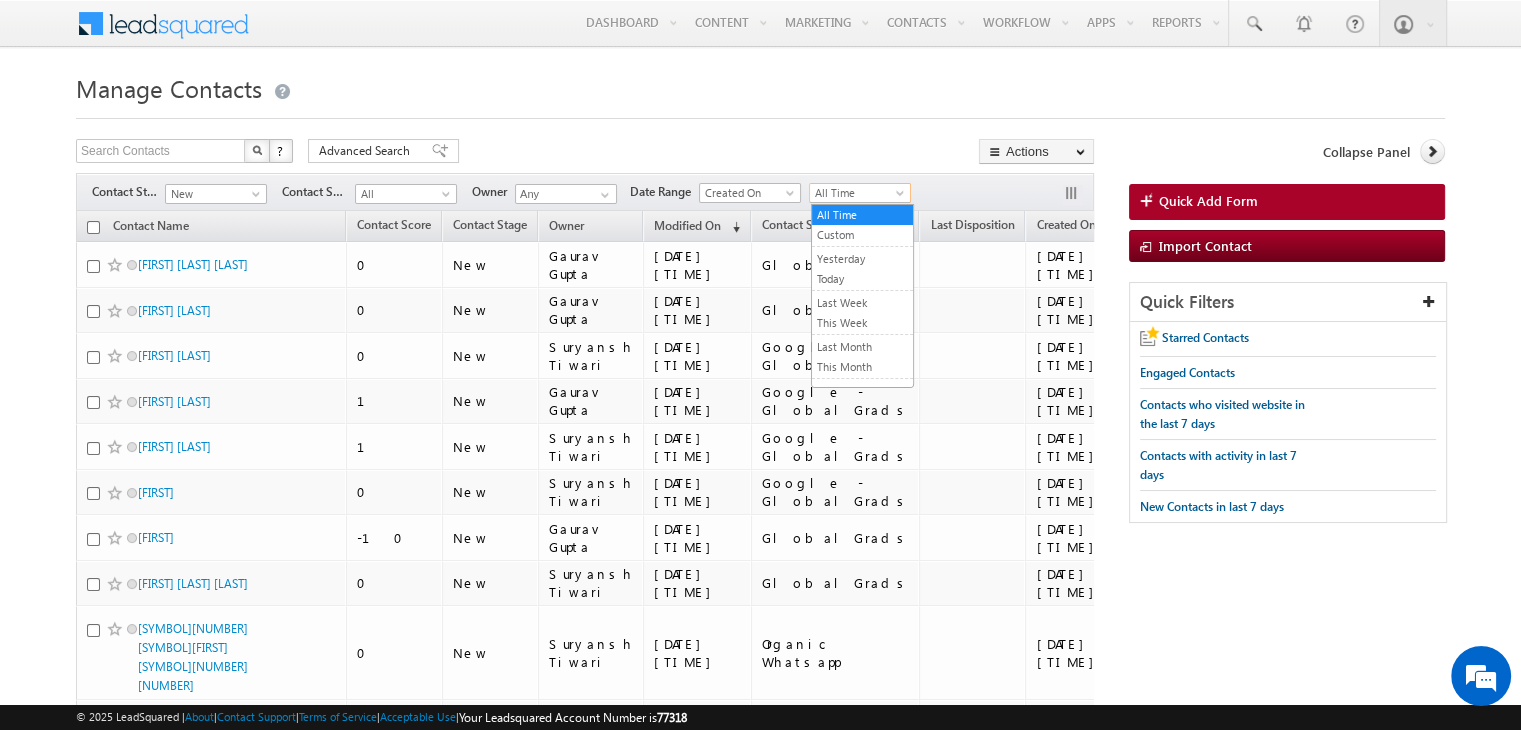 click on "All Time" at bounding box center (857, 193) 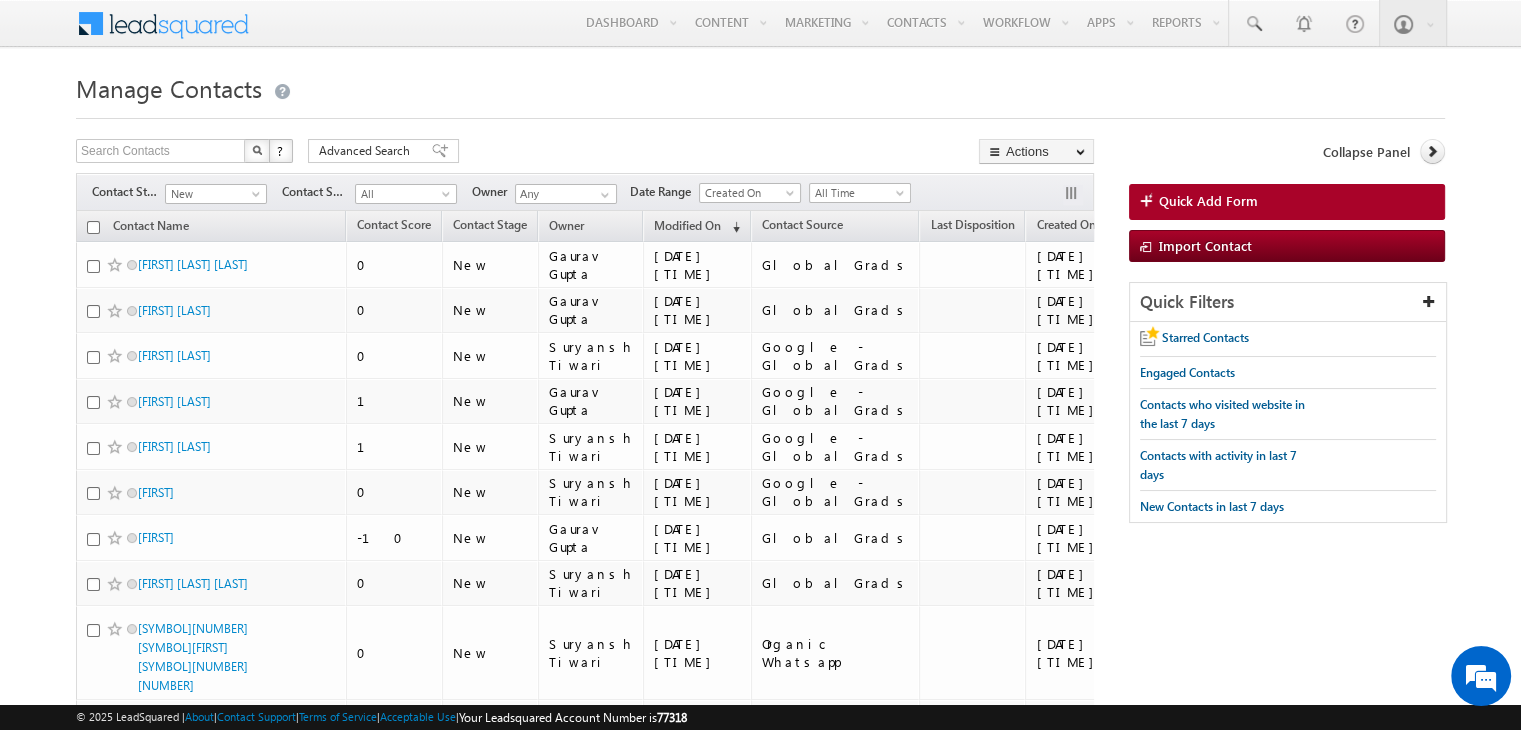 click at bounding box center (760, 112) 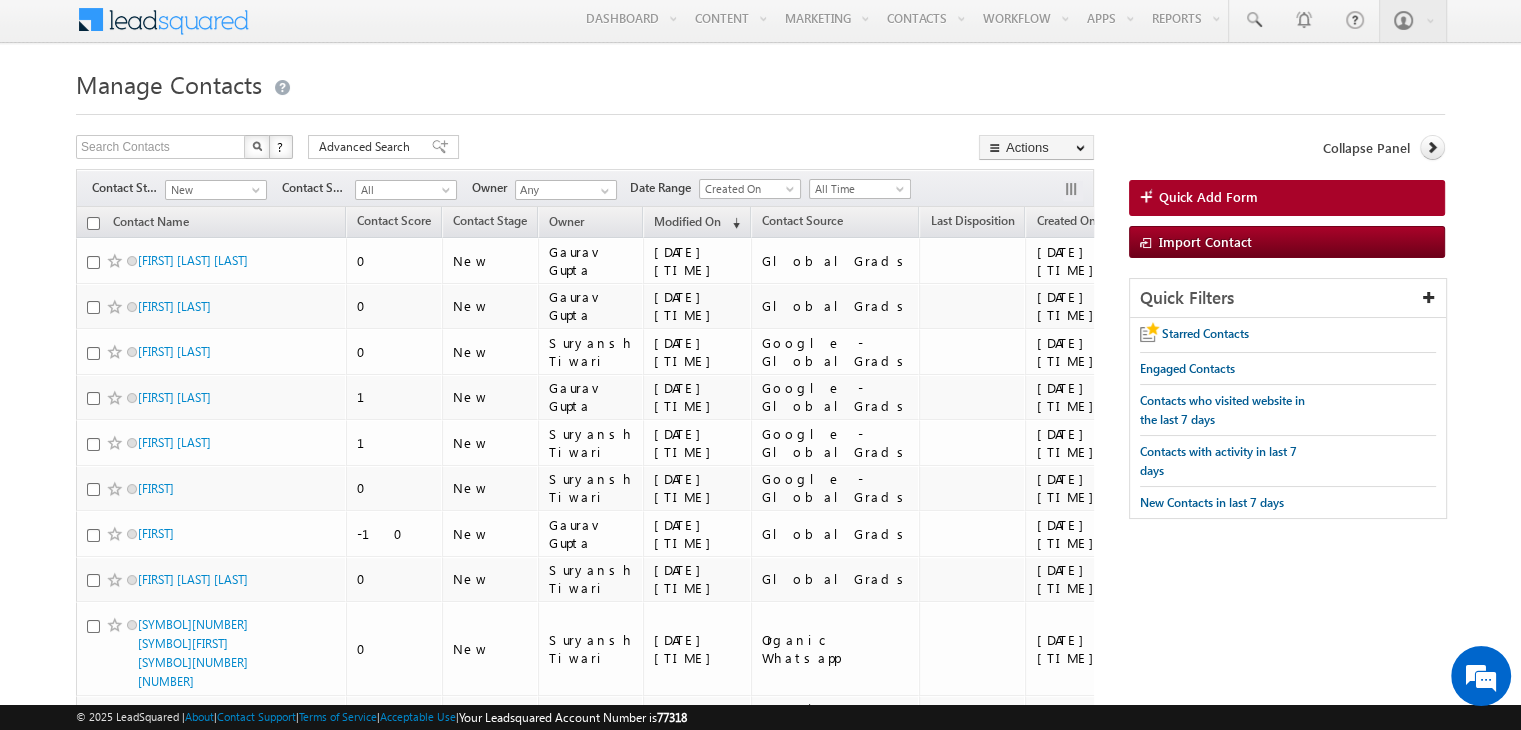 scroll, scrollTop: 0, scrollLeft: 0, axis: both 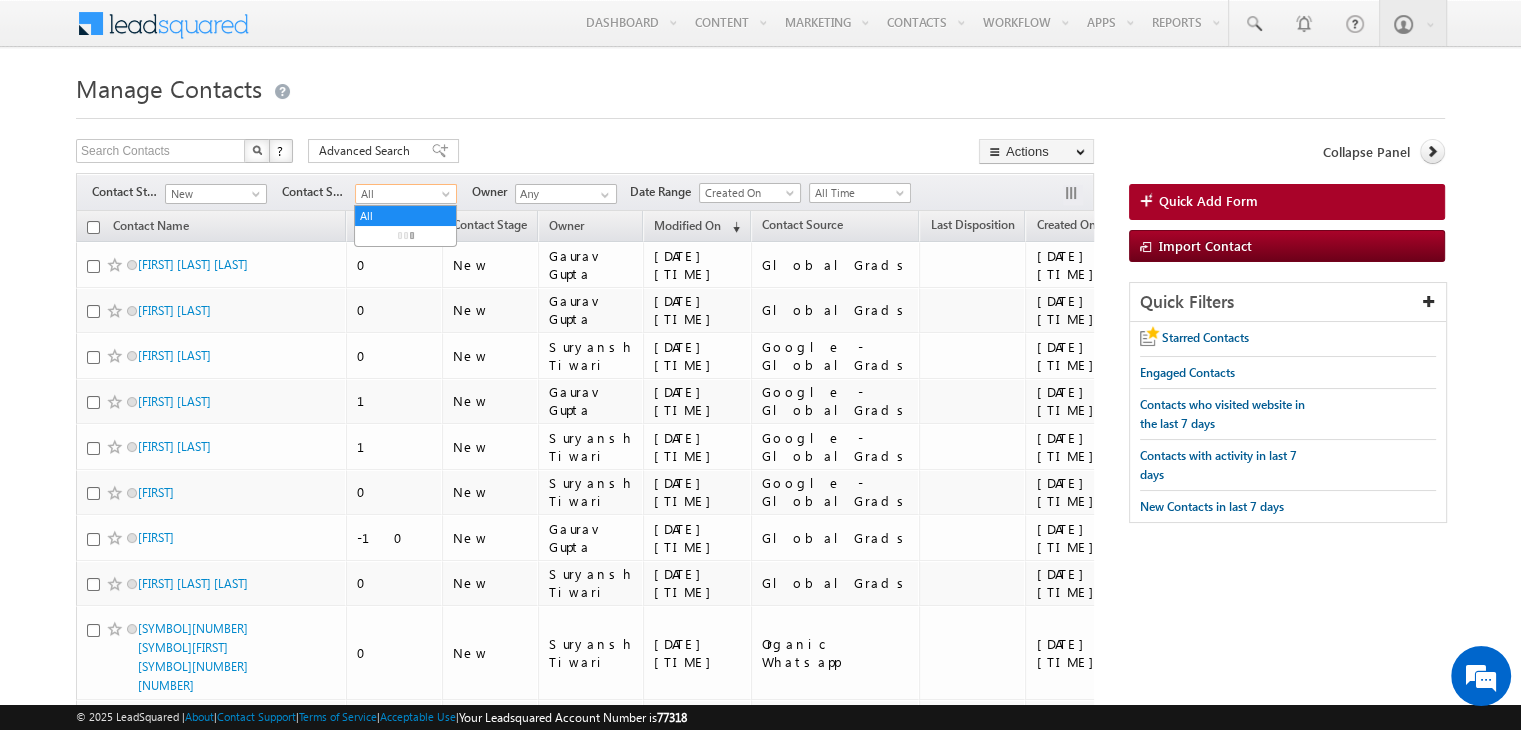 click on "All" at bounding box center (403, 194) 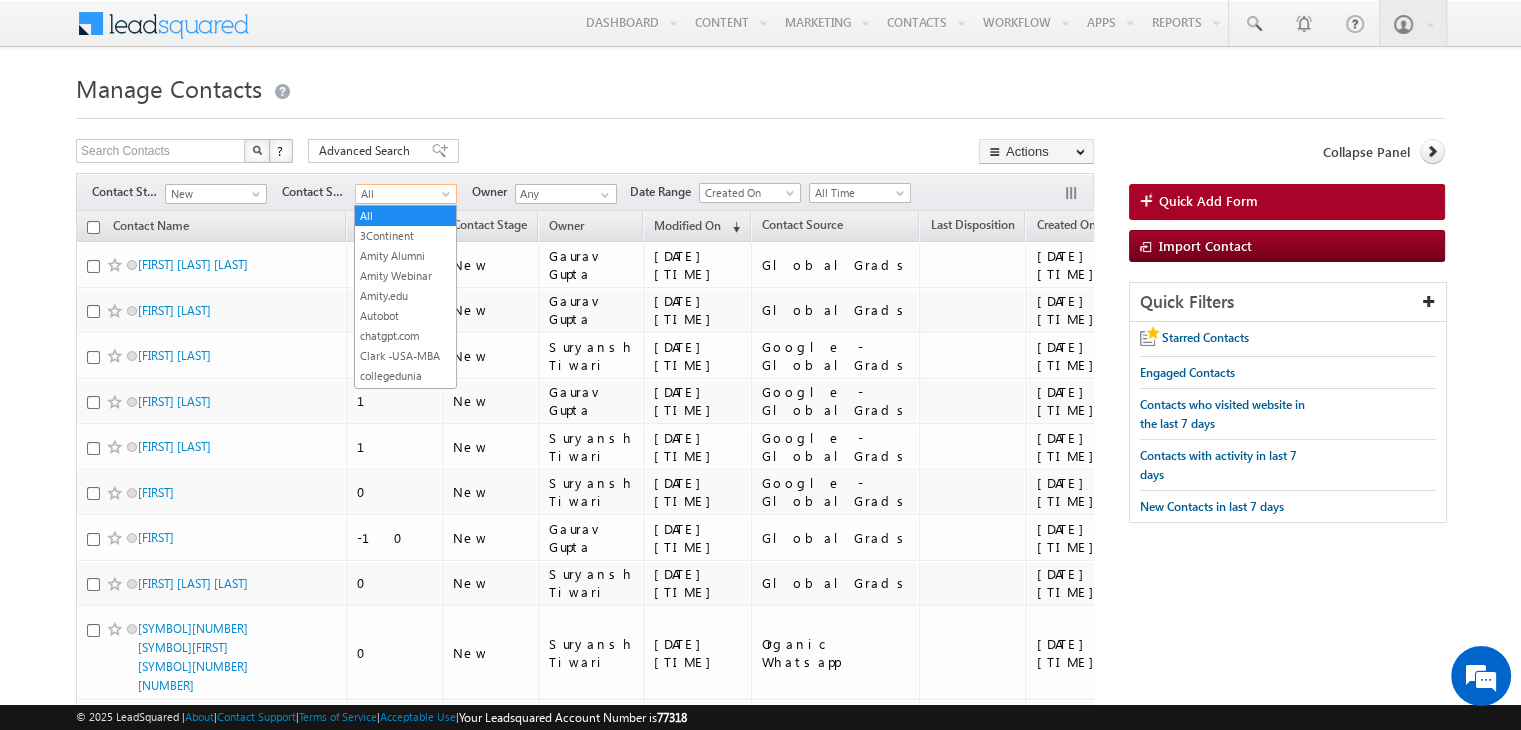 scroll, scrollTop: 192, scrollLeft: 0, axis: vertical 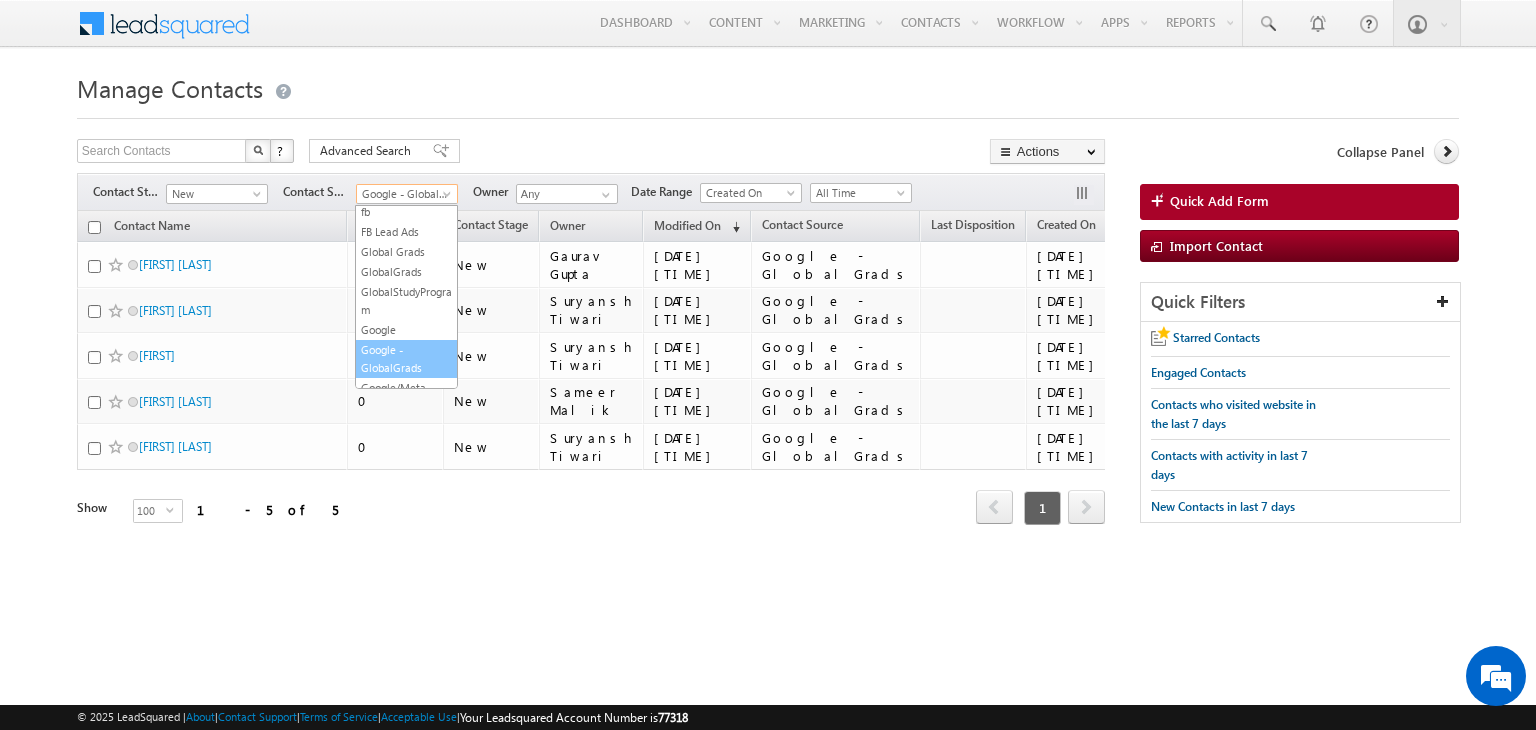 click on "Google - GlobalGrads" at bounding box center (404, 194) 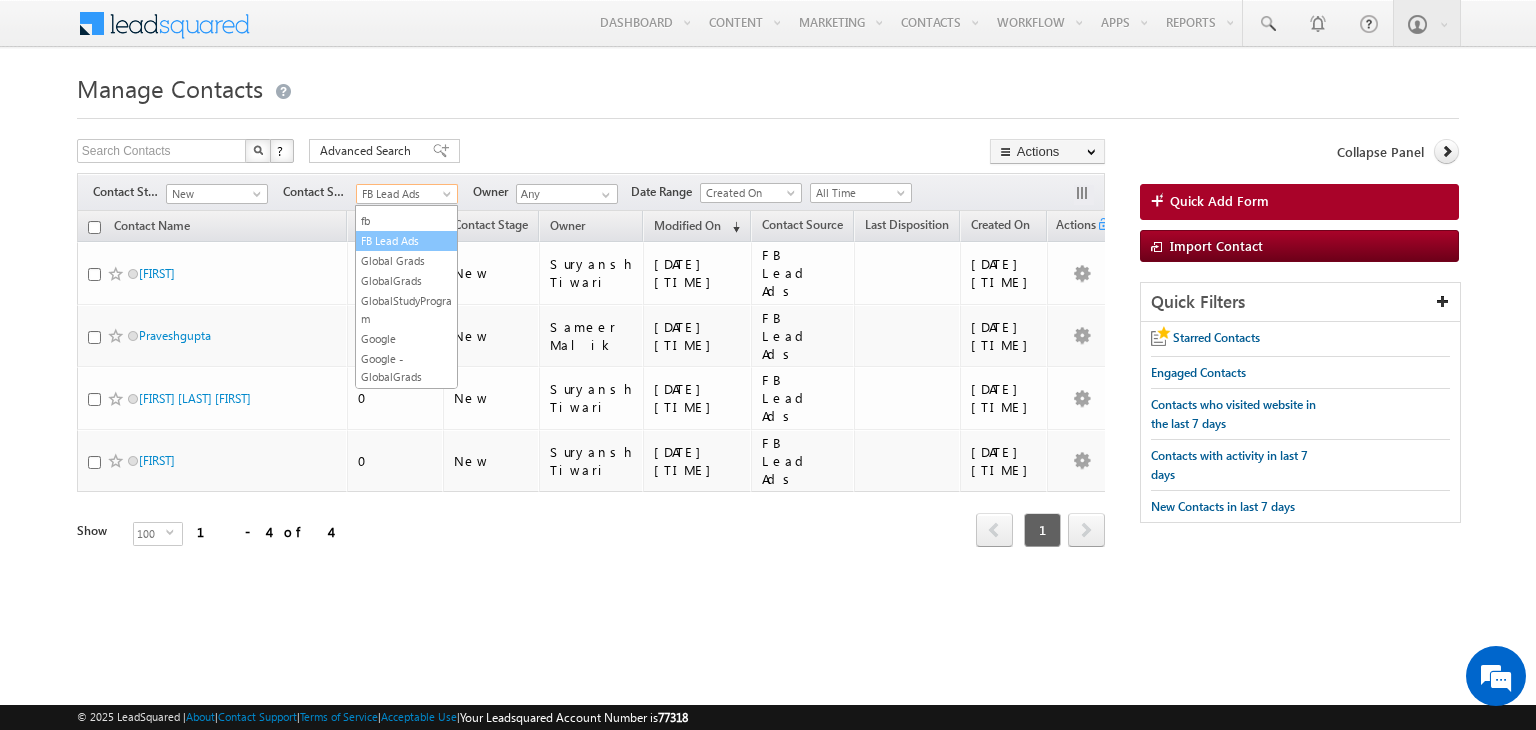 click on "FB Lead Ads" at bounding box center (404, 194) 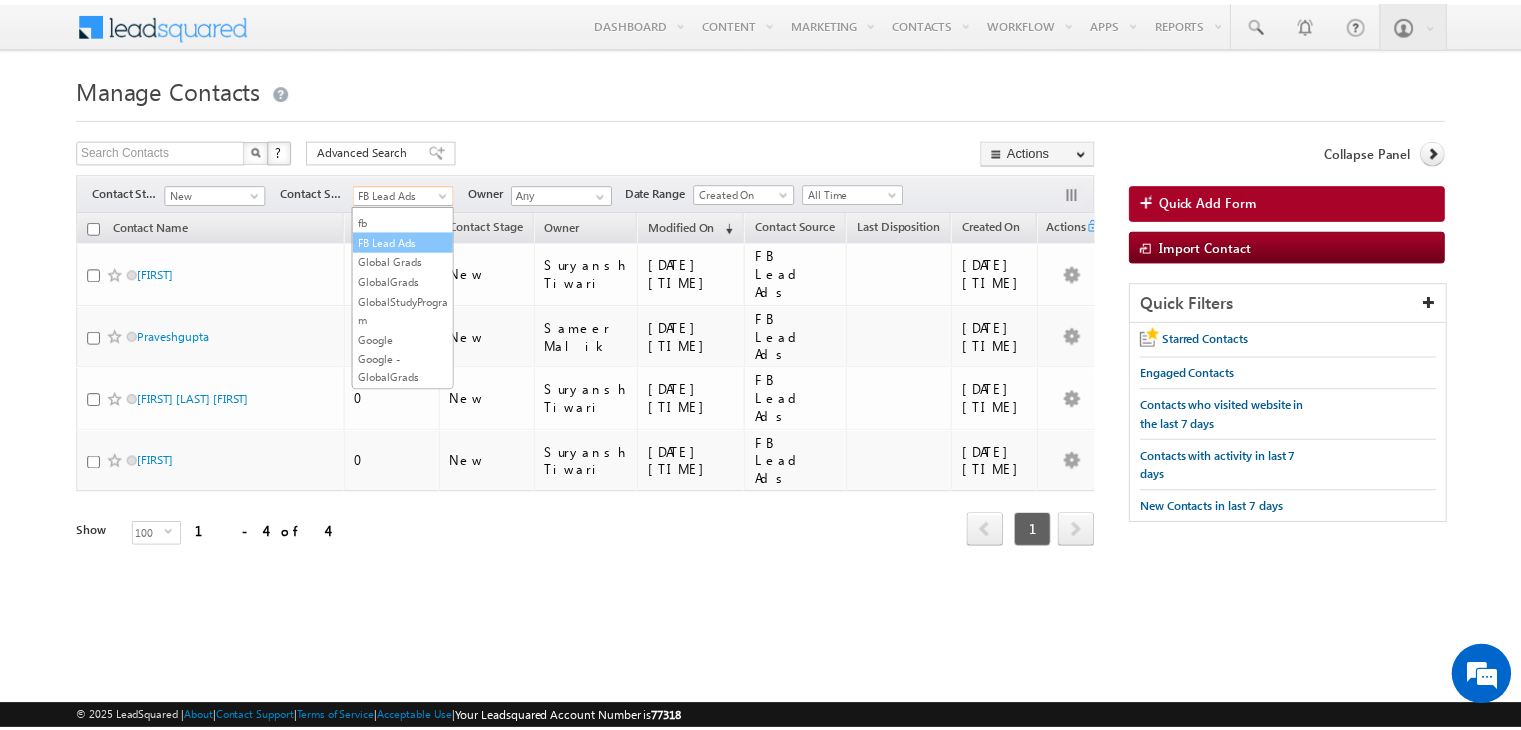 scroll, scrollTop: 535, scrollLeft: 0, axis: vertical 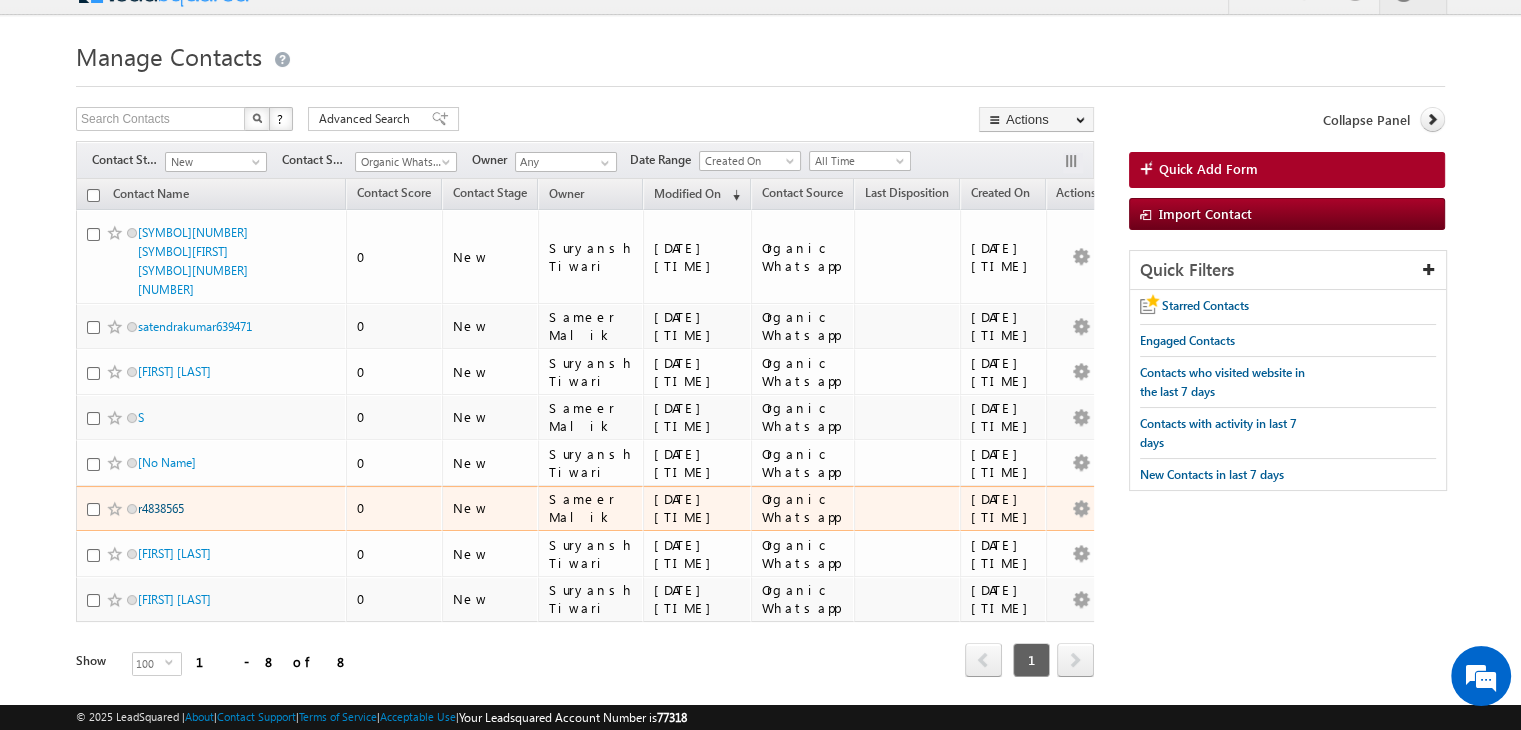 click on "r4838565" at bounding box center [161, 508] 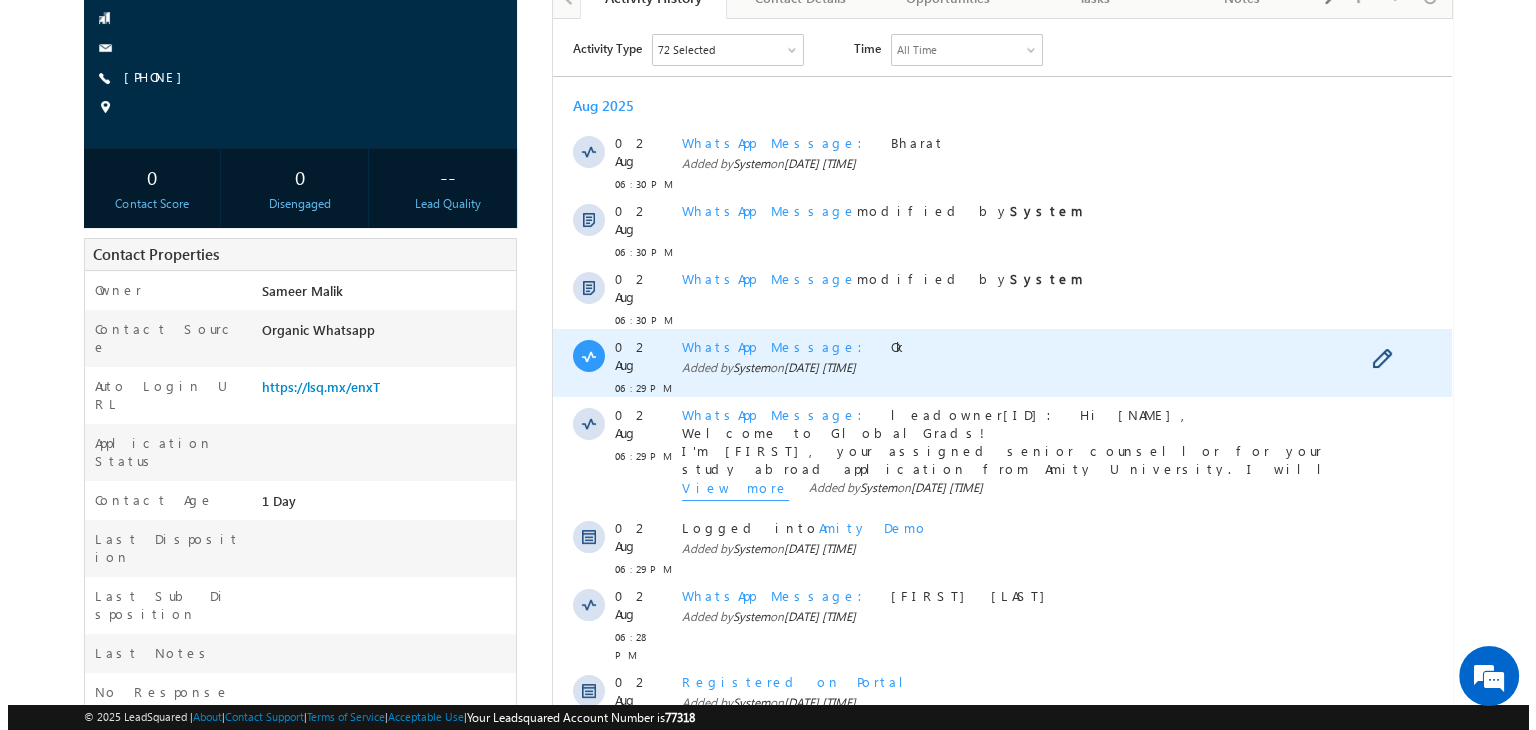 scroll, scrollTop: 416, scrollLeft: 0, axis: vertical 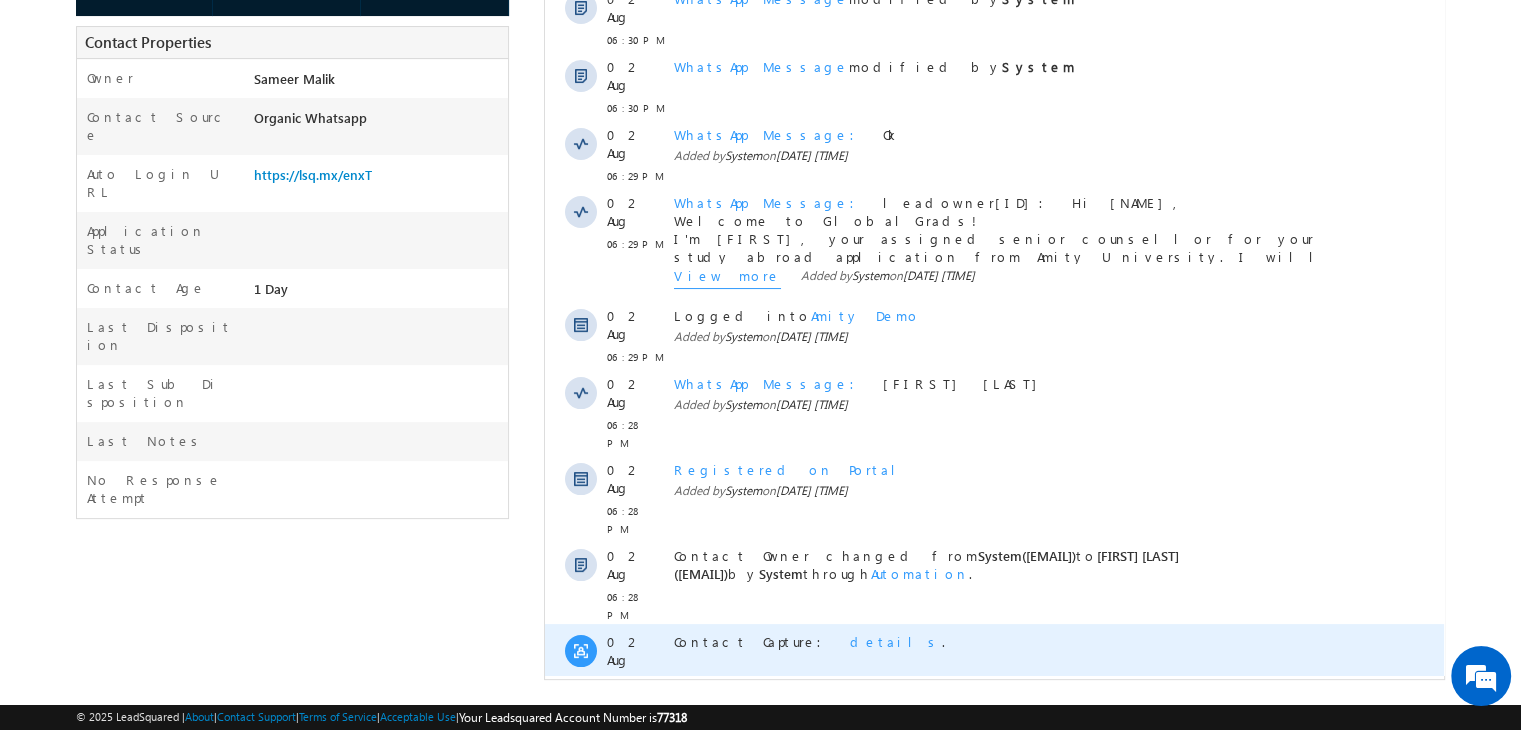 click on "details" at bounding box center [896, 641] 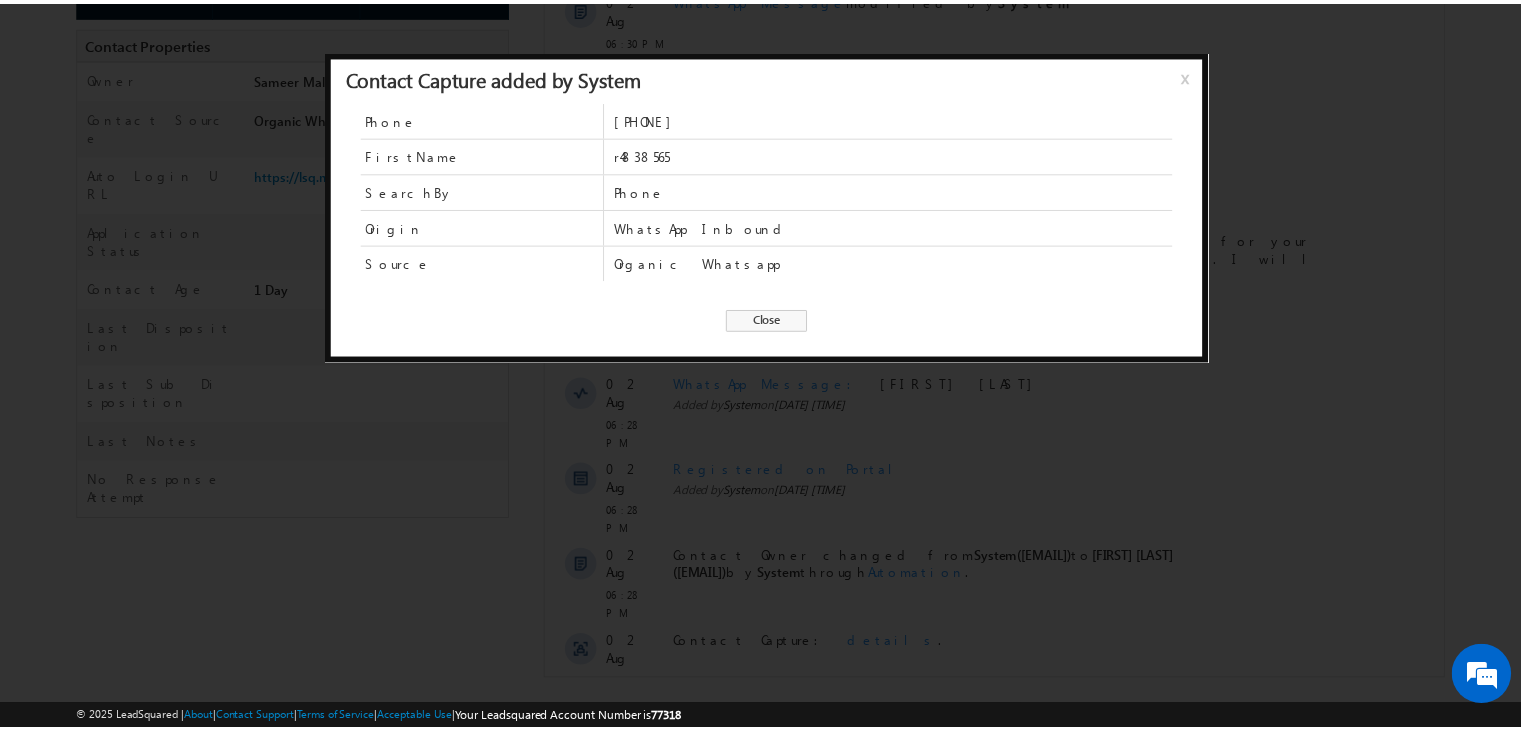 scroll, scrollTop: 0, scrollLeft: 0, axis: both 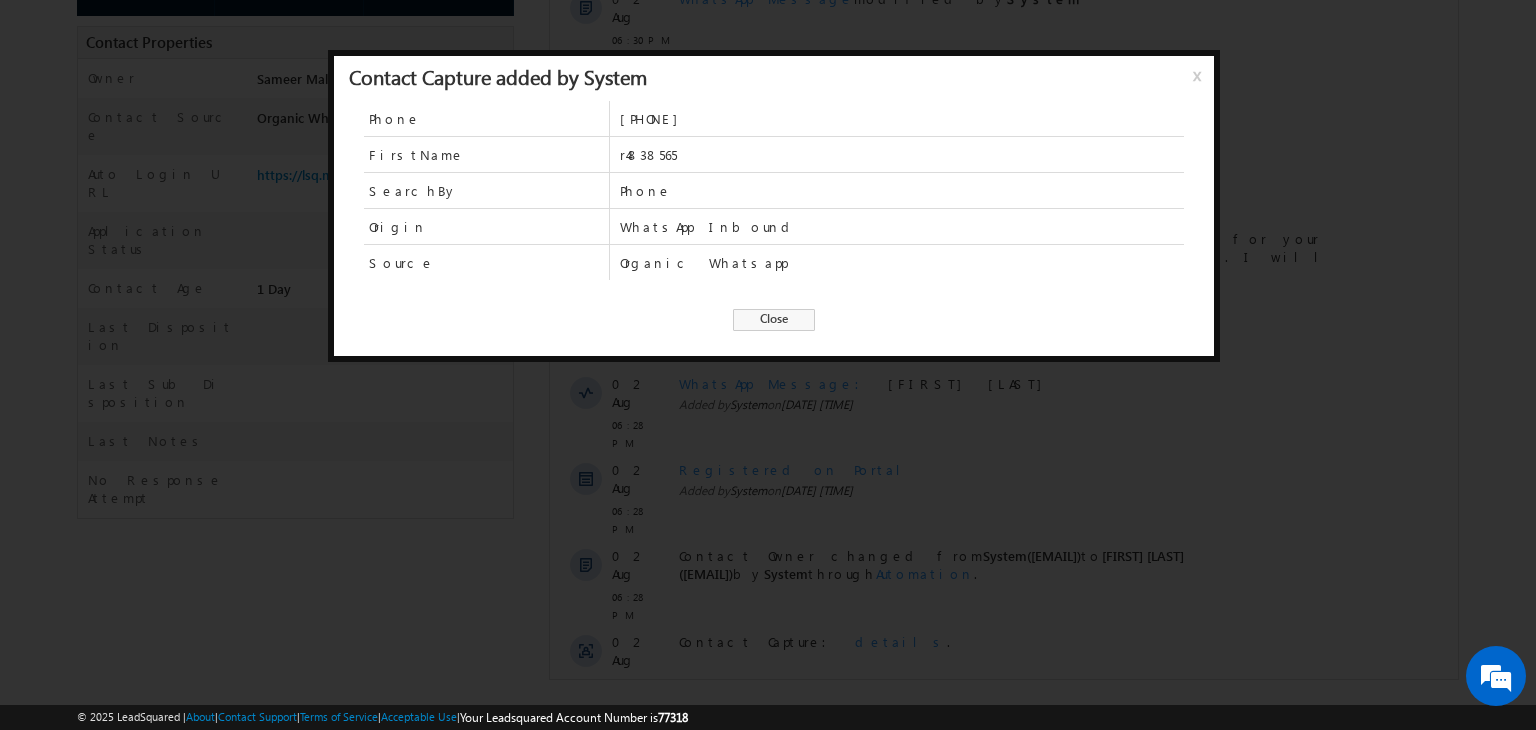 click on "Close" at bounding box center (774, 320) 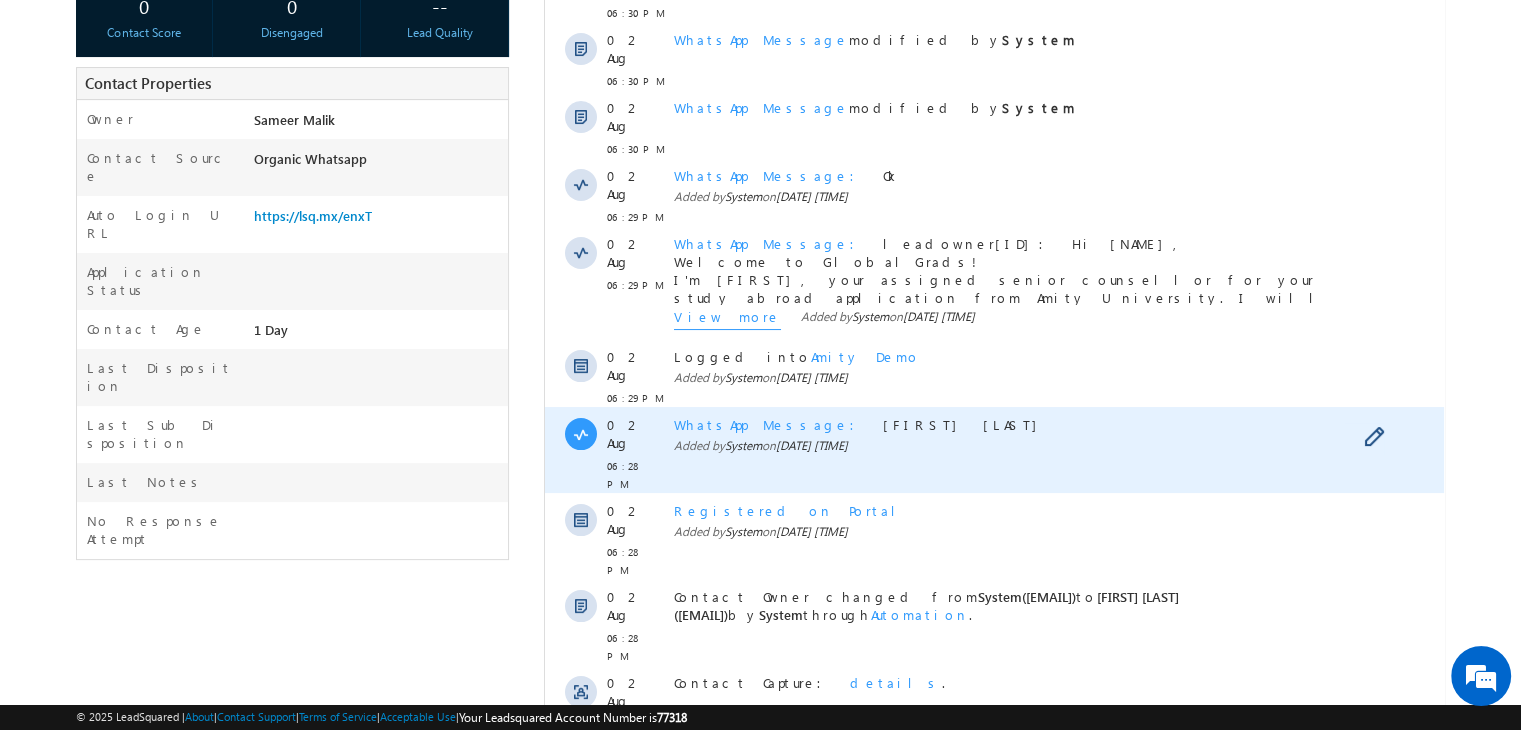 scroll, scrollTop: 368, scrollLeft: 0, axis: vertical 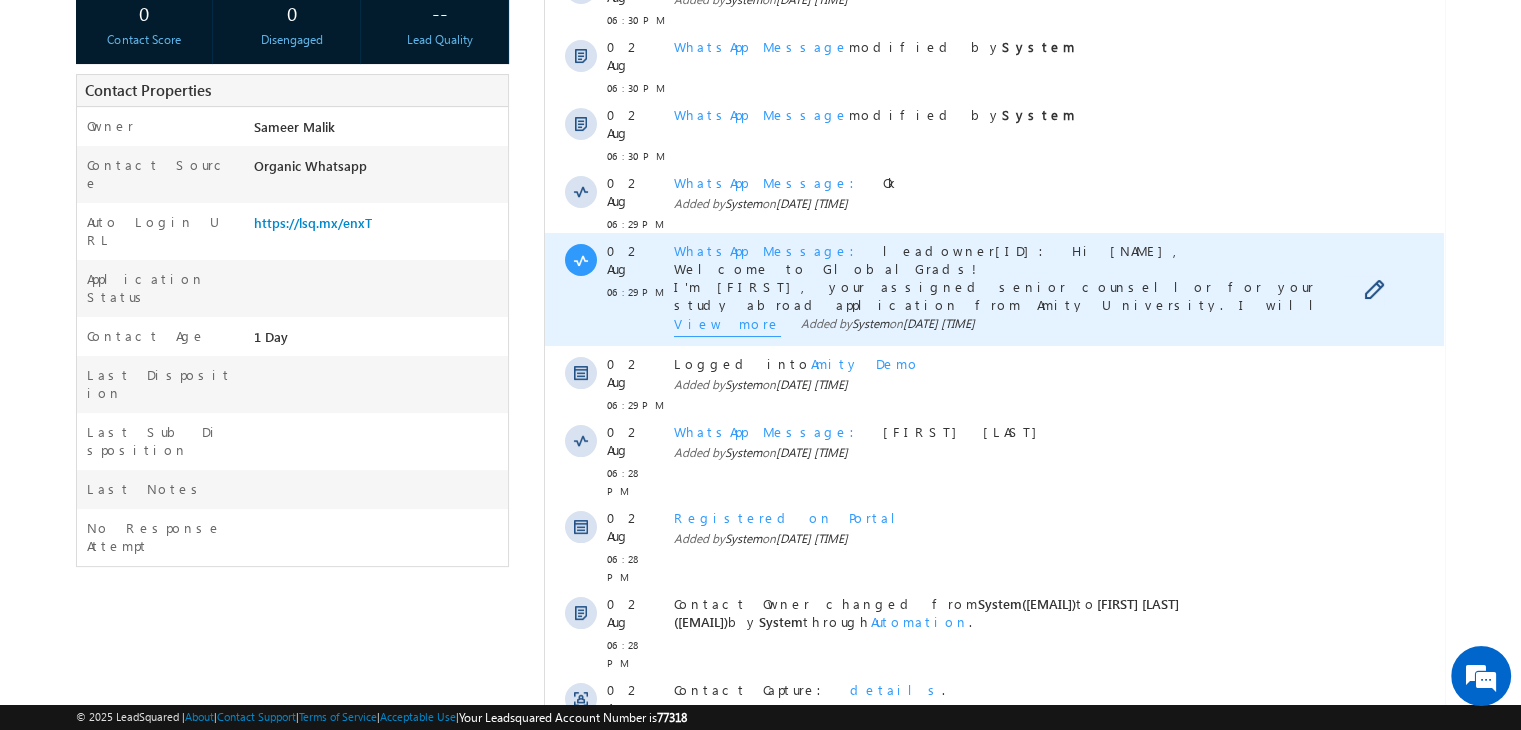 click on "View more" at bounding box center (727, 326) 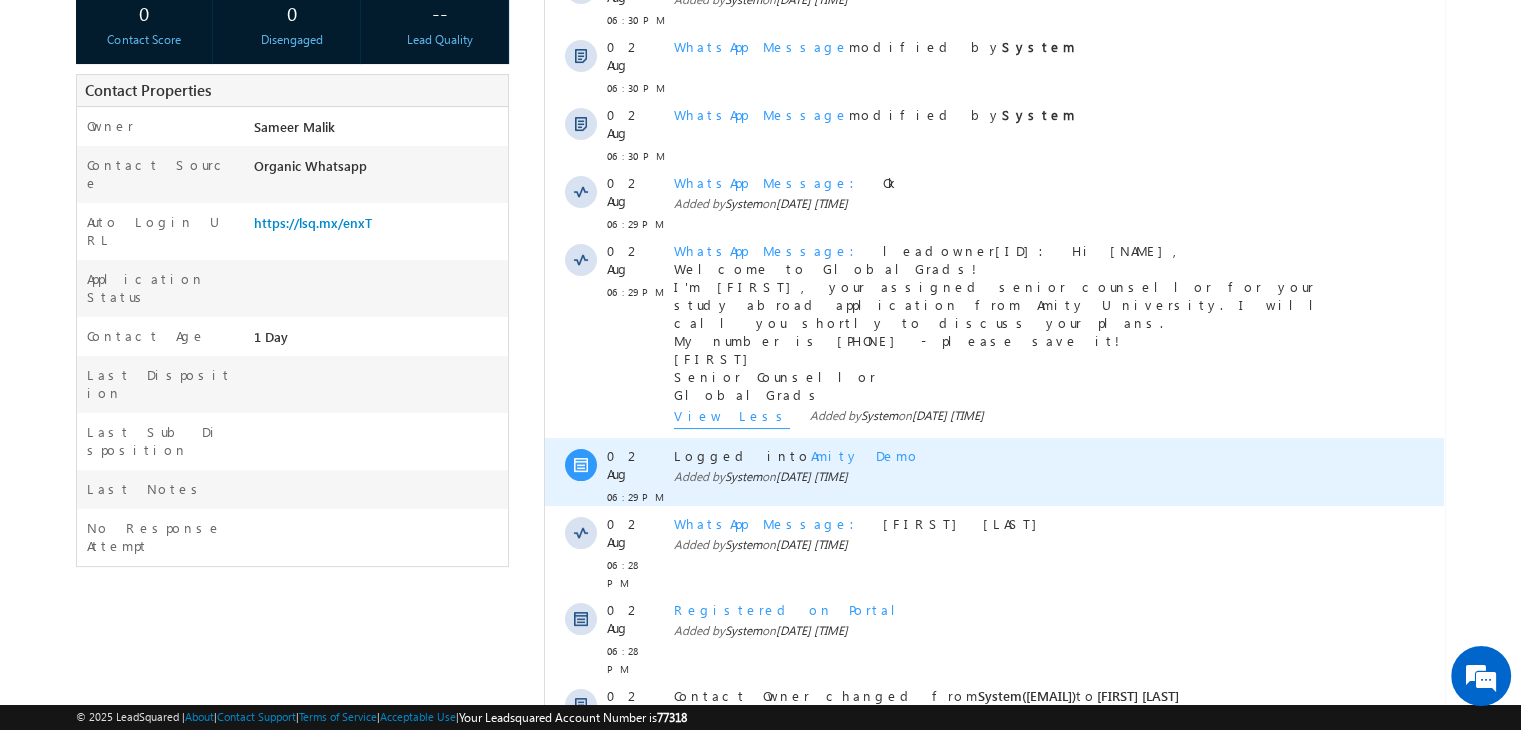 scroll, scrollTop: 0, scrollLeft: 0, axis: both 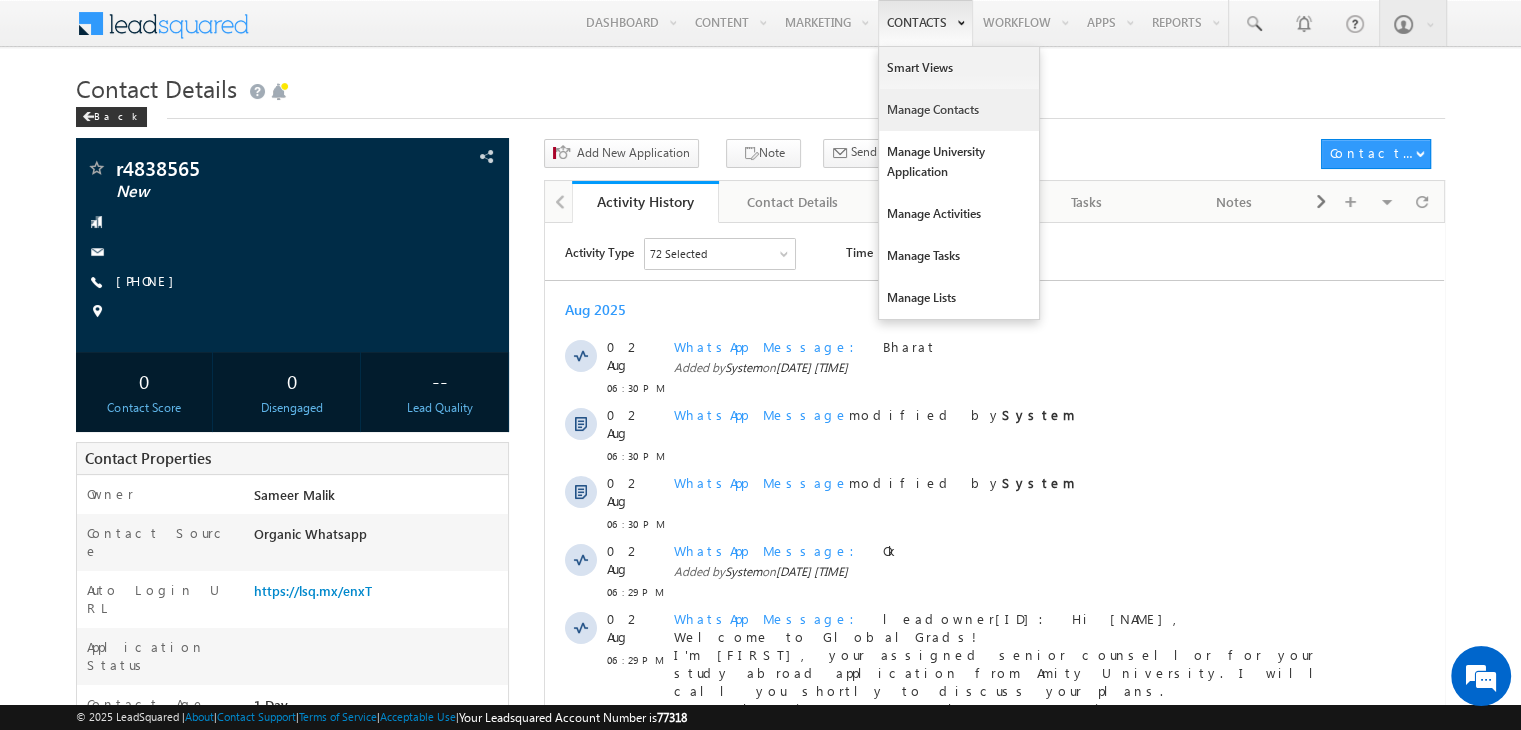 click on "Manage Contacts" at bounding box center (959, 110) 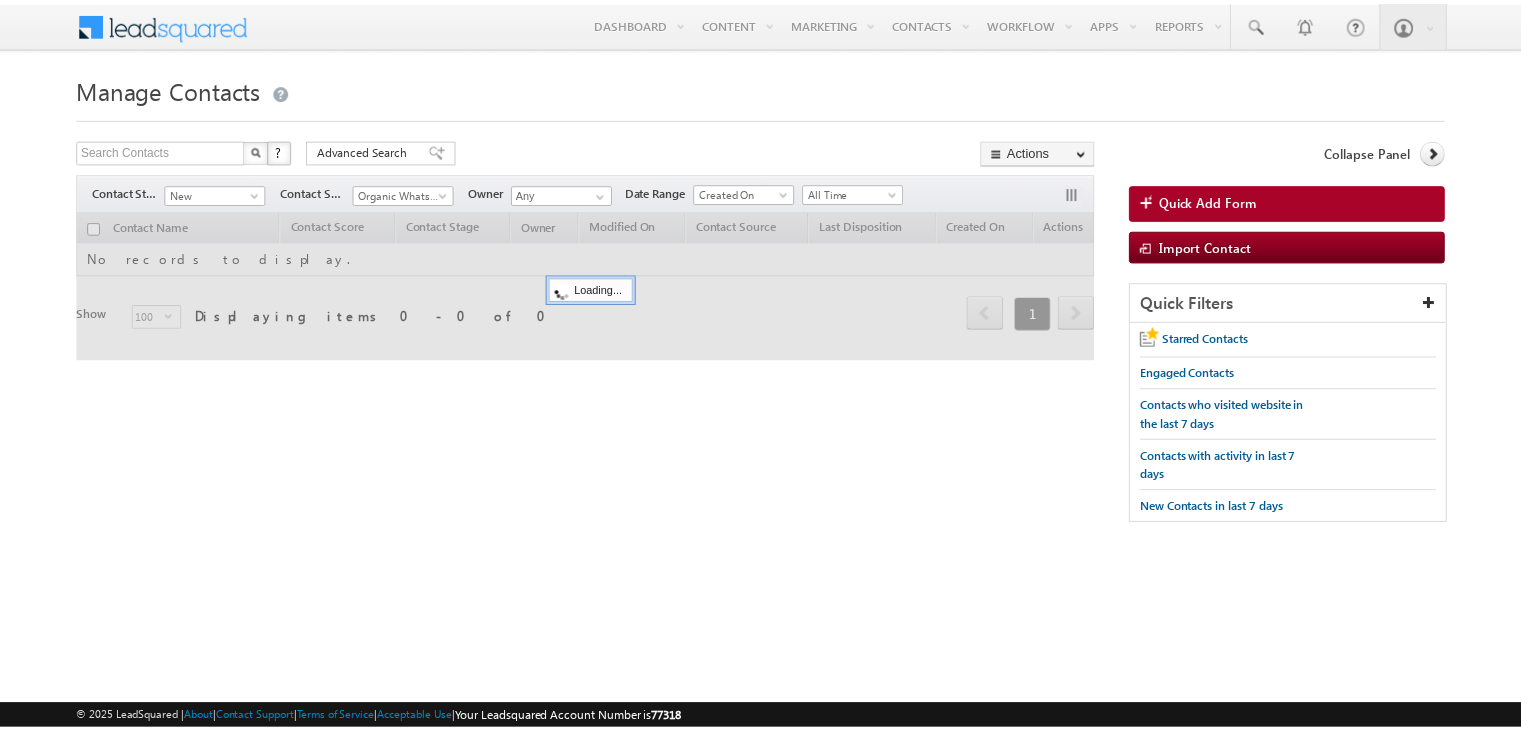 scroll, scrollTop: 0, scrollLeft: 0, axis: both 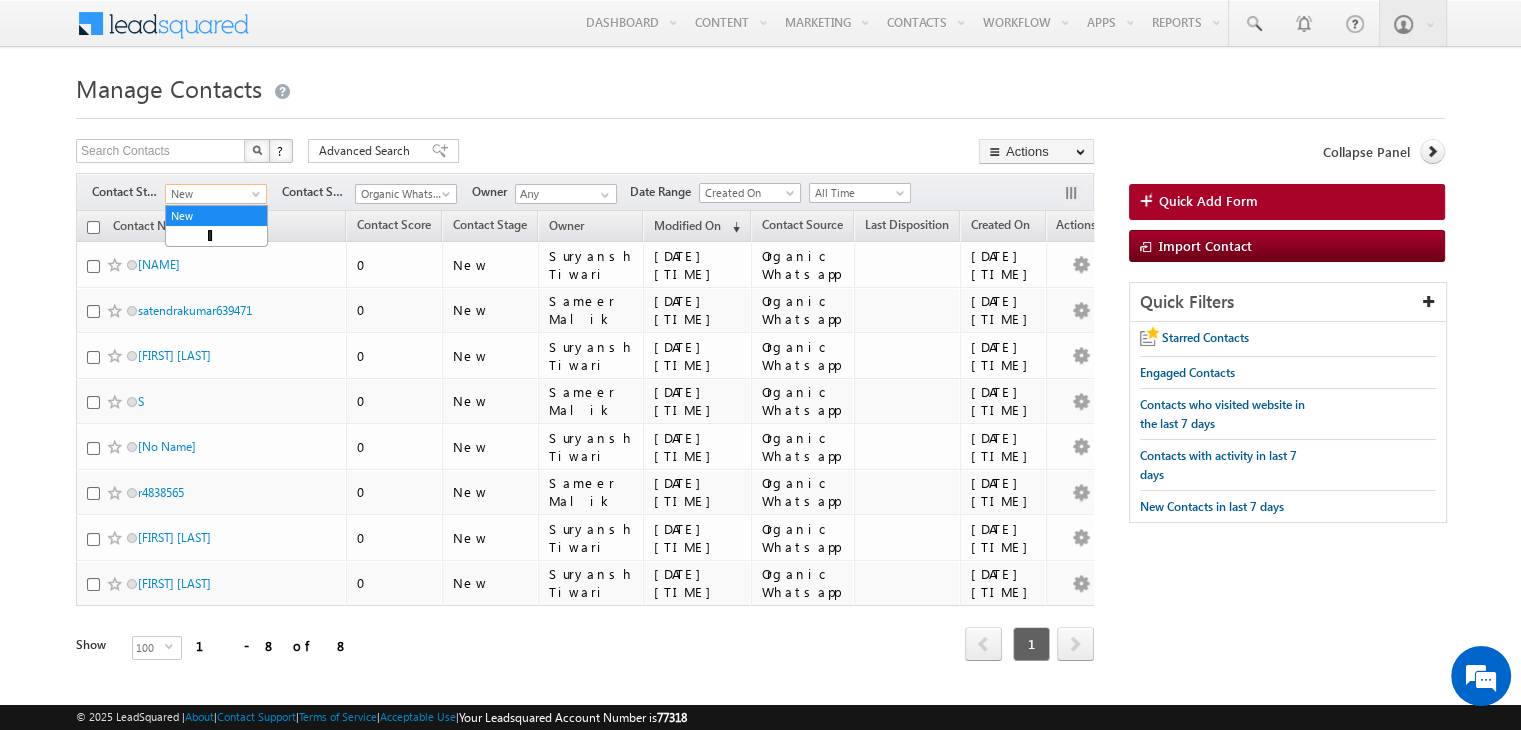 click on "New" at bounding box center (213, 194) 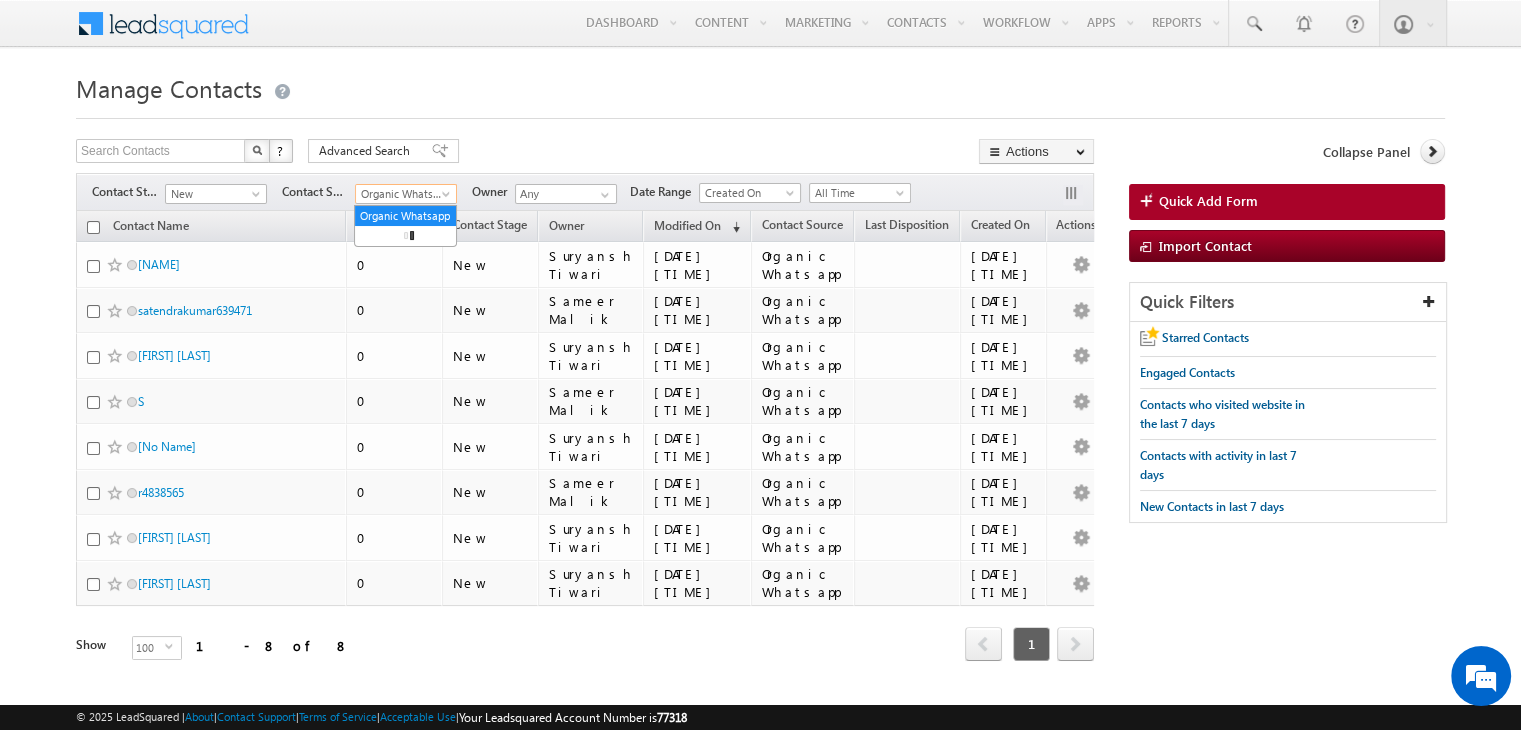 click on "Organic Whatsapp" at bounding box center [403, 194] 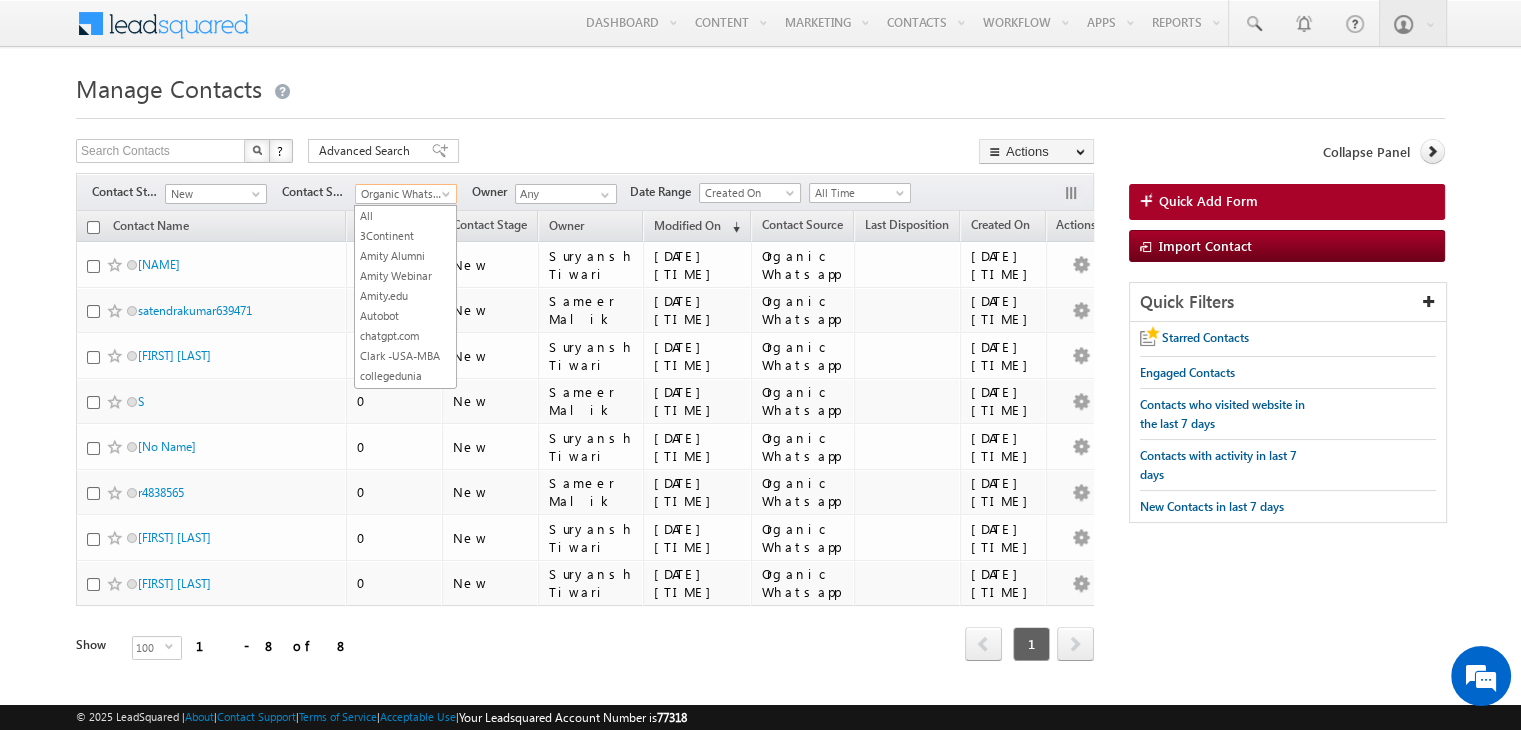 scroll, scrollTop: 0, scrollLeft: 0, axis: both 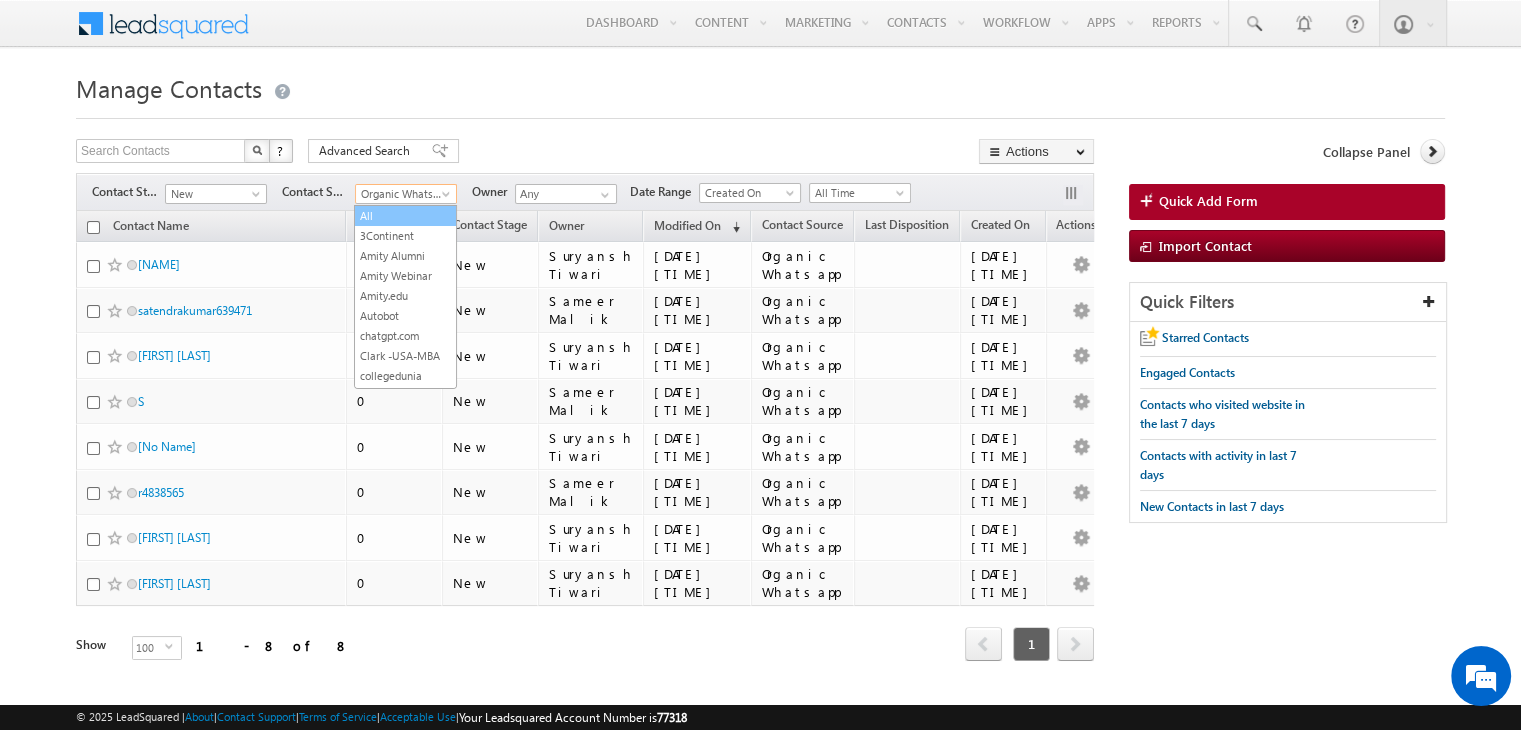 click on "All" at bounding box center (405, 216) 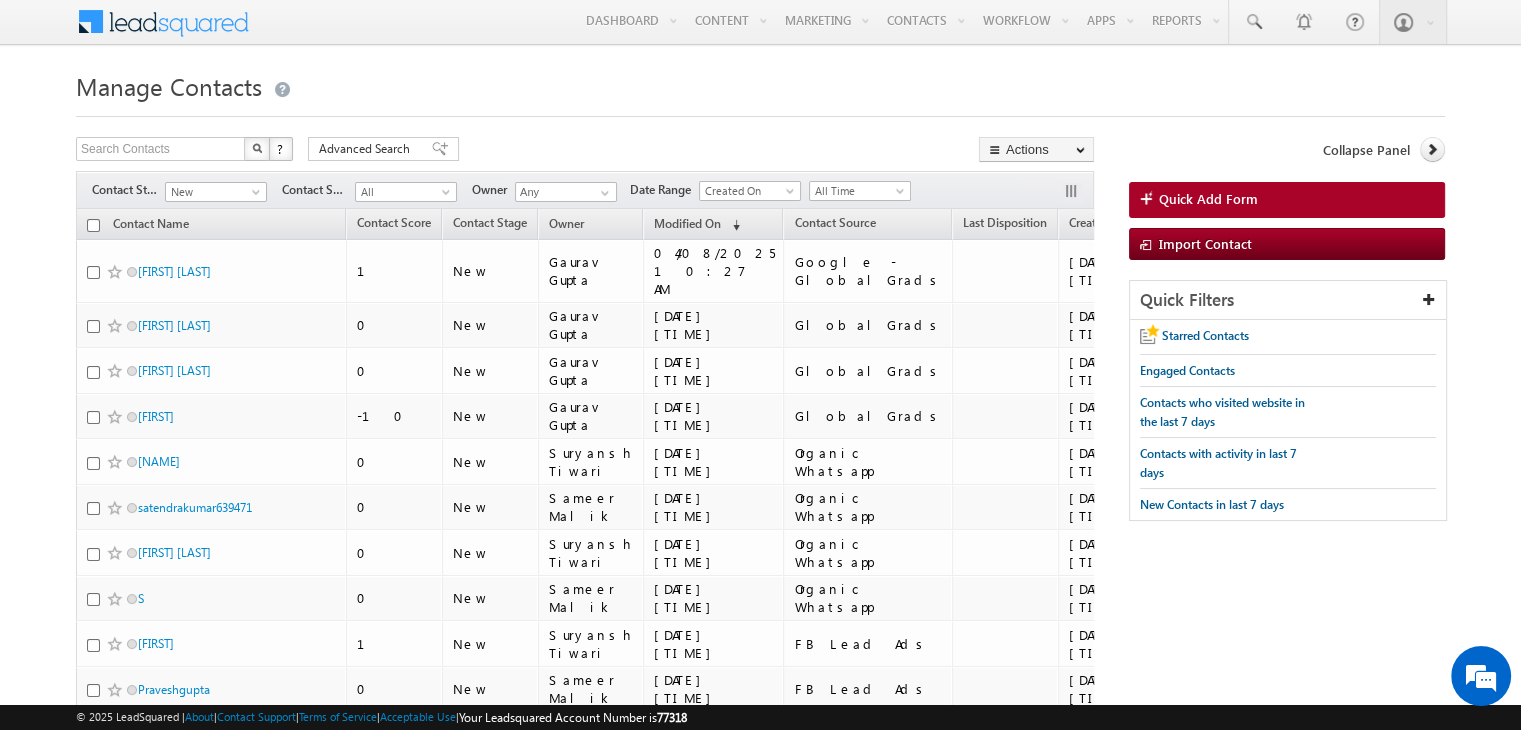 scroll, scrollTop: 0, scrollLeft: 0, axis: both 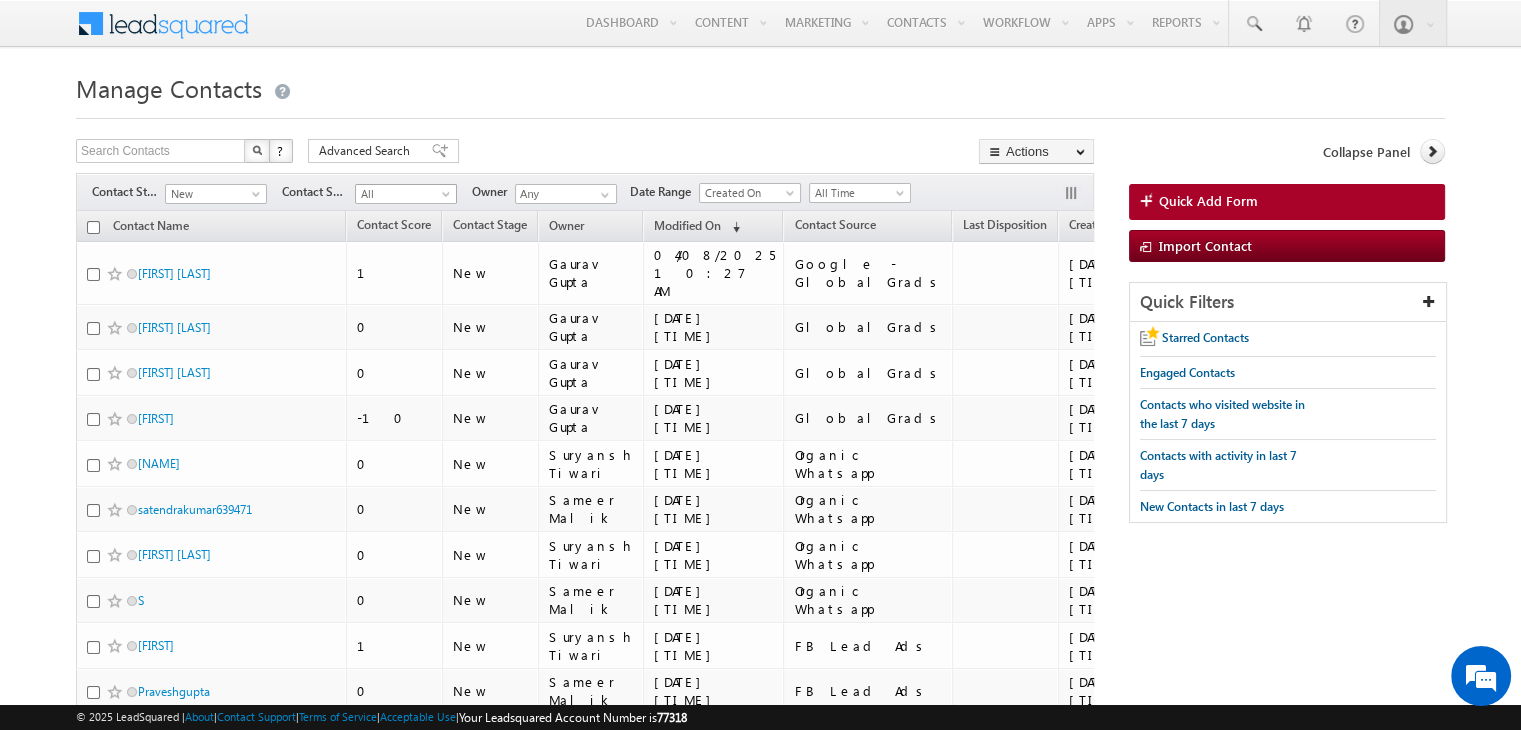 click on "All" at bounding box center [403, 194] 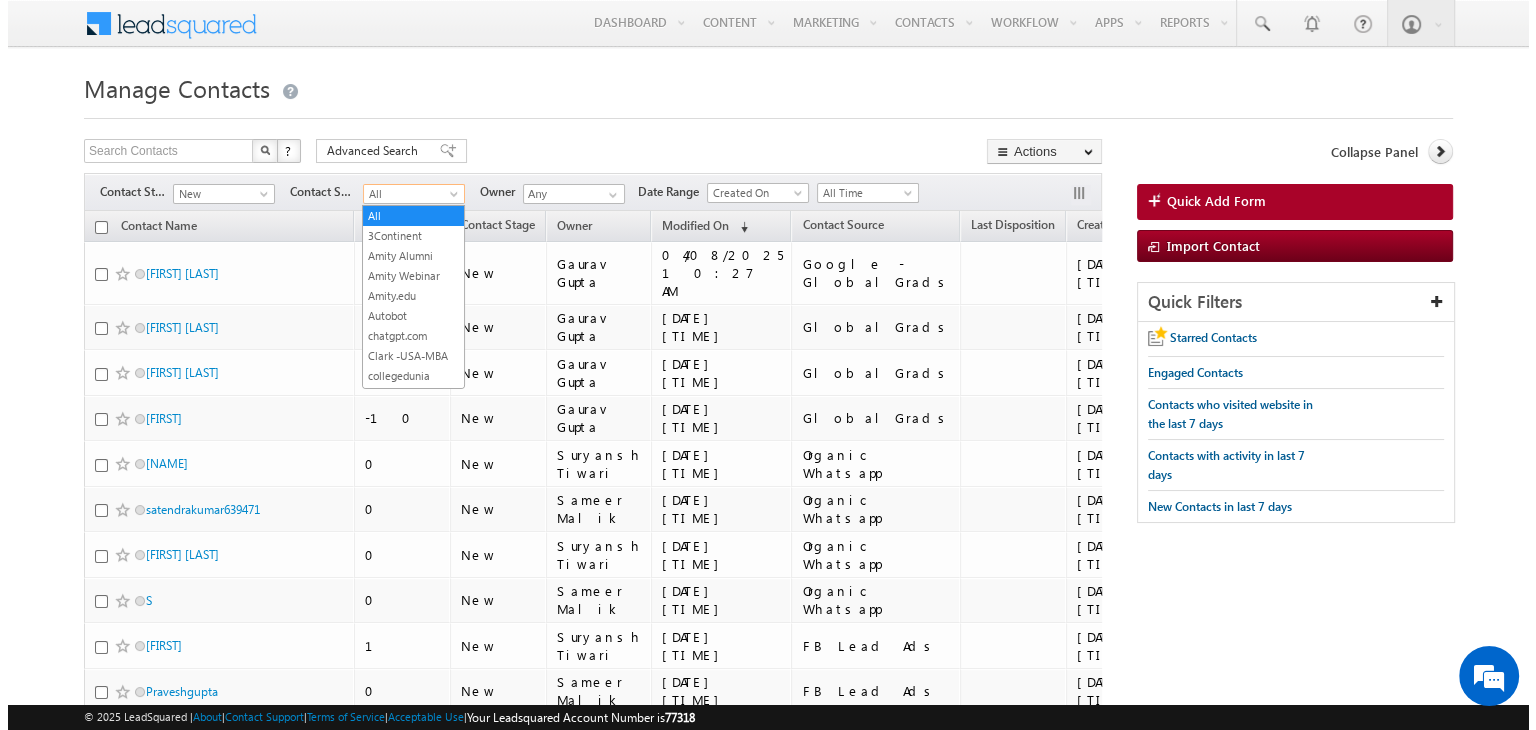scroll, scrollTop: 780, scrollLeft: 0, axis: vertical 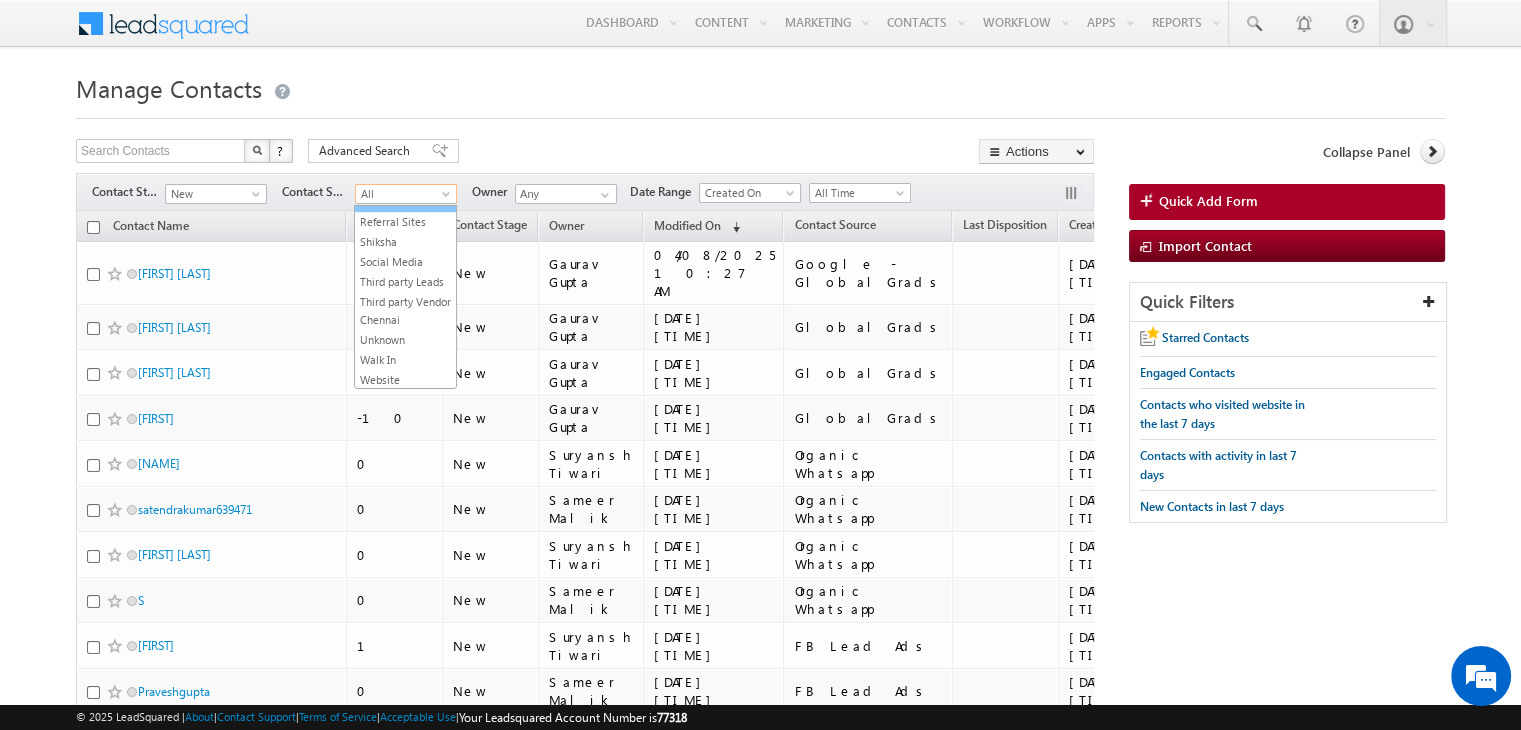 click on "Referral" at bounding box center (405, 202) 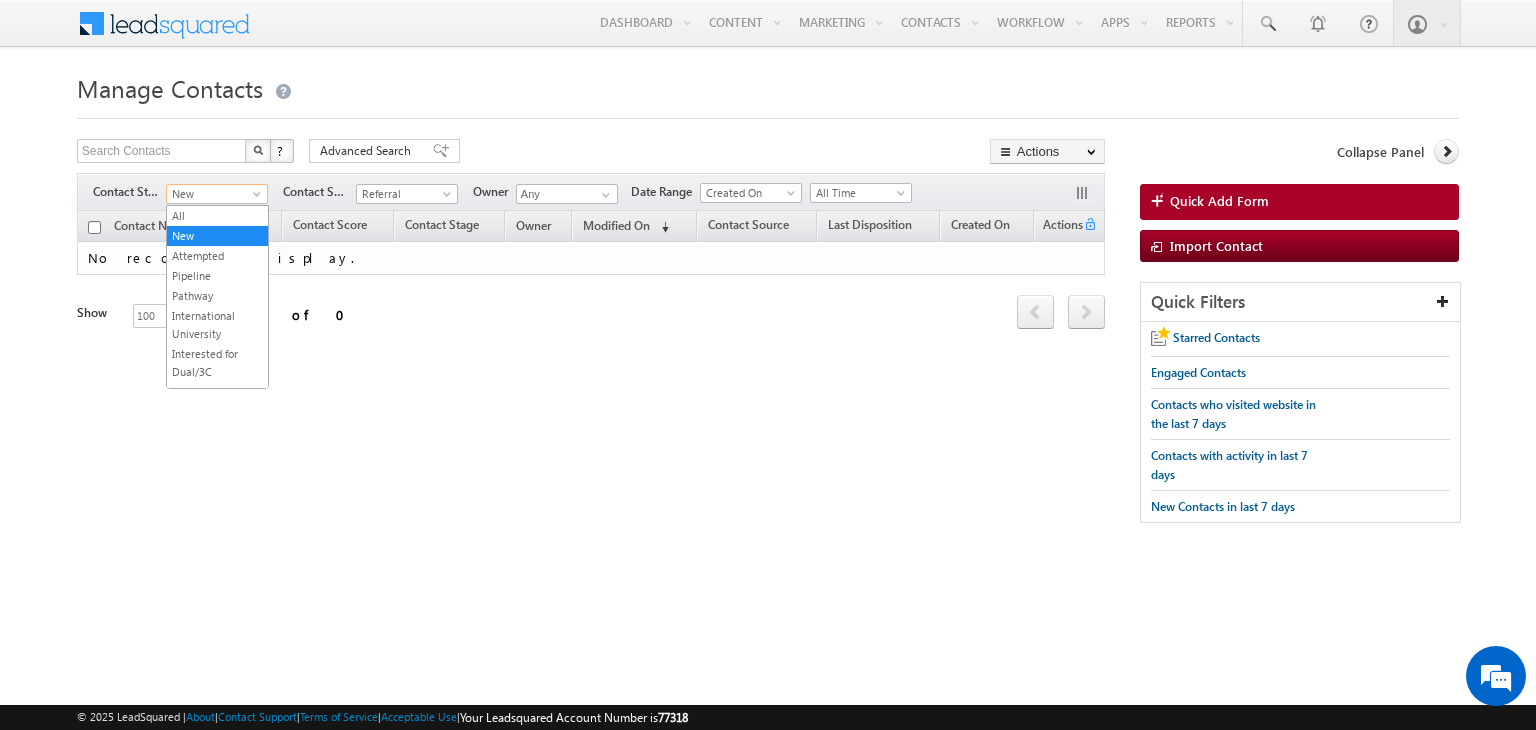 click on "New" at bounding box center (214, 194) 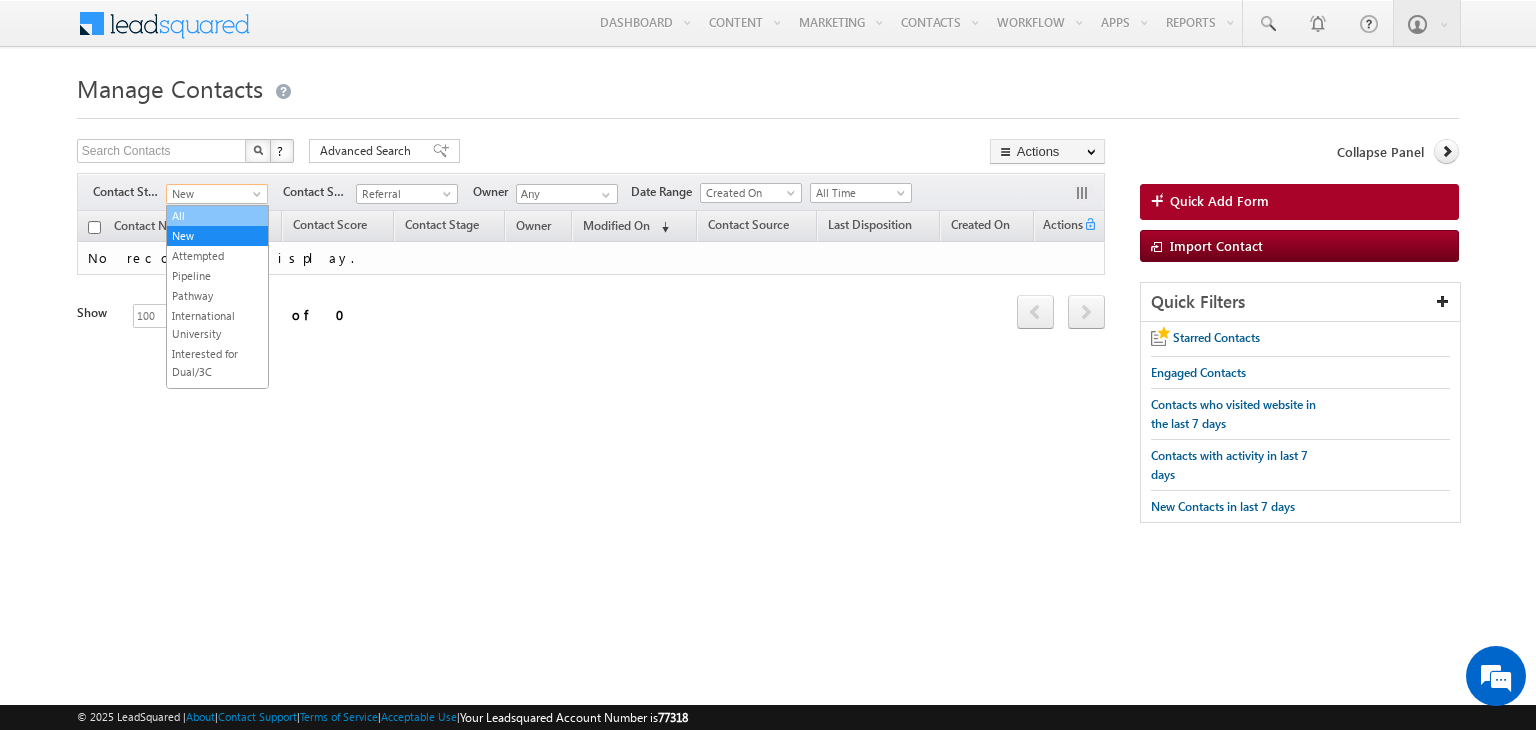 click on "All" at bounding box center (217, 216) 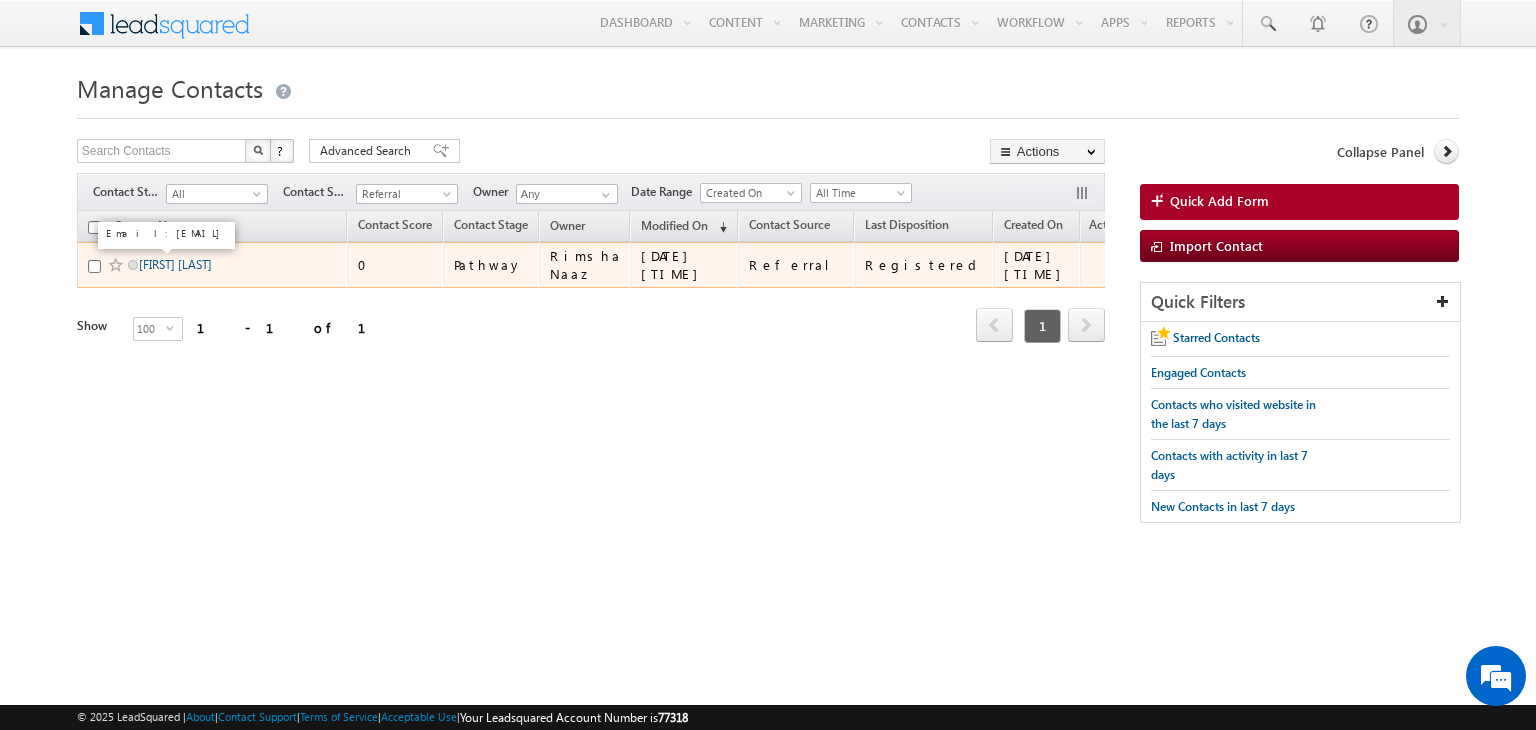 click on "[FIRST] [LAST]" at bounding box center (175, 264) 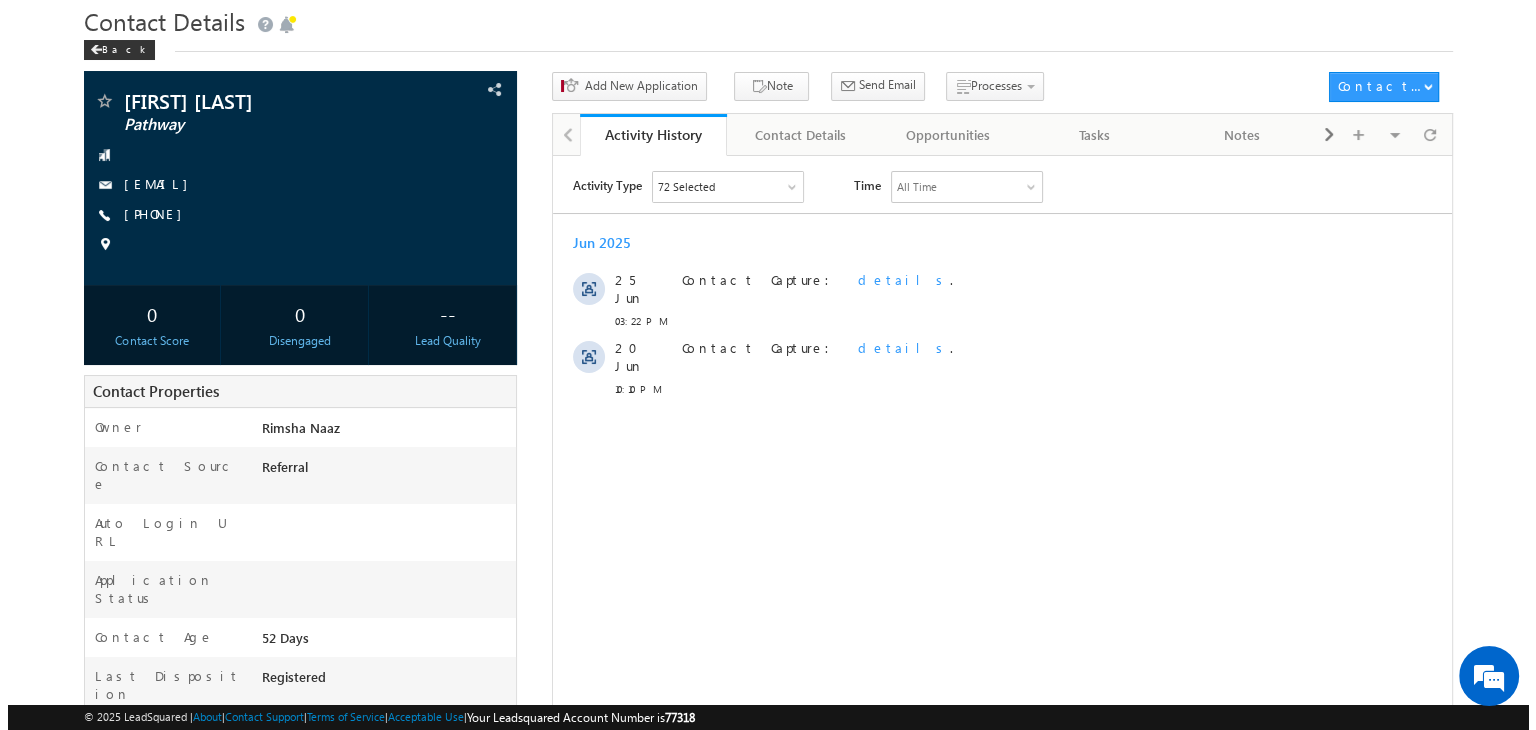 scroll, scrollTop: 74, scrollLeft: 0, axis: vertical 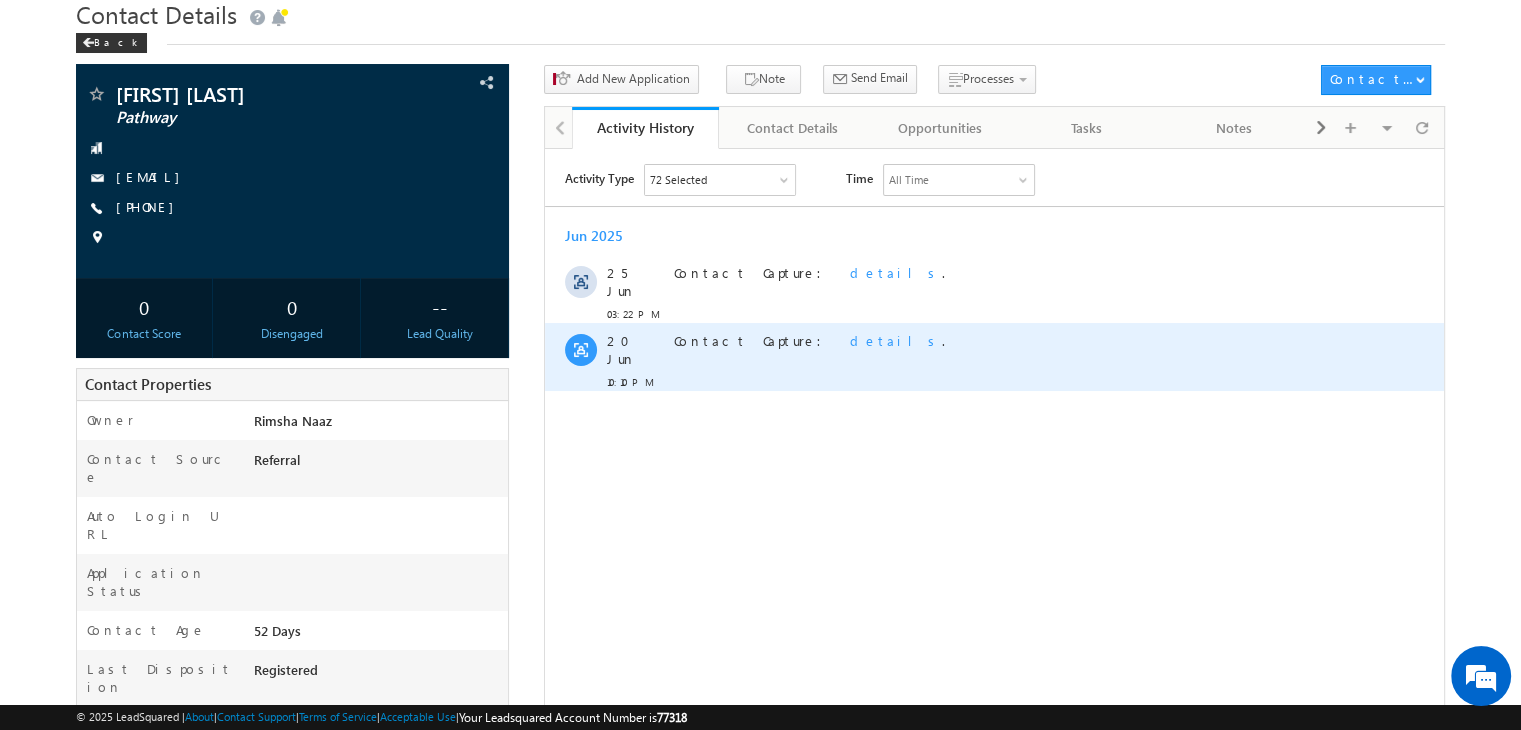 click on "details" at bounding box center [896, 339] 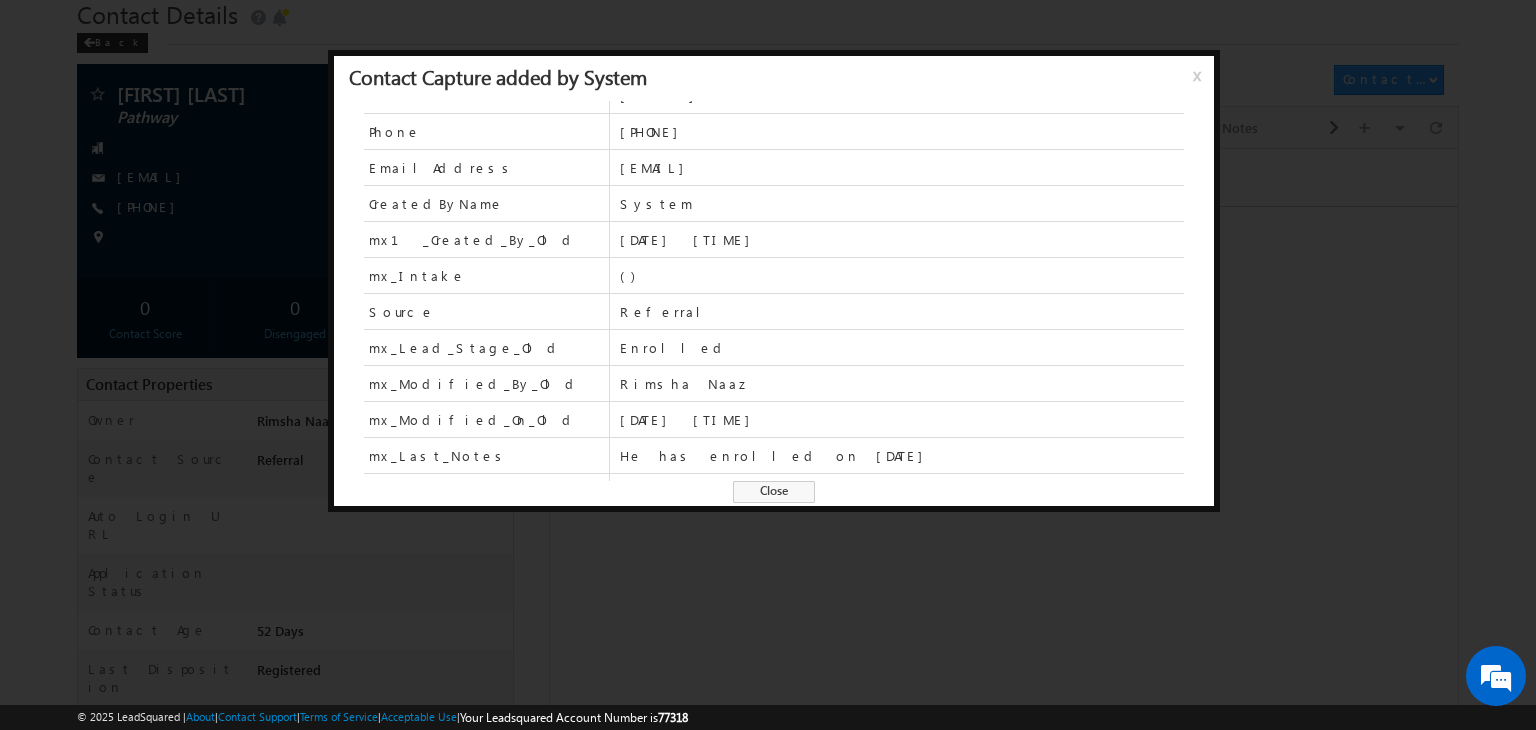 scroll, scrollTop: 0, scrollLeft: 0, axis: both 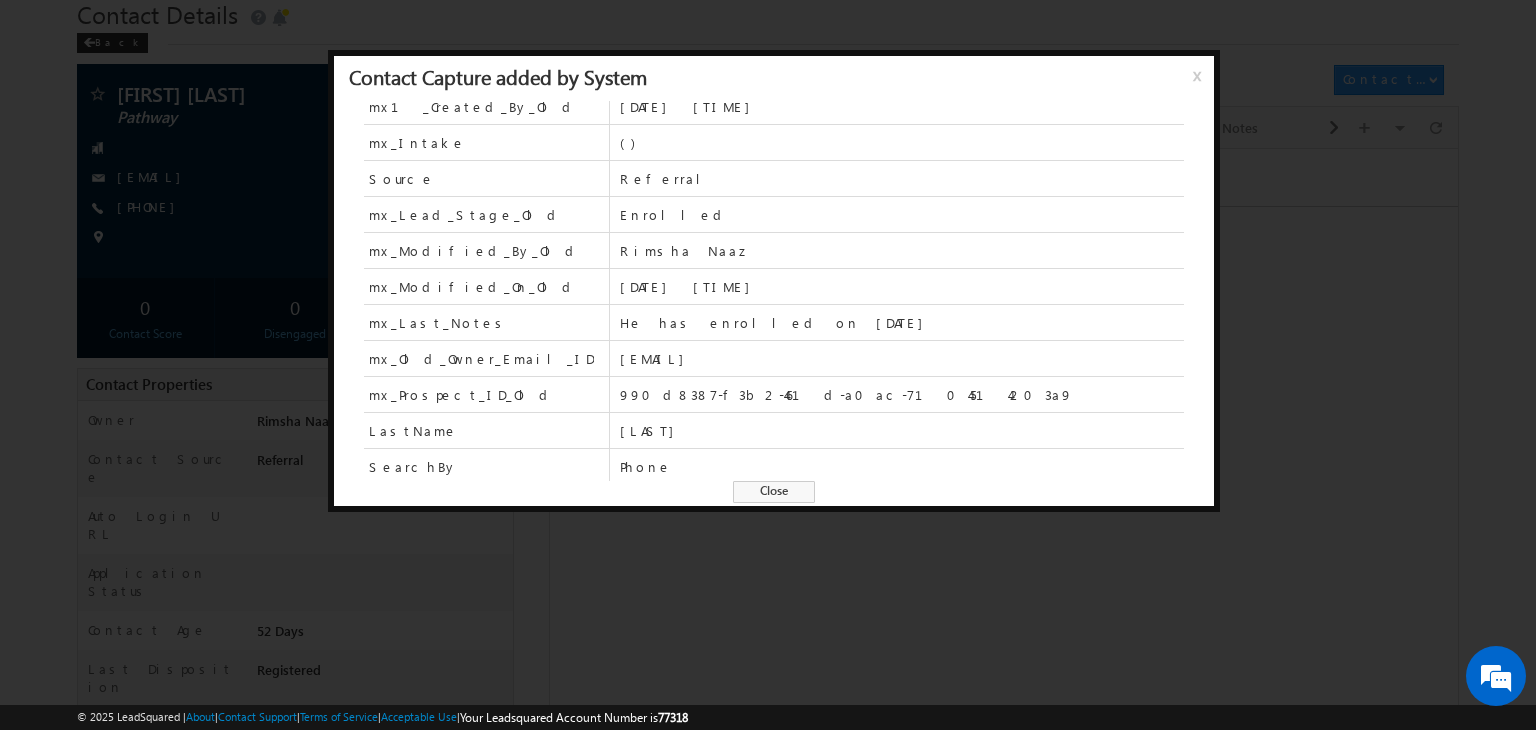 click on "Close" at bounding box center [774, 492] 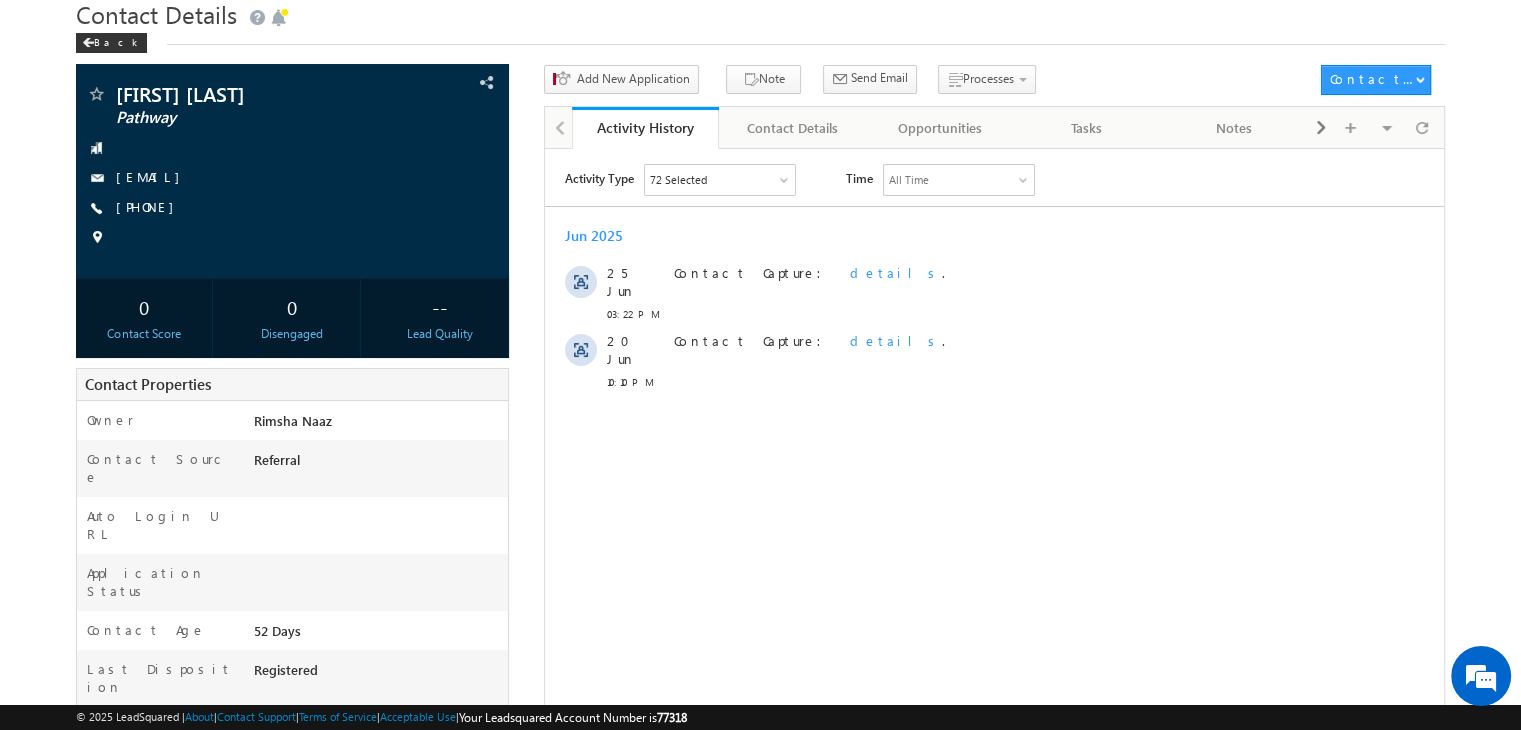 scroll, scrollTop: 0, scrollLeft: 0, axis: both 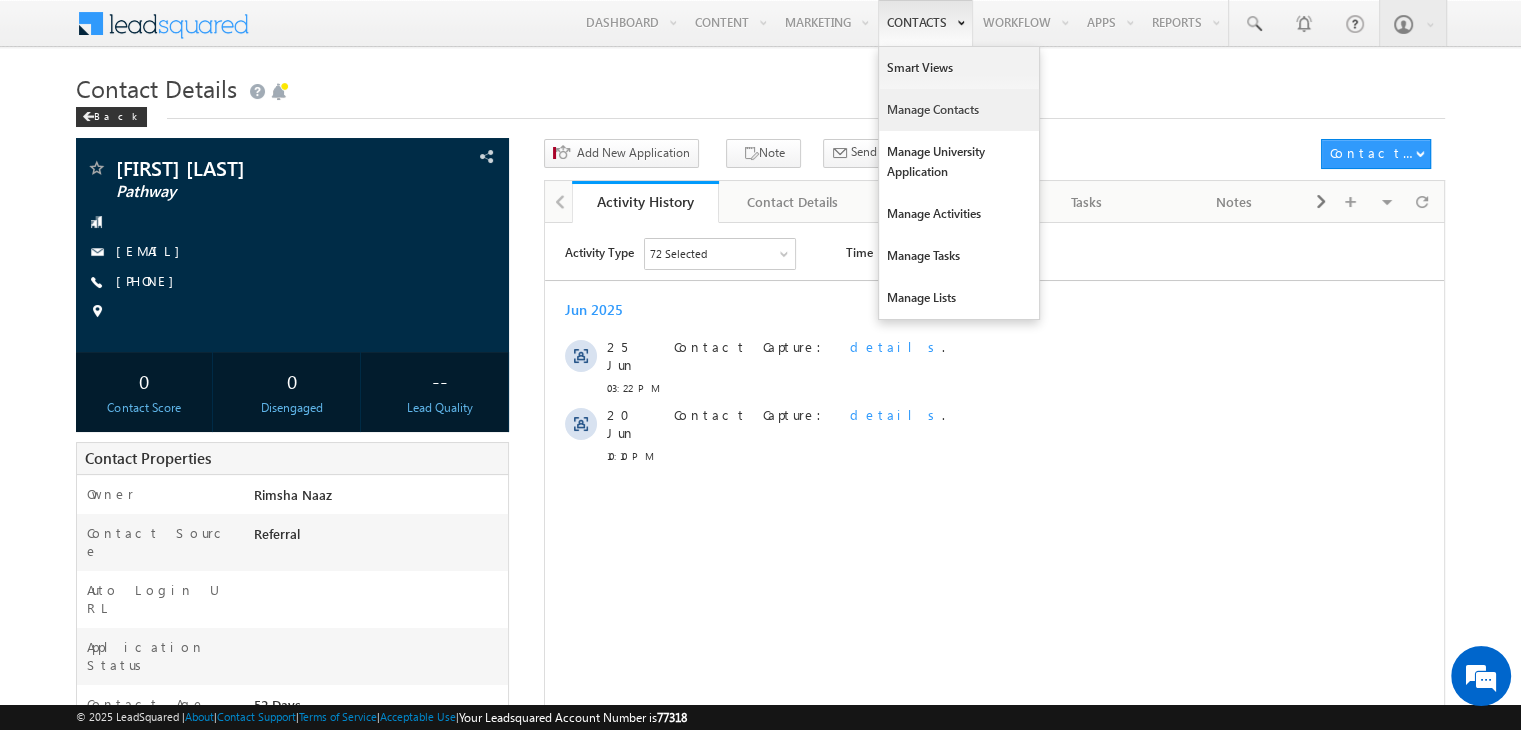 click on "Manage Contacts" at bounding box center (959, 110) 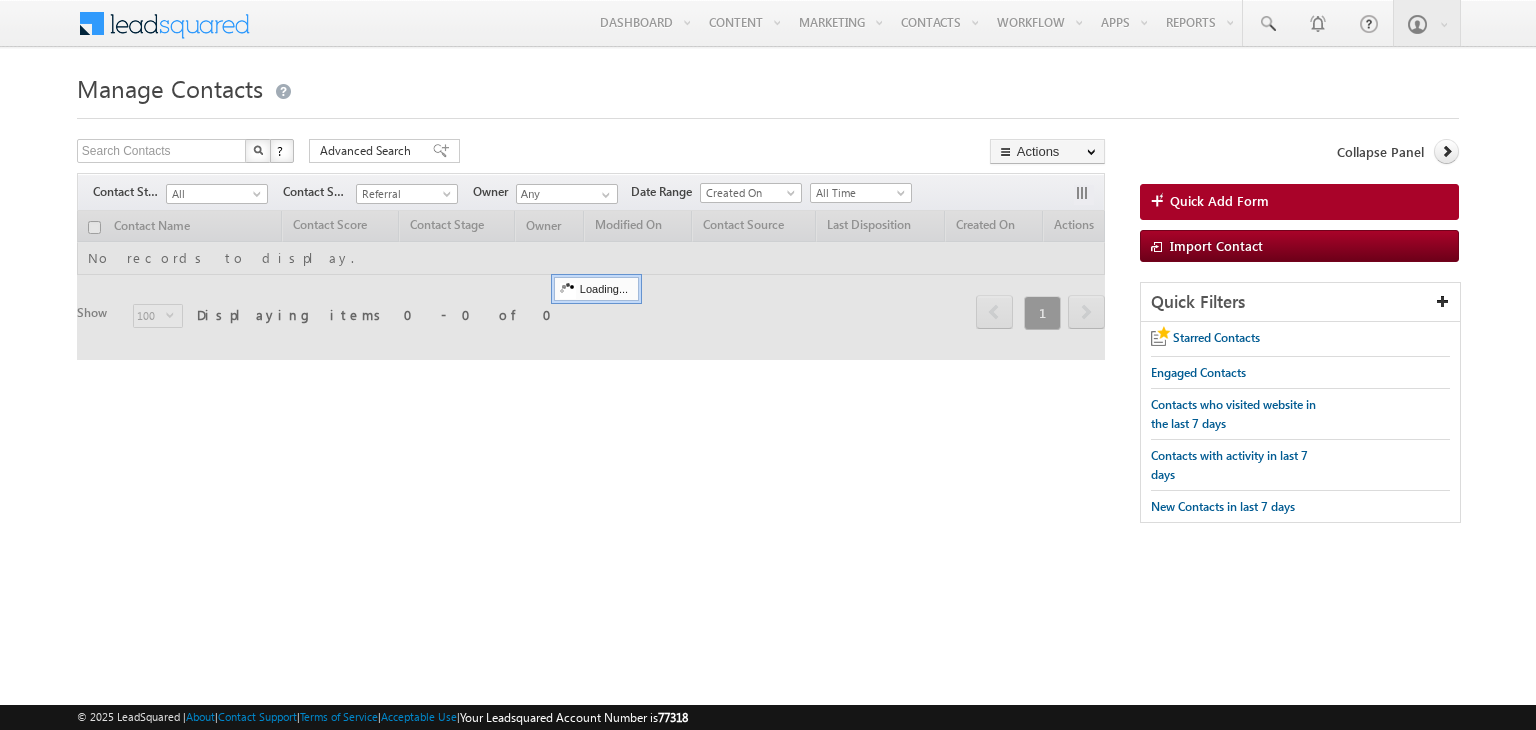 scroll, scrollTop: 0, scrollLeft: 0, axis: both 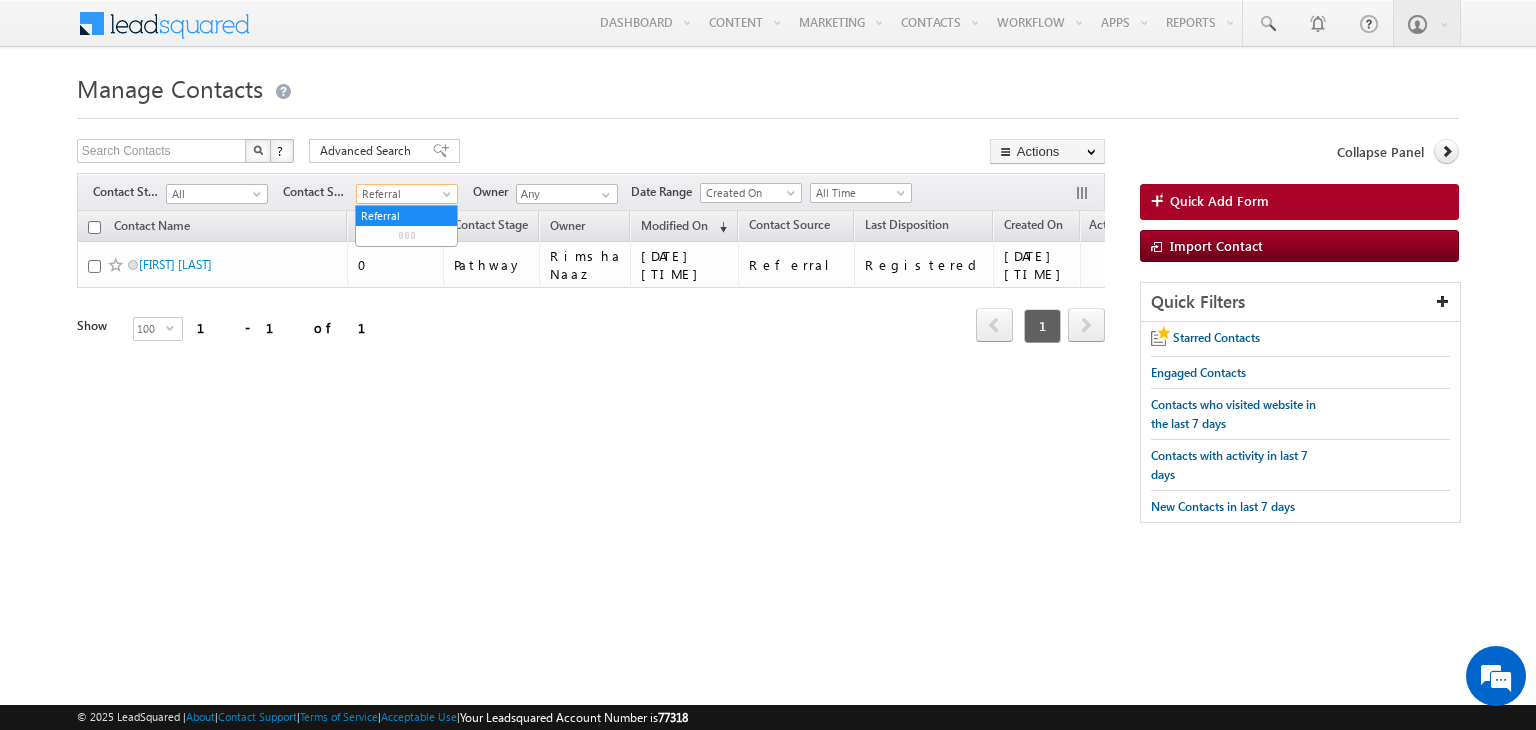 click on "Referral" at bounding box center [404, 194] 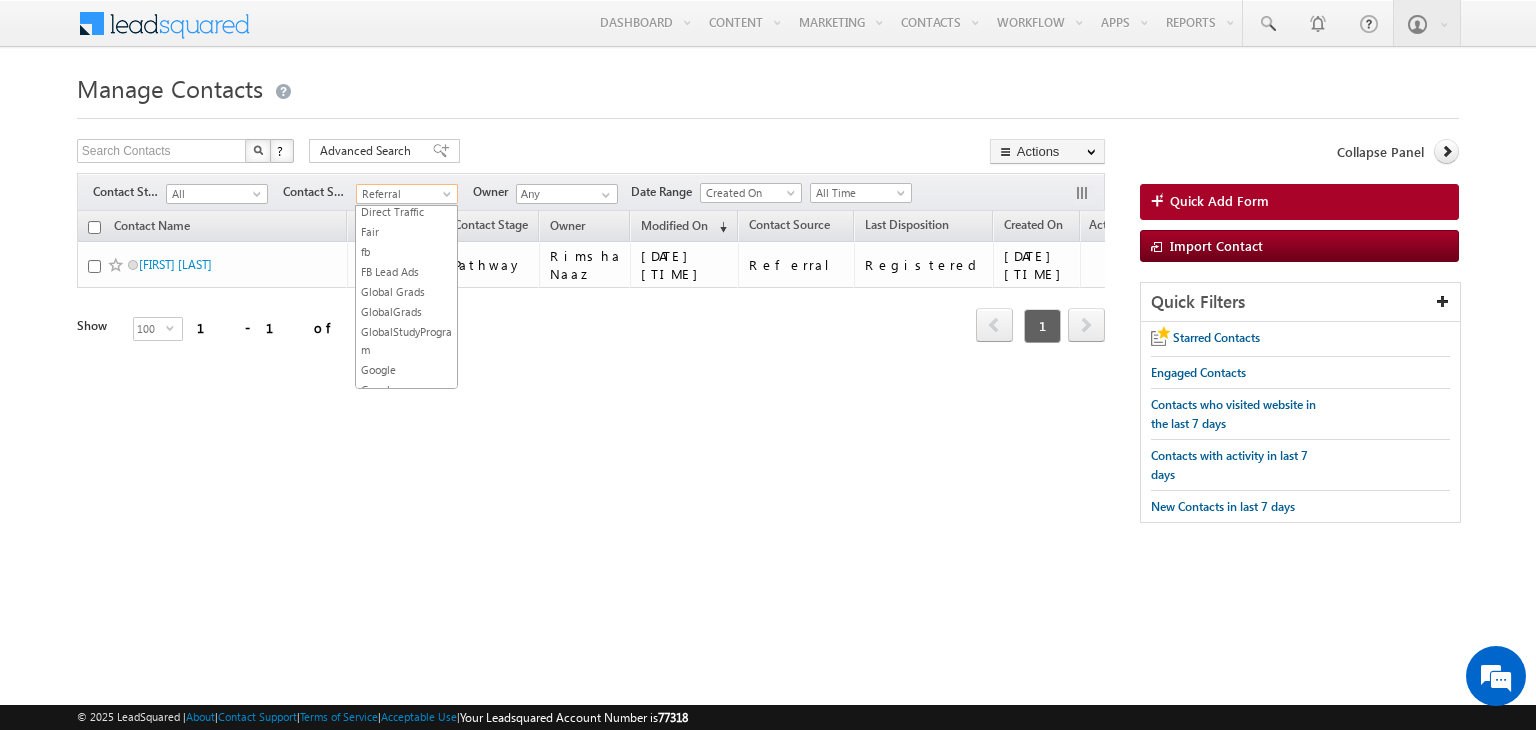 scroll, scrollTop: 0, scrollLeft: 0, axis: both 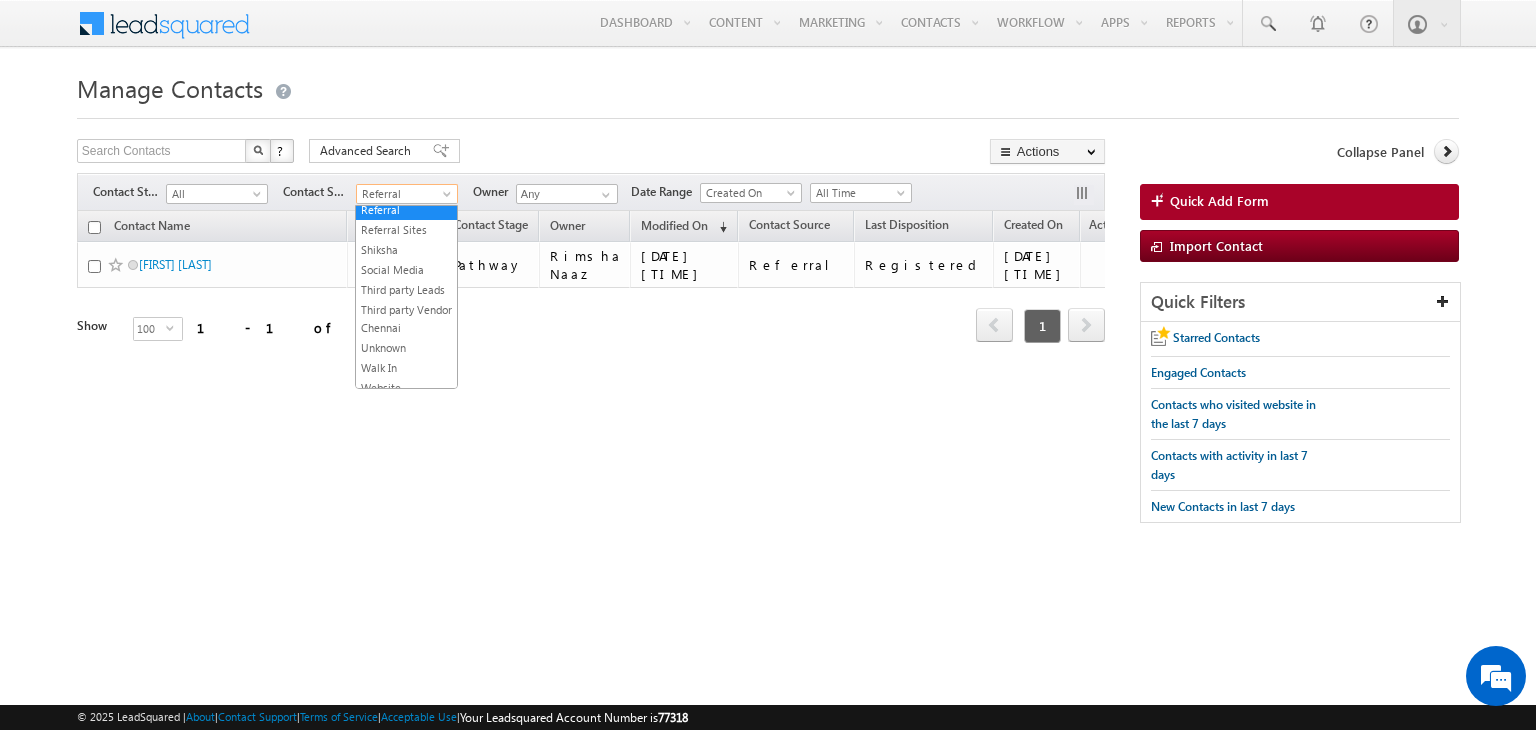 click on "perplexity" at bounding box center (406, 170) 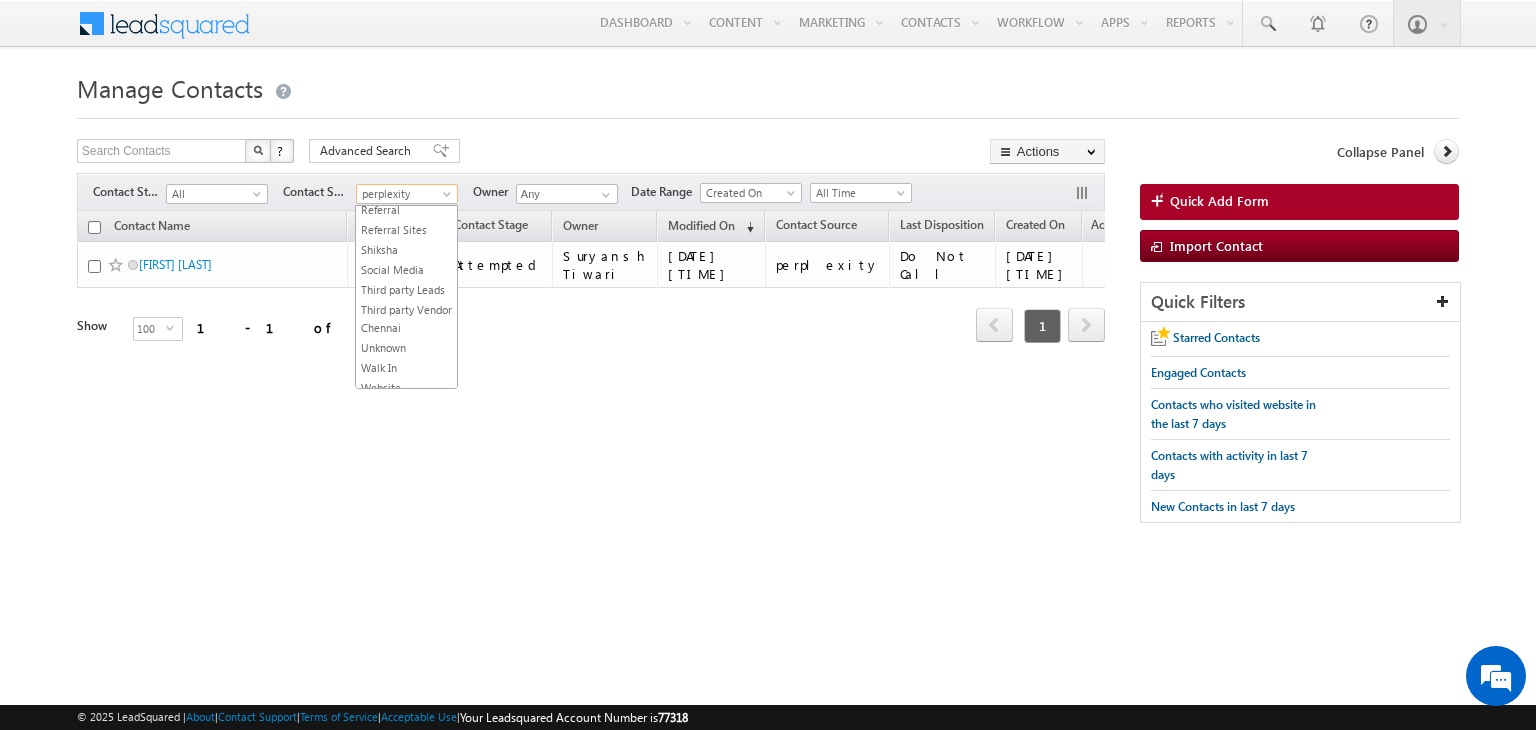 click on "perplexity" at bounding box center (404, 194) 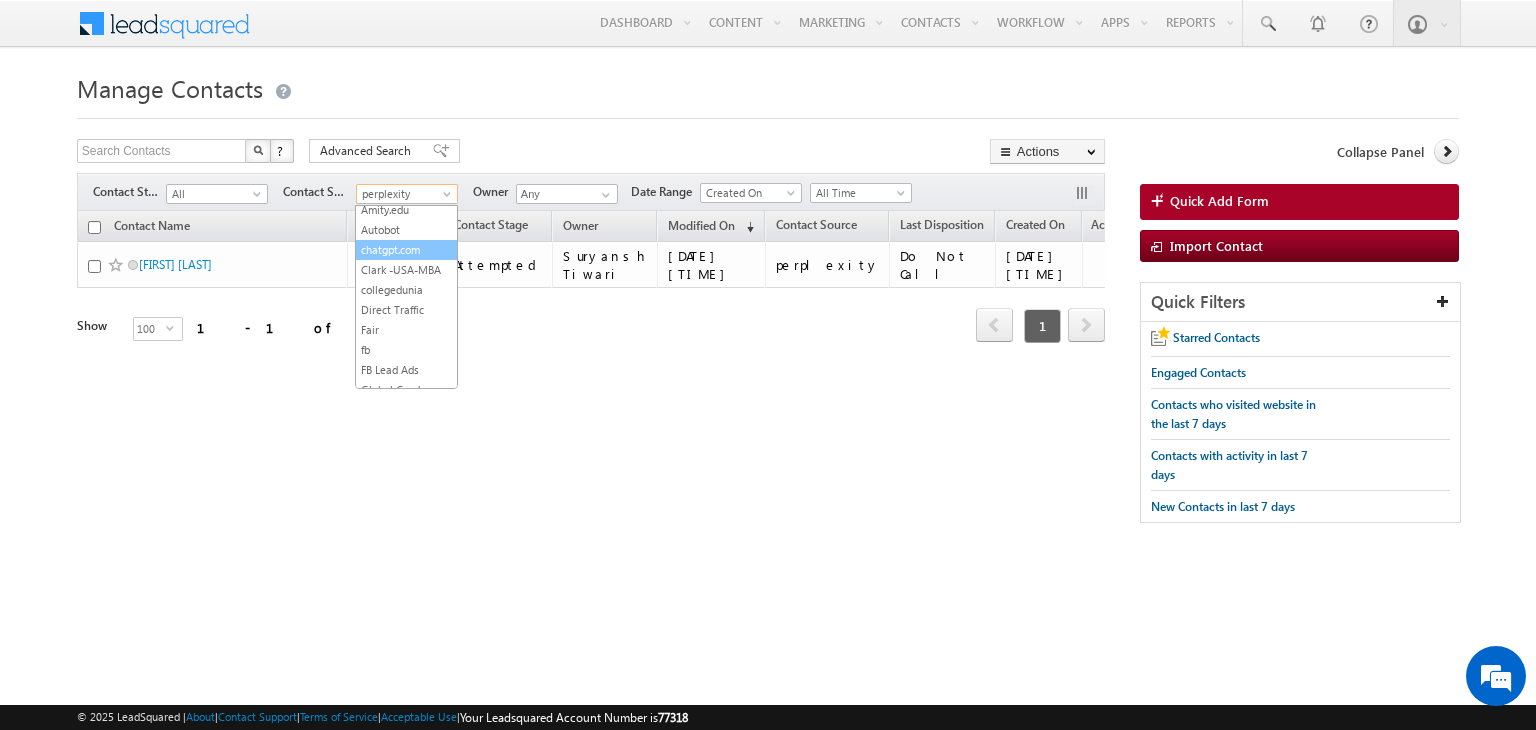 scroll, scrollTop: 0, scrollLeft: 0, axis: both 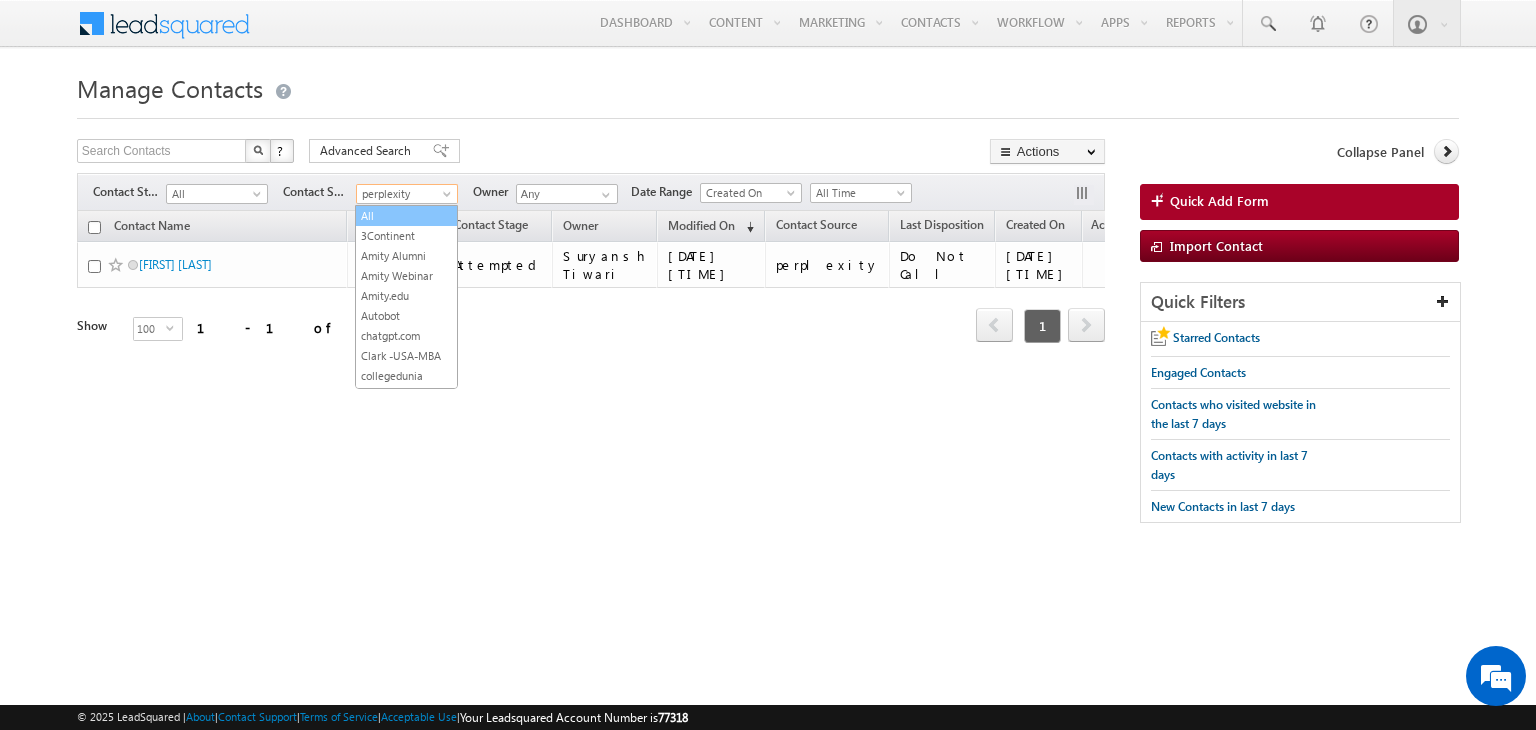 click on "All" at bounding box center [406, 216] 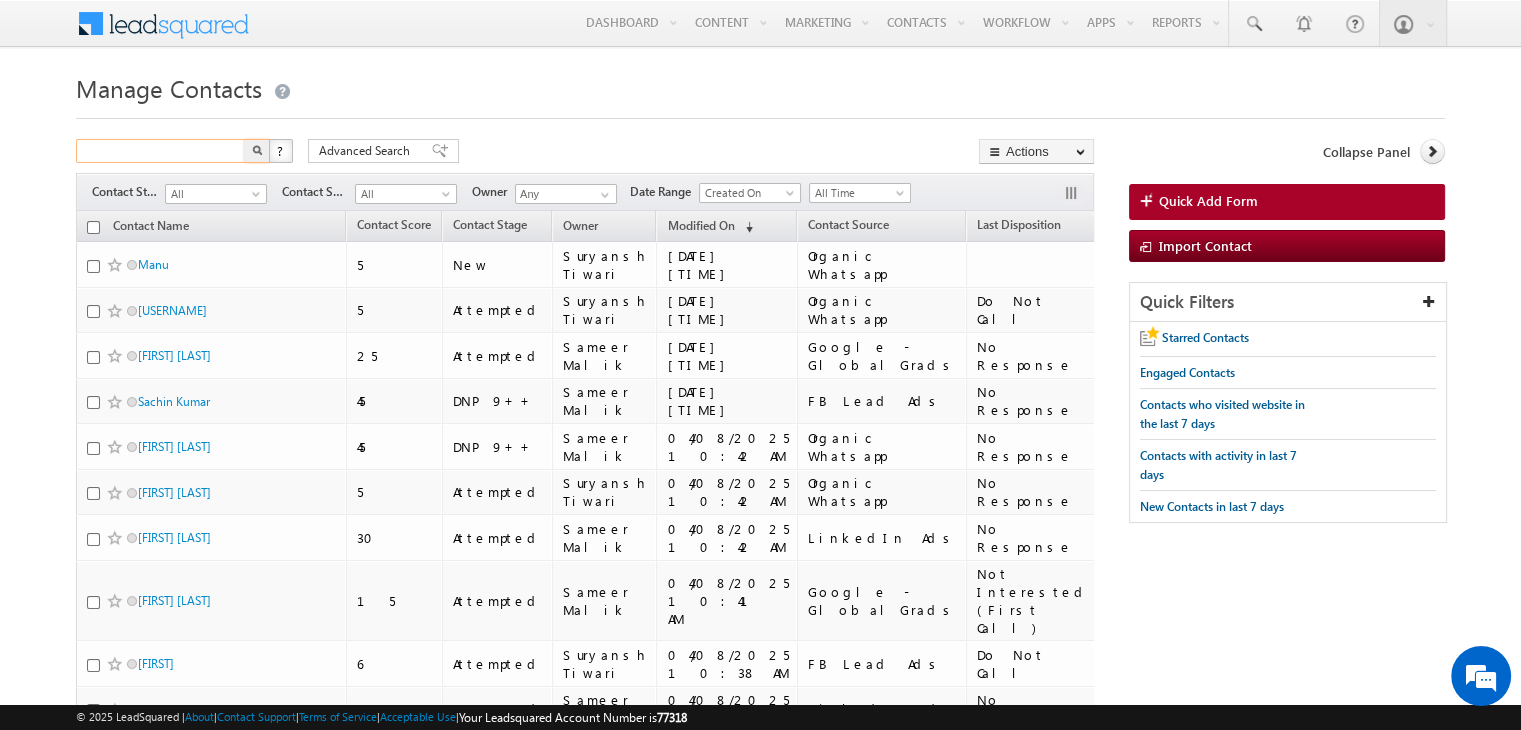 click at bounding box center [161, 151] 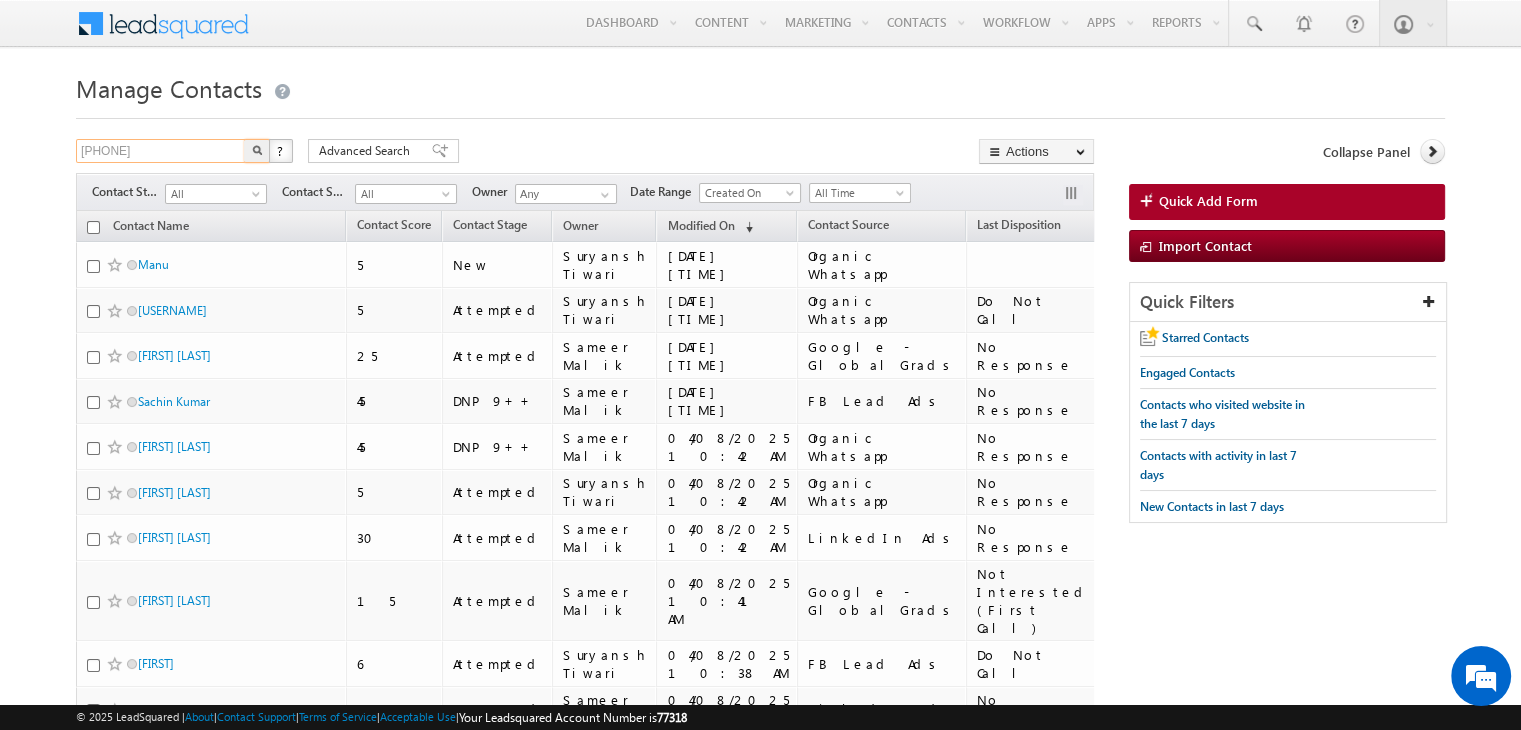 type on "[PHONE]" 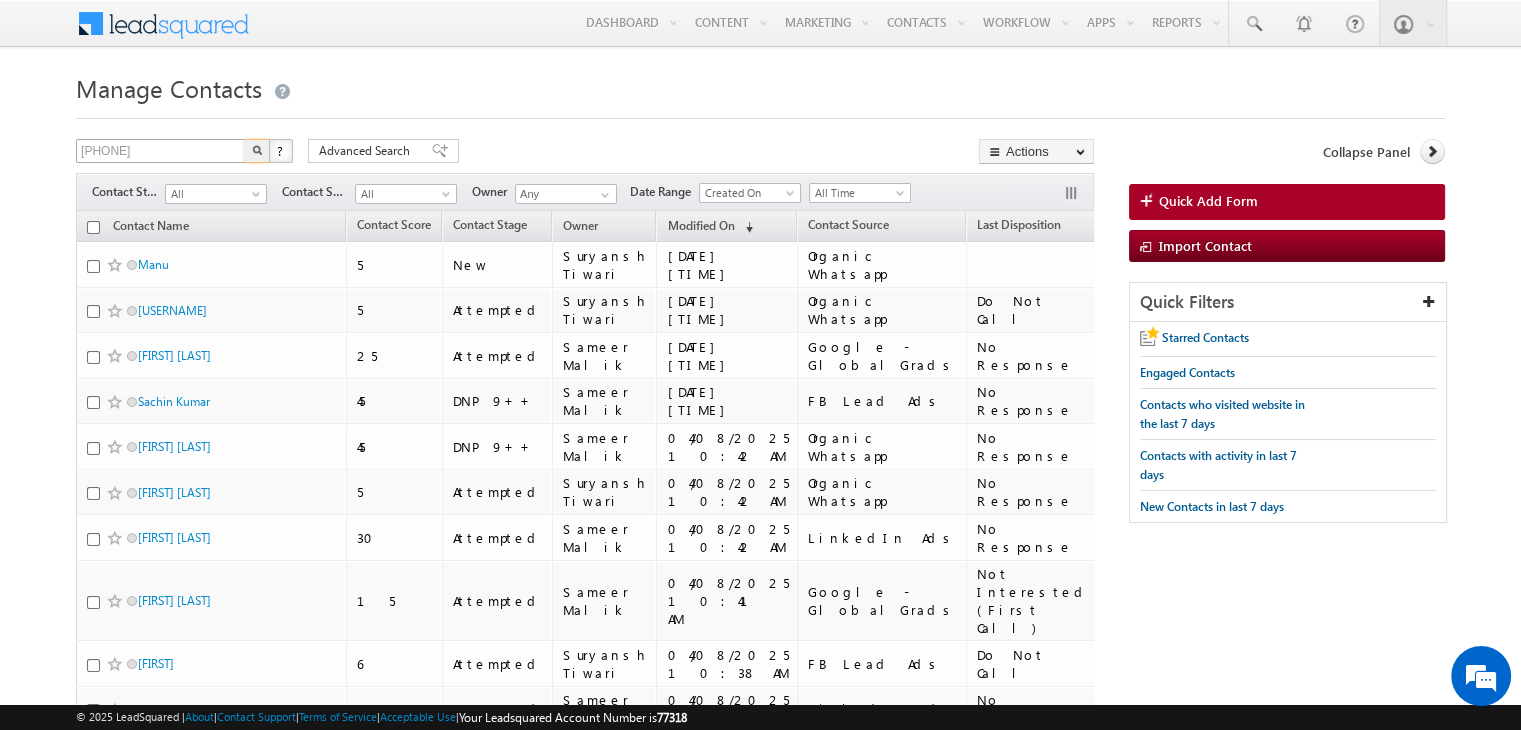 click at bounding box center (257, 151) 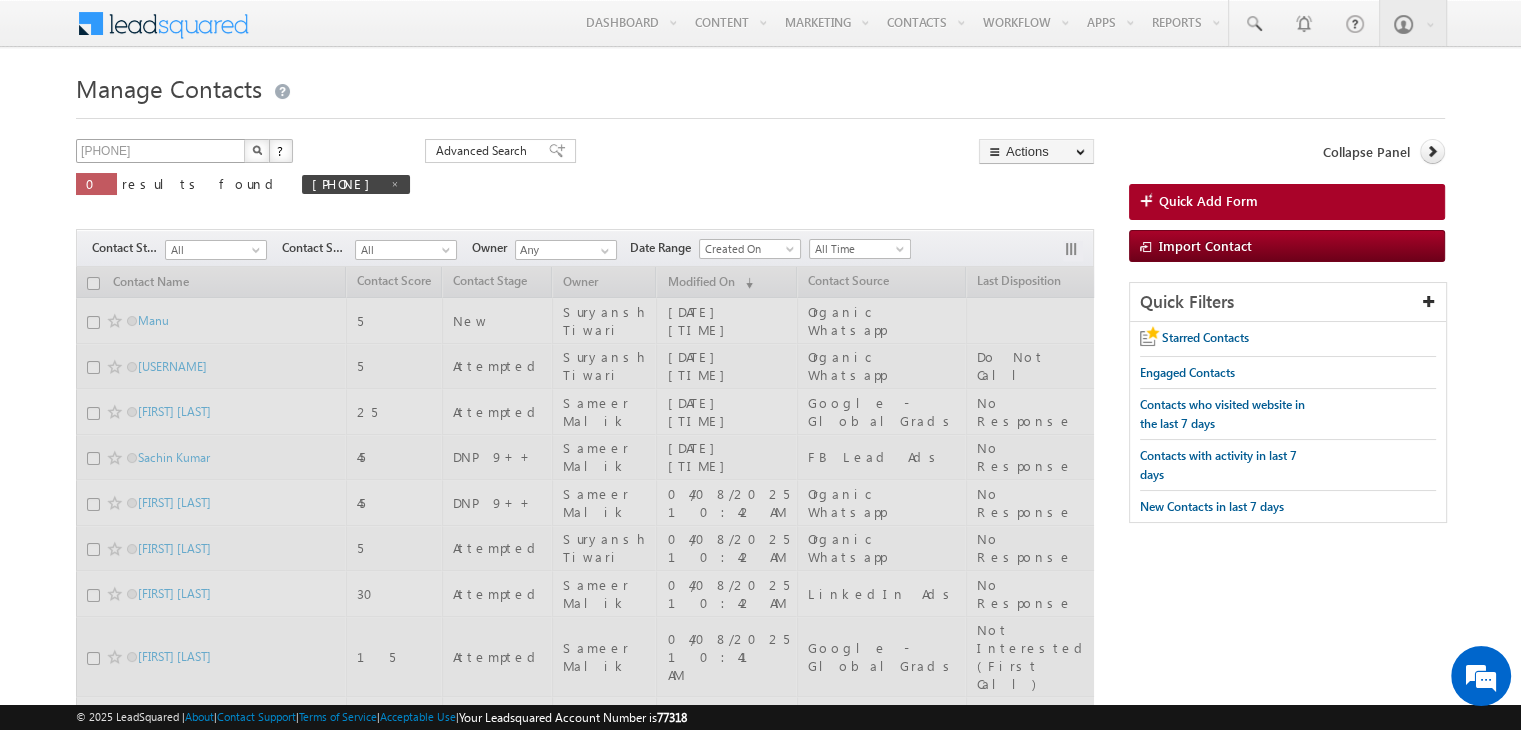 type 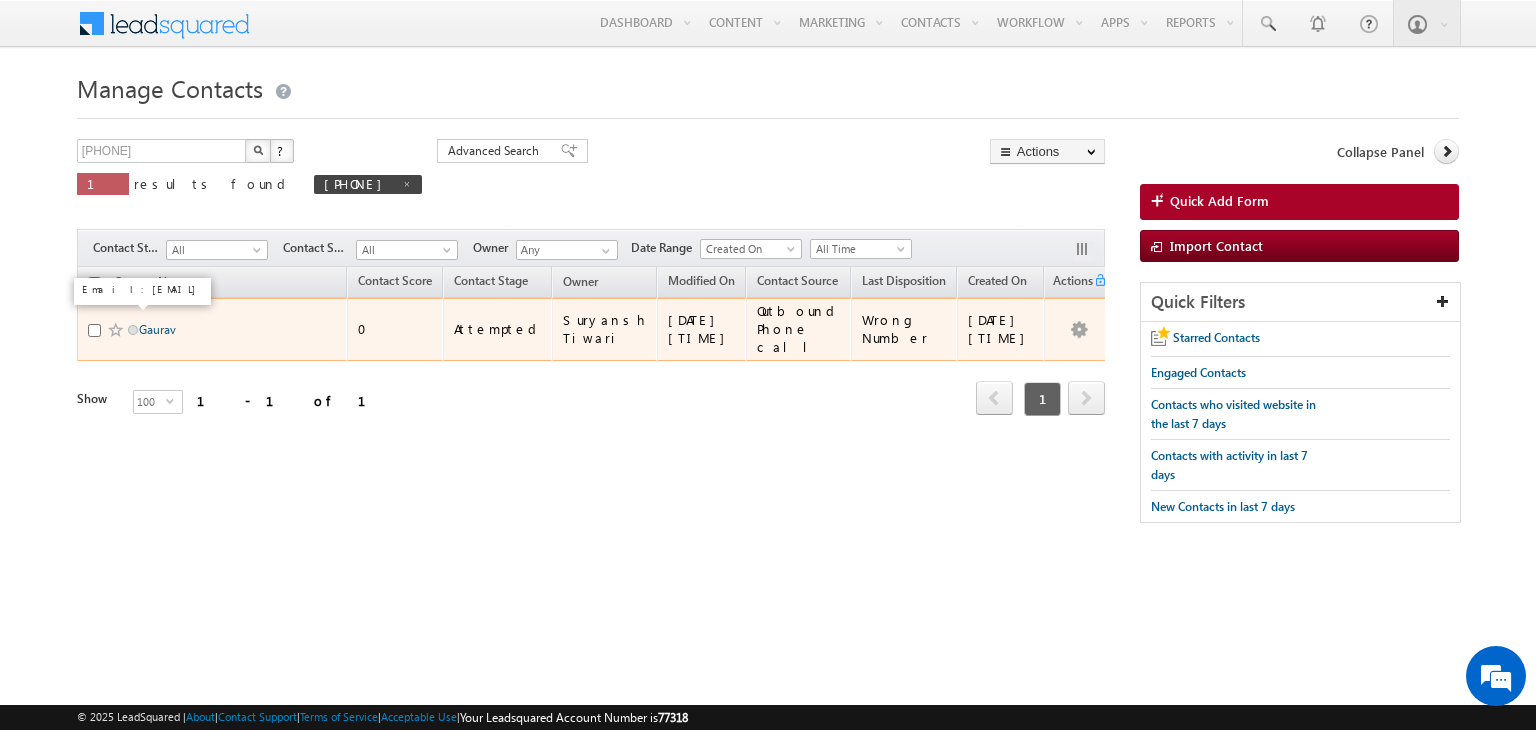 click on "Gaurav" at bounding box center [157, 329] 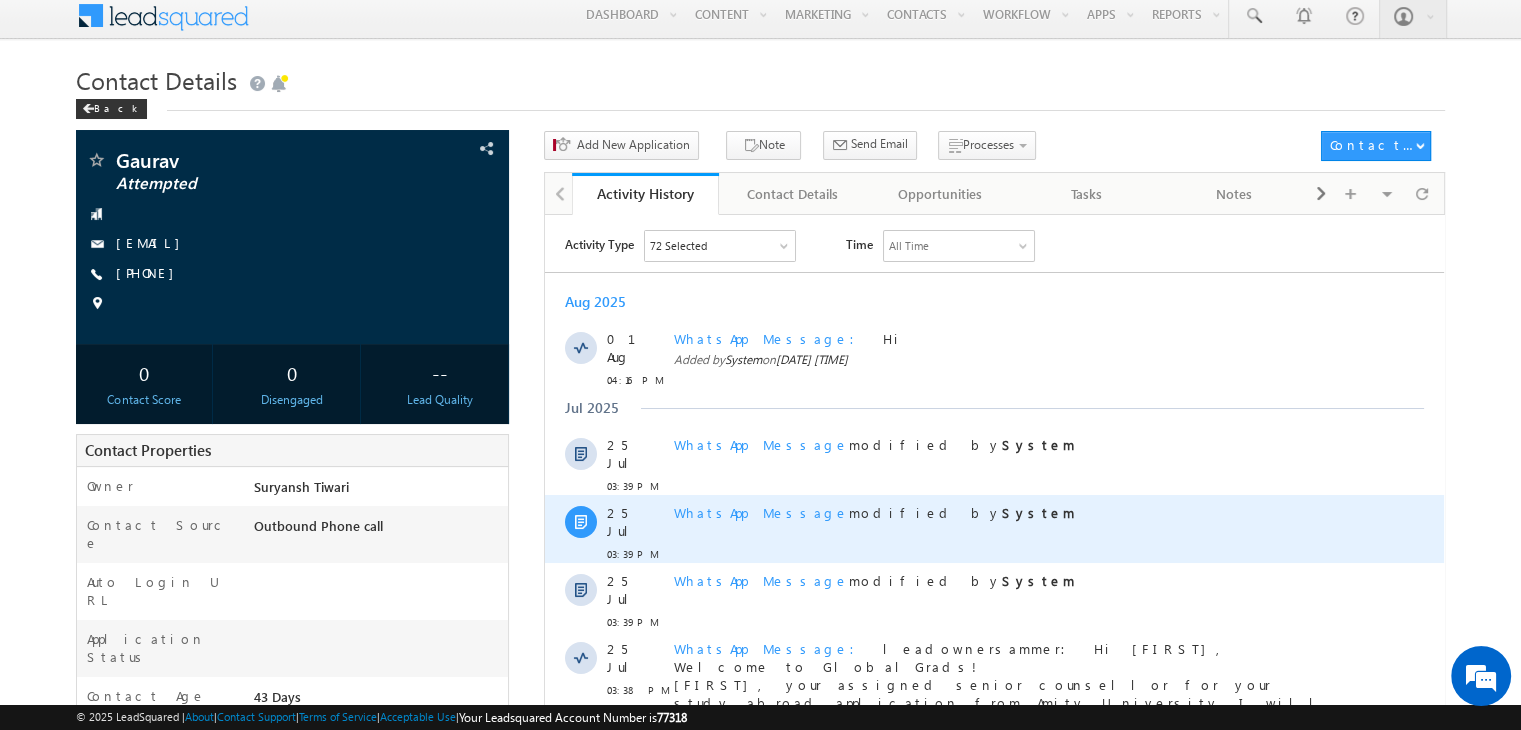 scroll, scrollTop: 0, scrollLeft: 0, axis: both 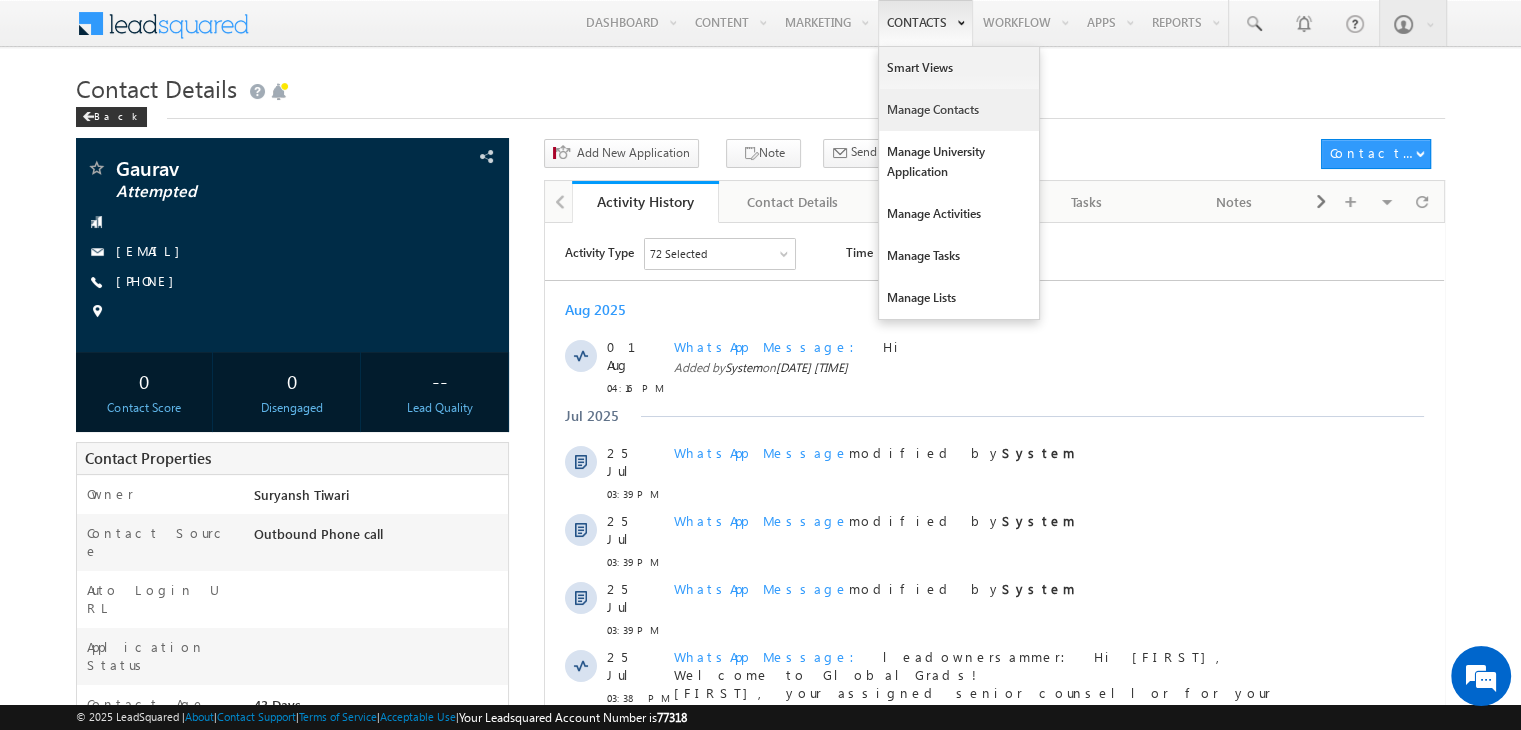 click on "Manage Contacts" at bounding box center [959, 110] 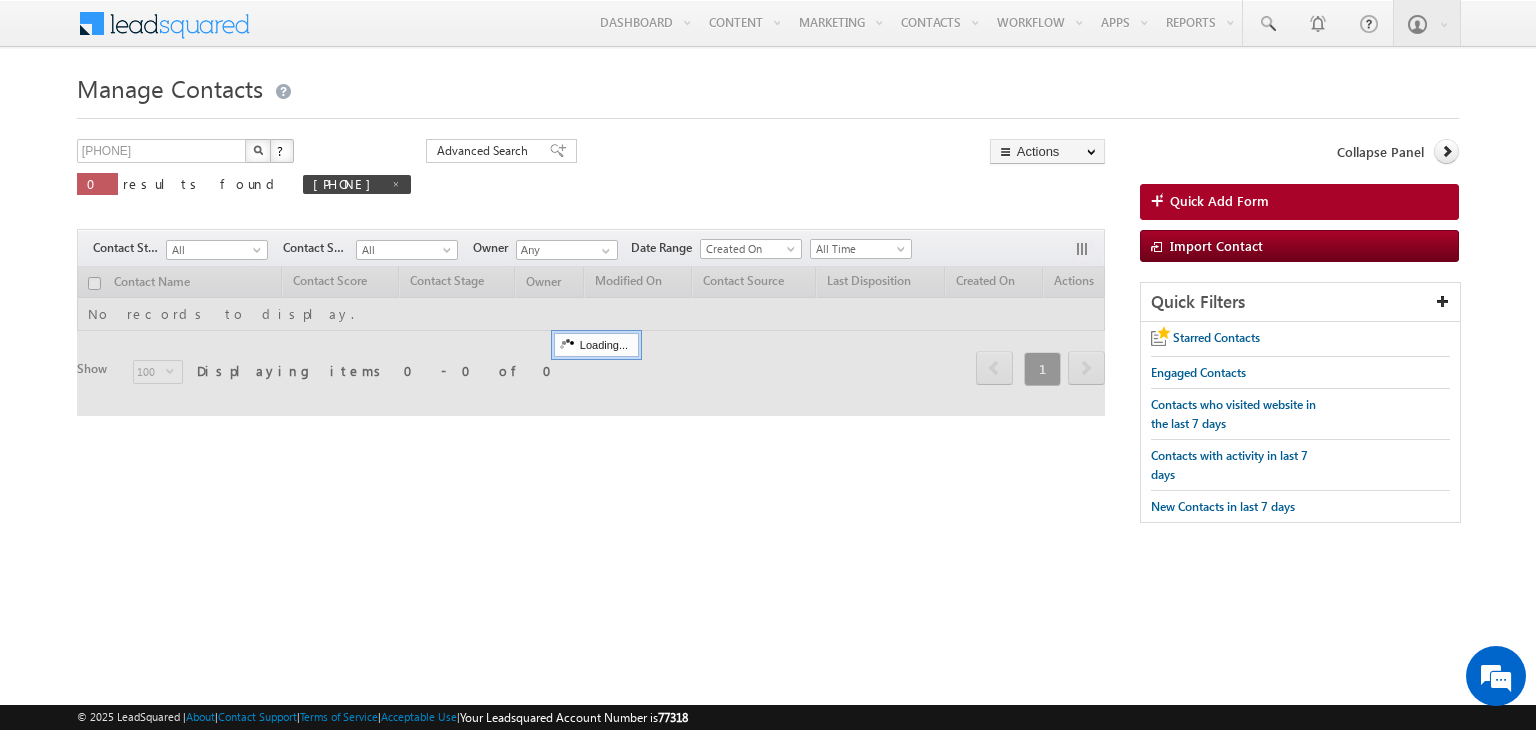 scroll, scrollTop: 0, scrollLeft: 0, axis: both 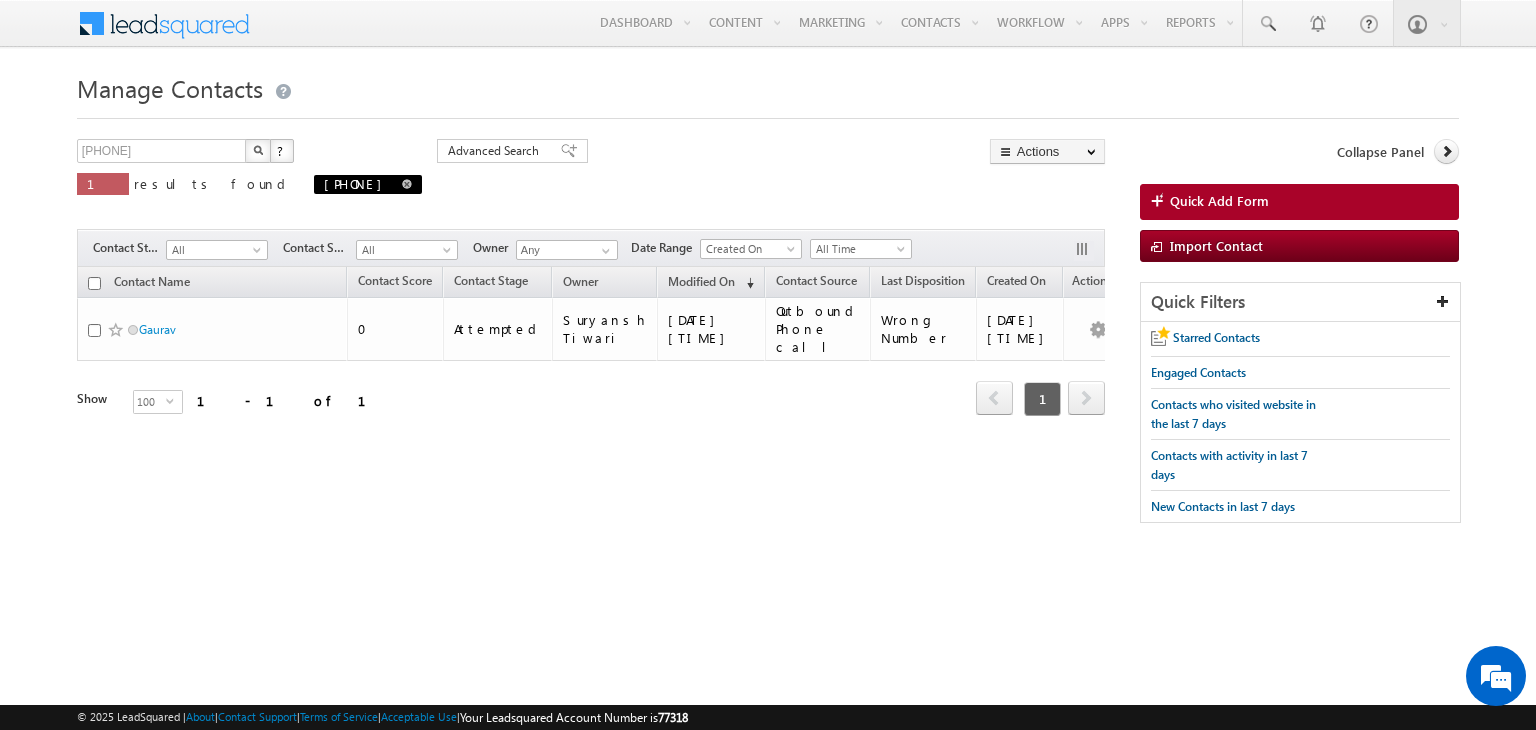 click at bounding box center (407, 184) 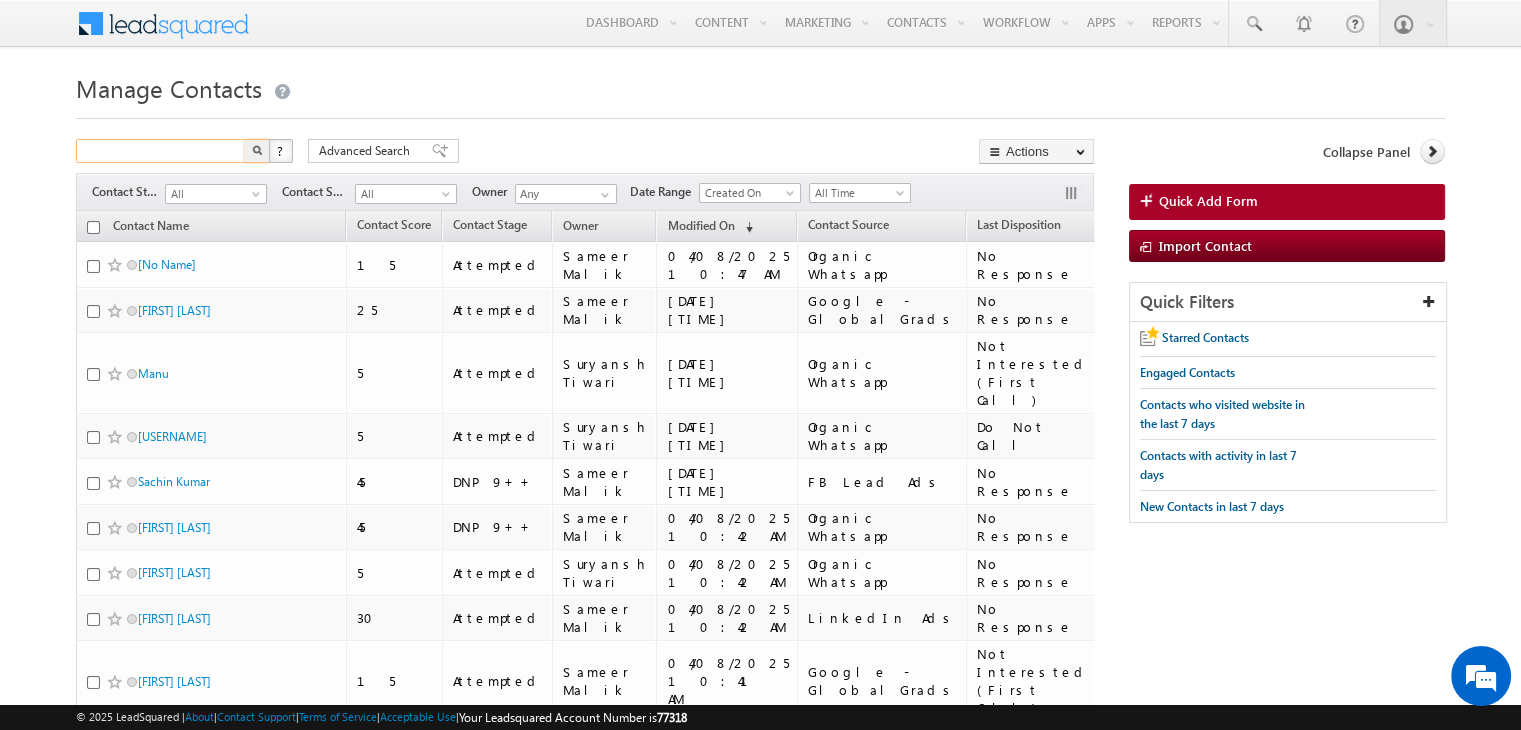 click at bounding box center [161, 151] 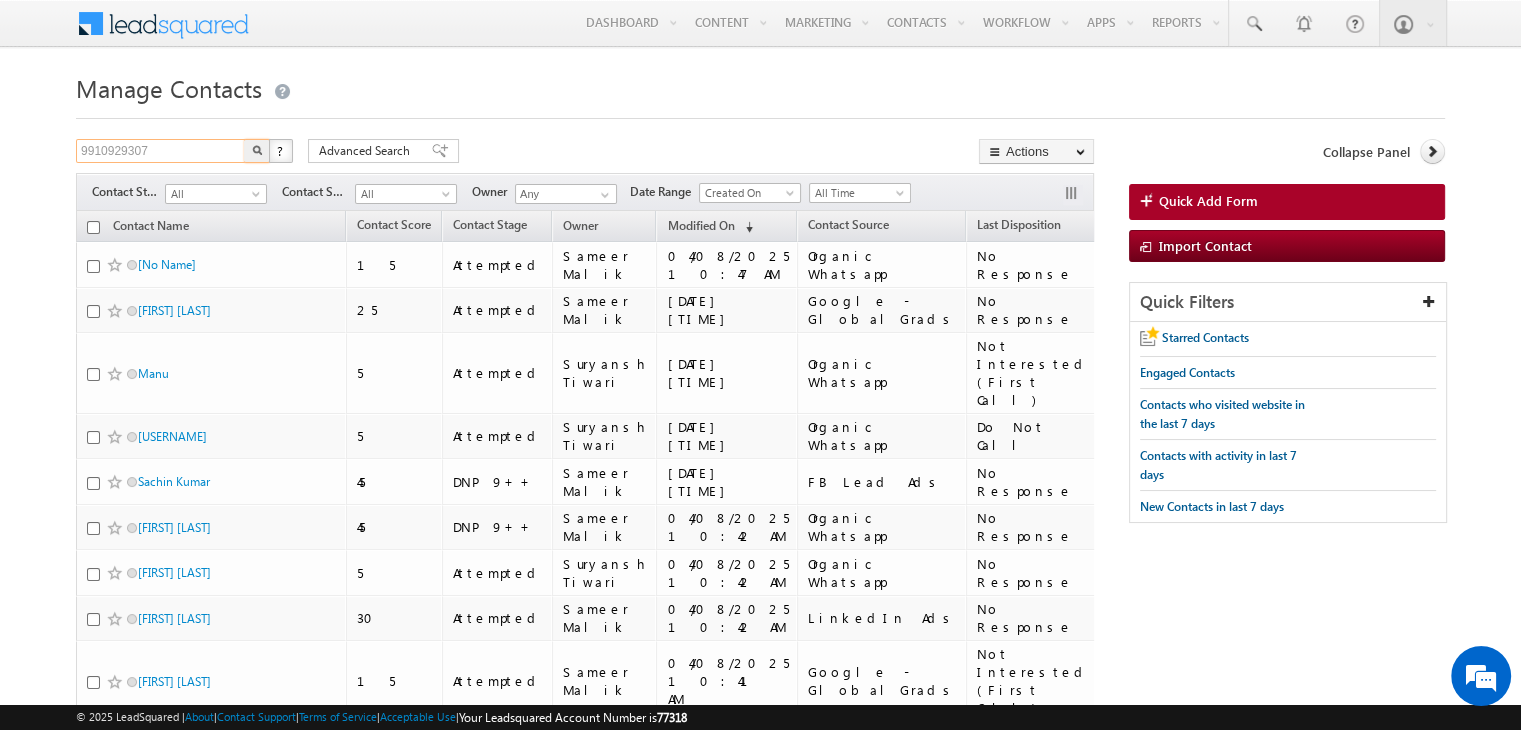type on "9910929307" 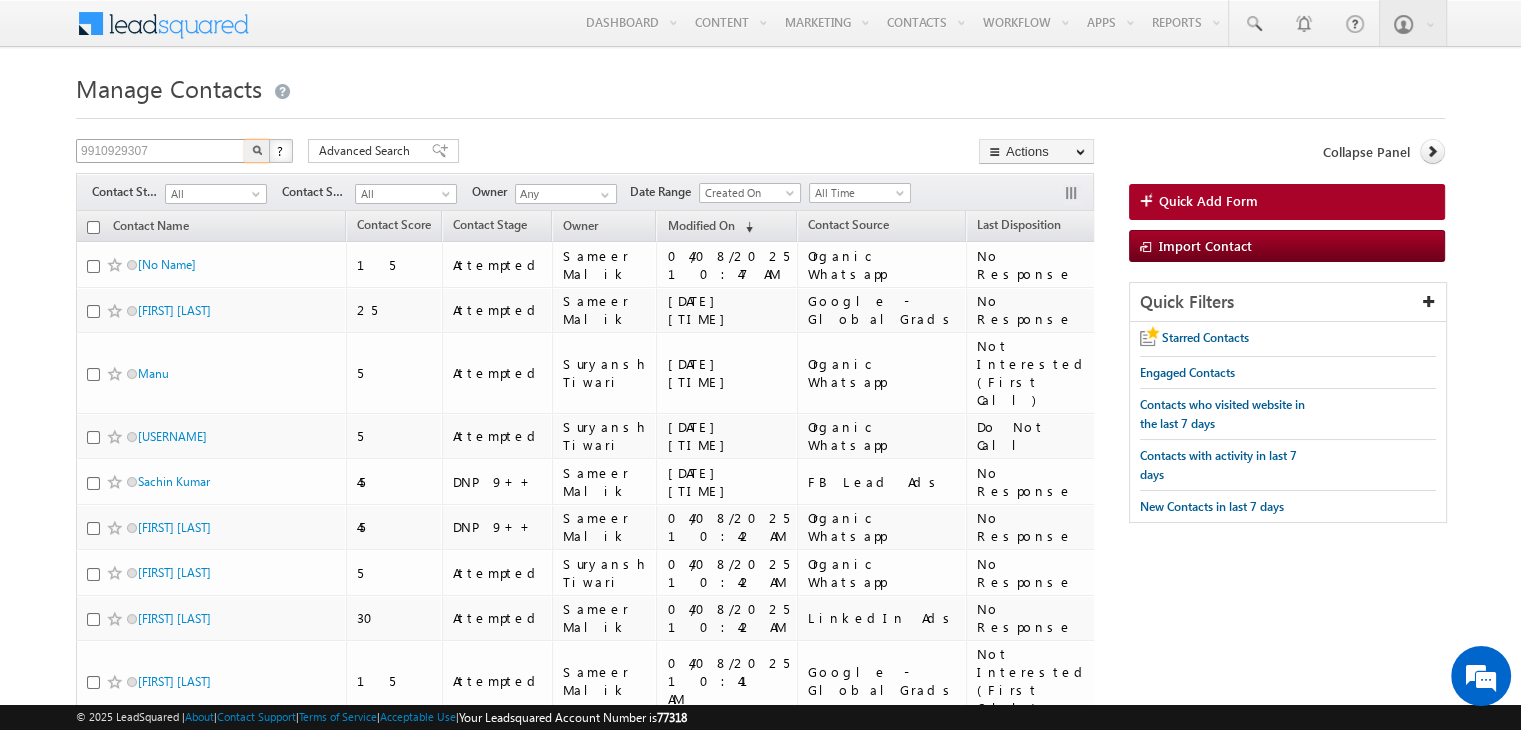 click at bounding box center [257, 151] 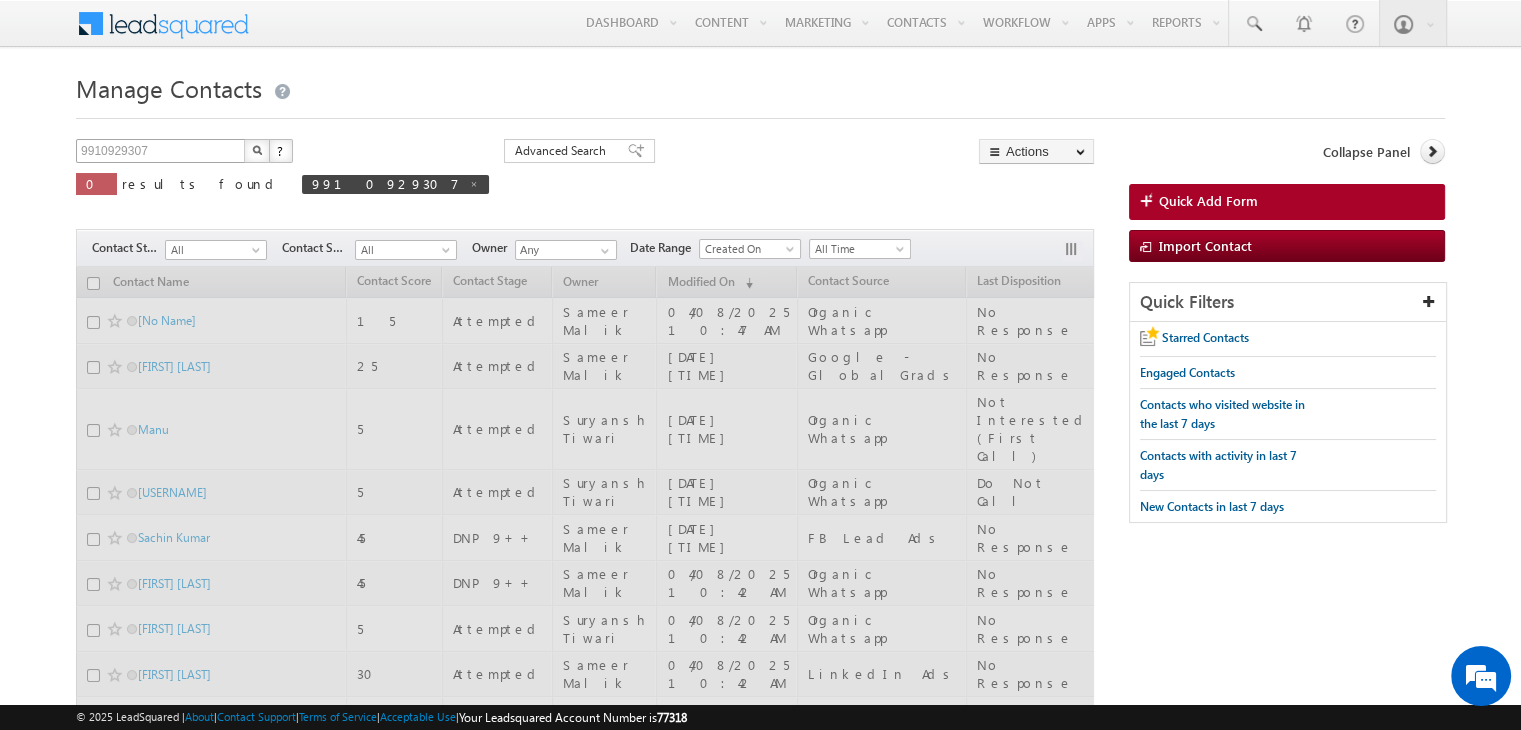 type 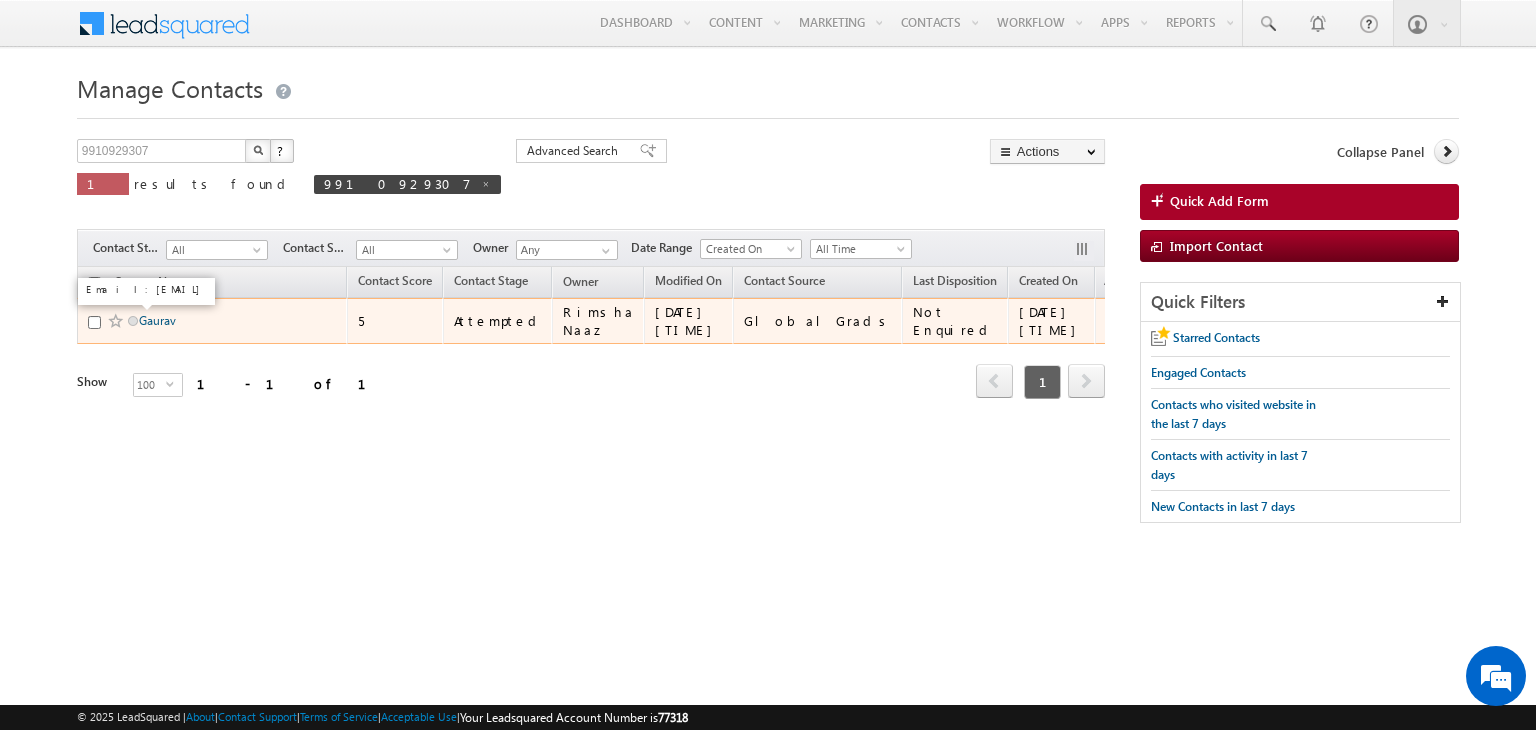 click on "Gaurav" at bounding box center [157, 320] 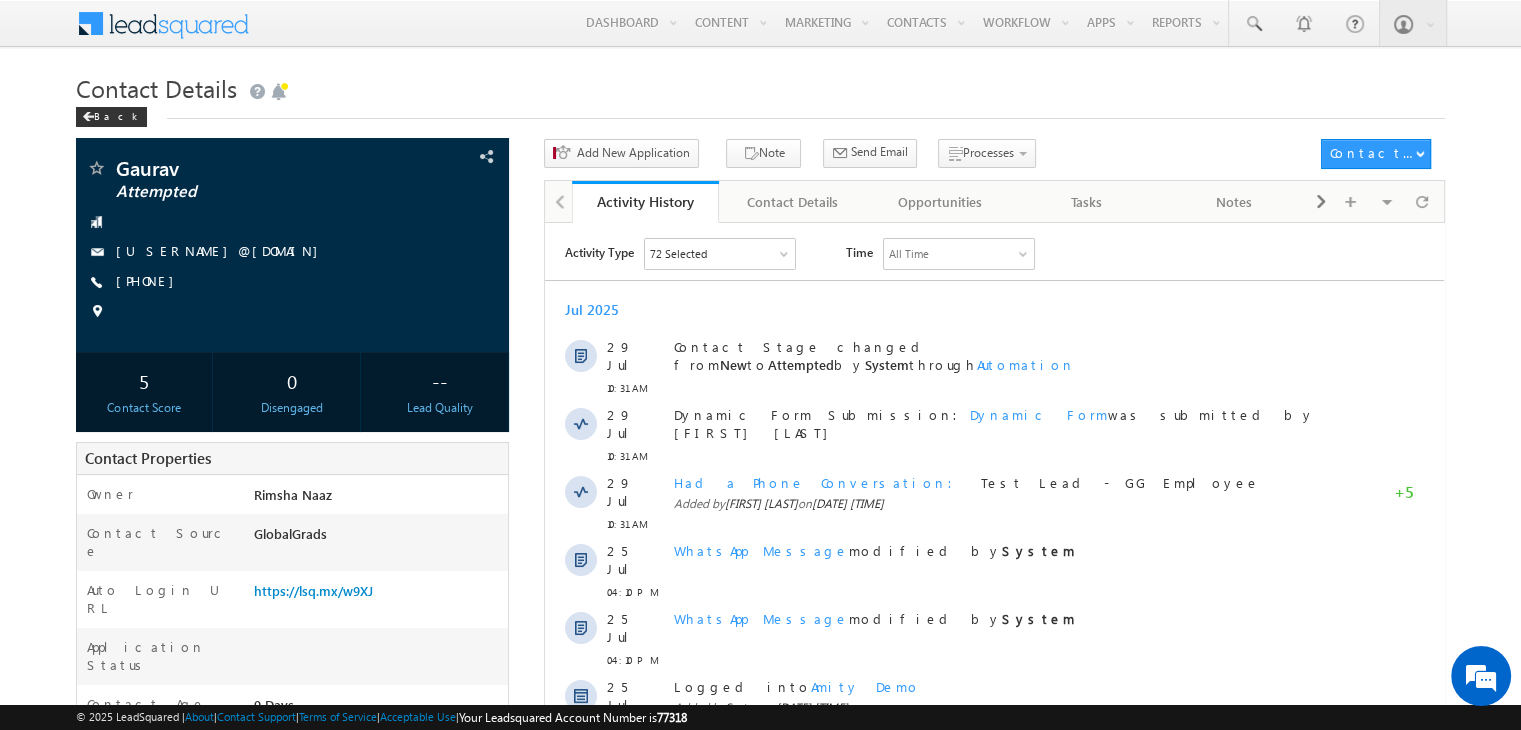 scroll, scrollTop: 0, scrollLeft: 0, axis: both 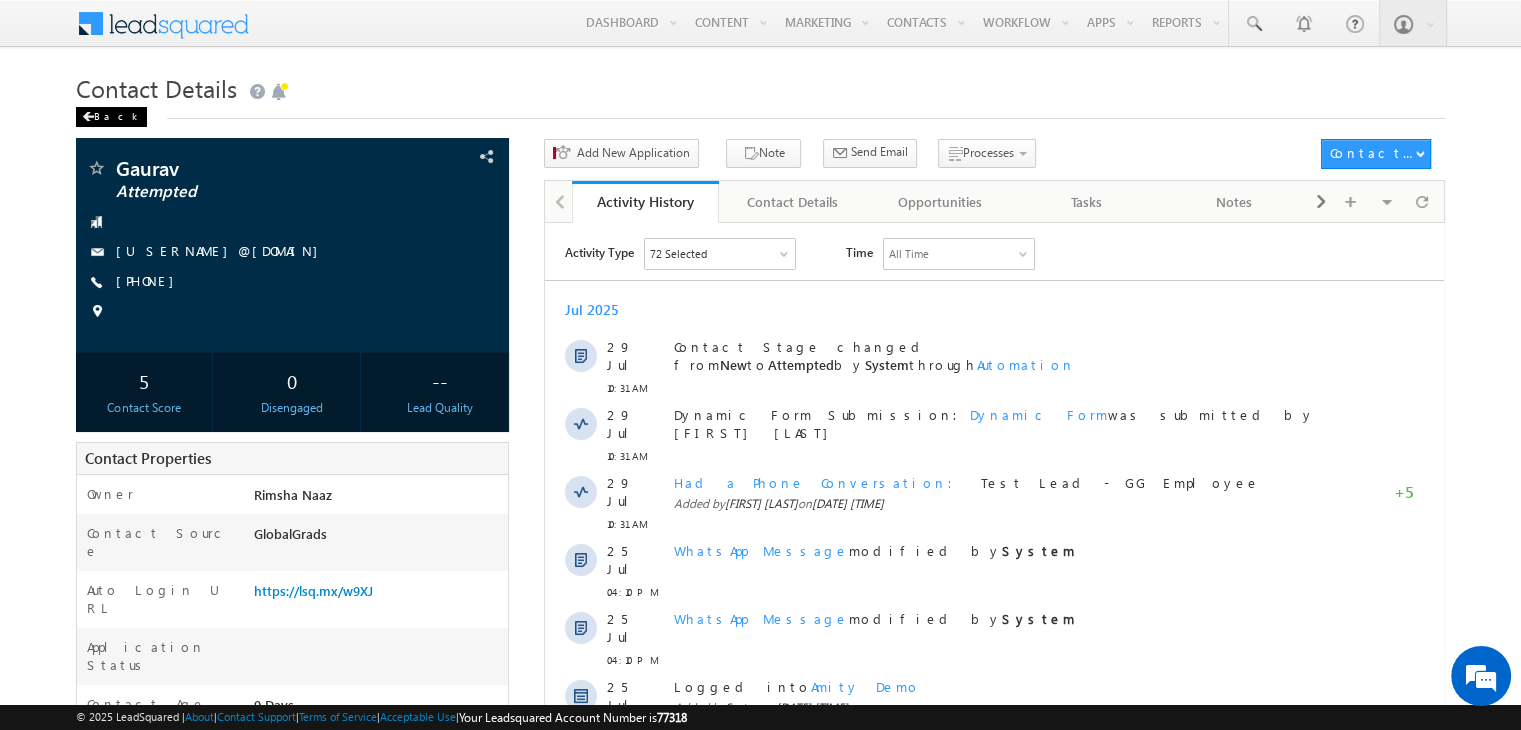 click on "Back" at bounding box center [111, 117] 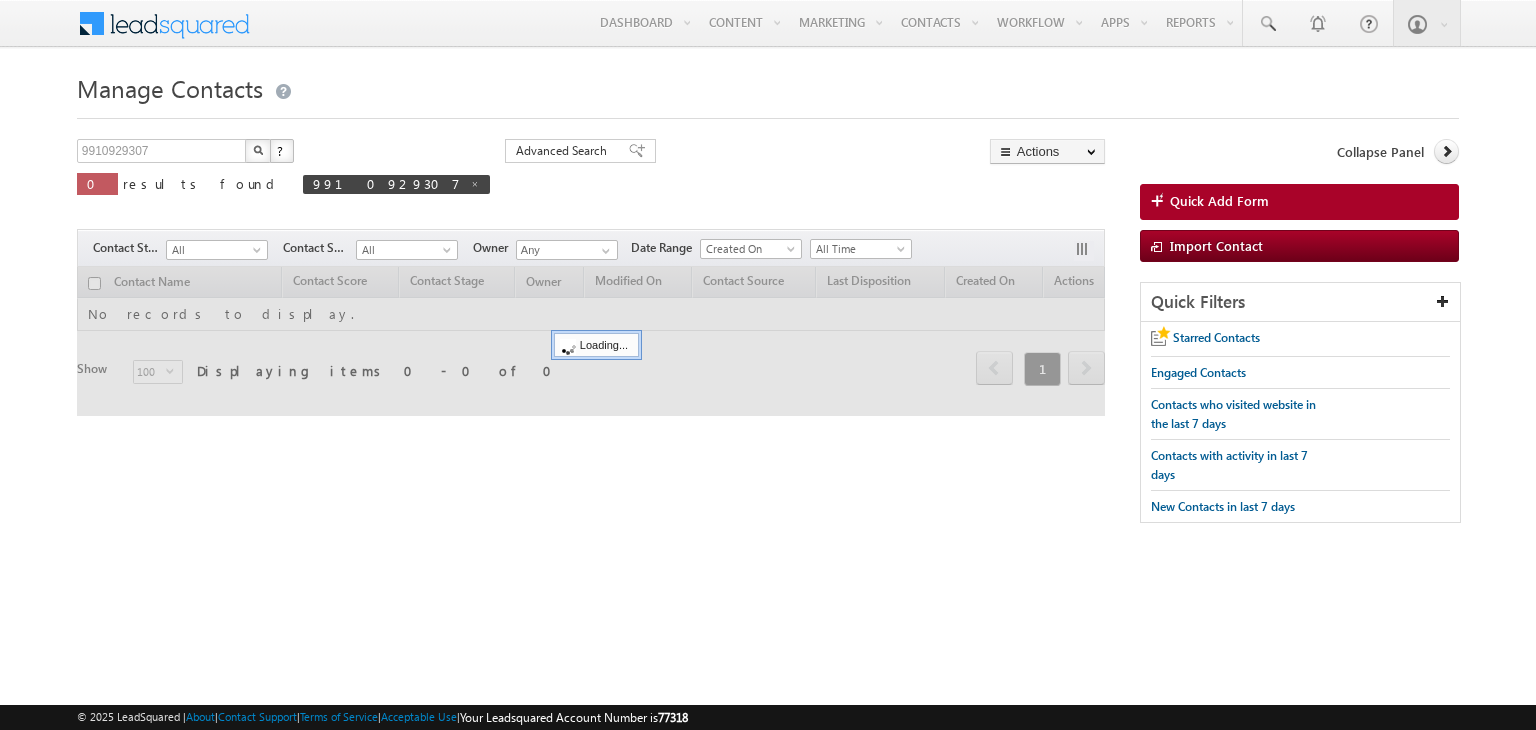 scroll, scrollTop: 0, scrollLeft: 0, axis: both 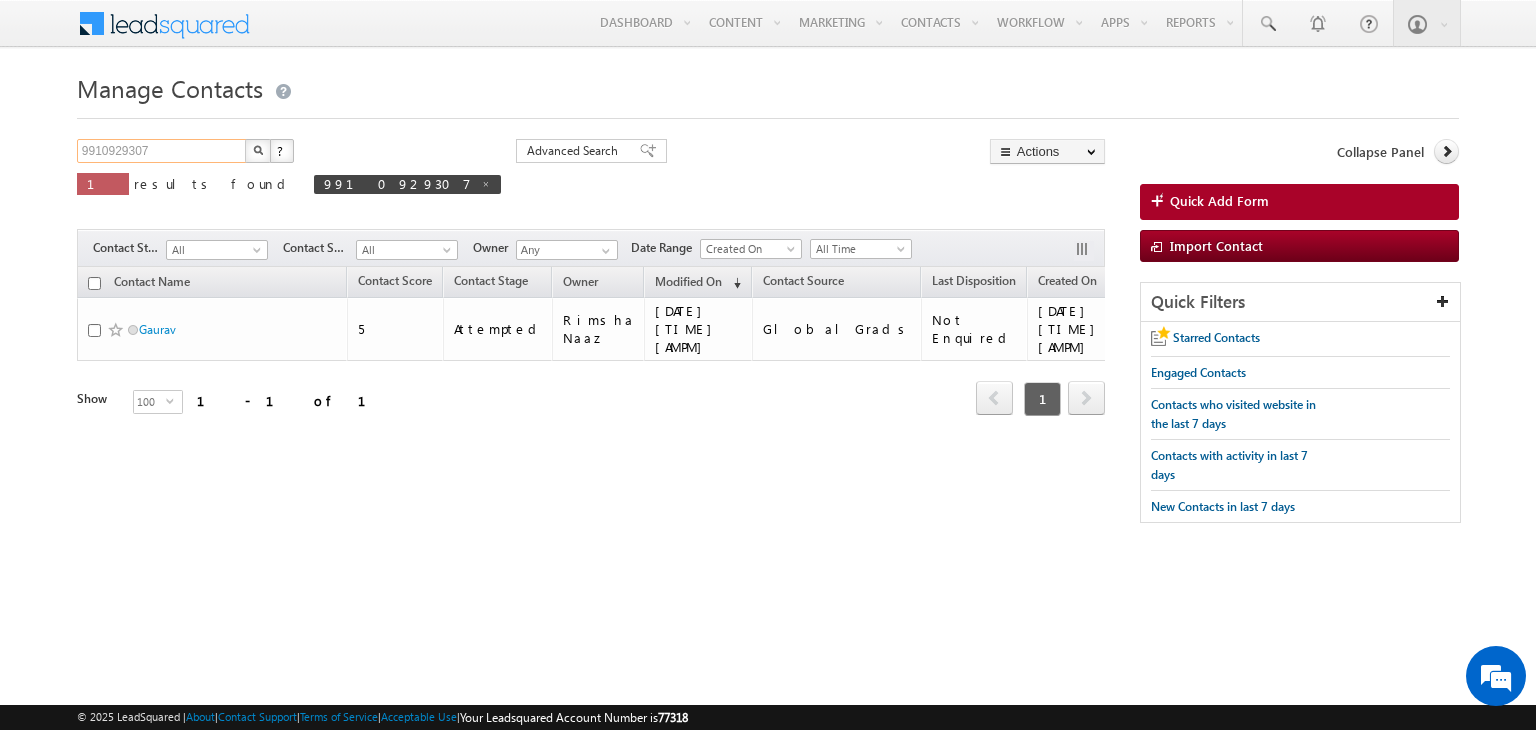 click on "9910929307" at bounding box center (162, 151) 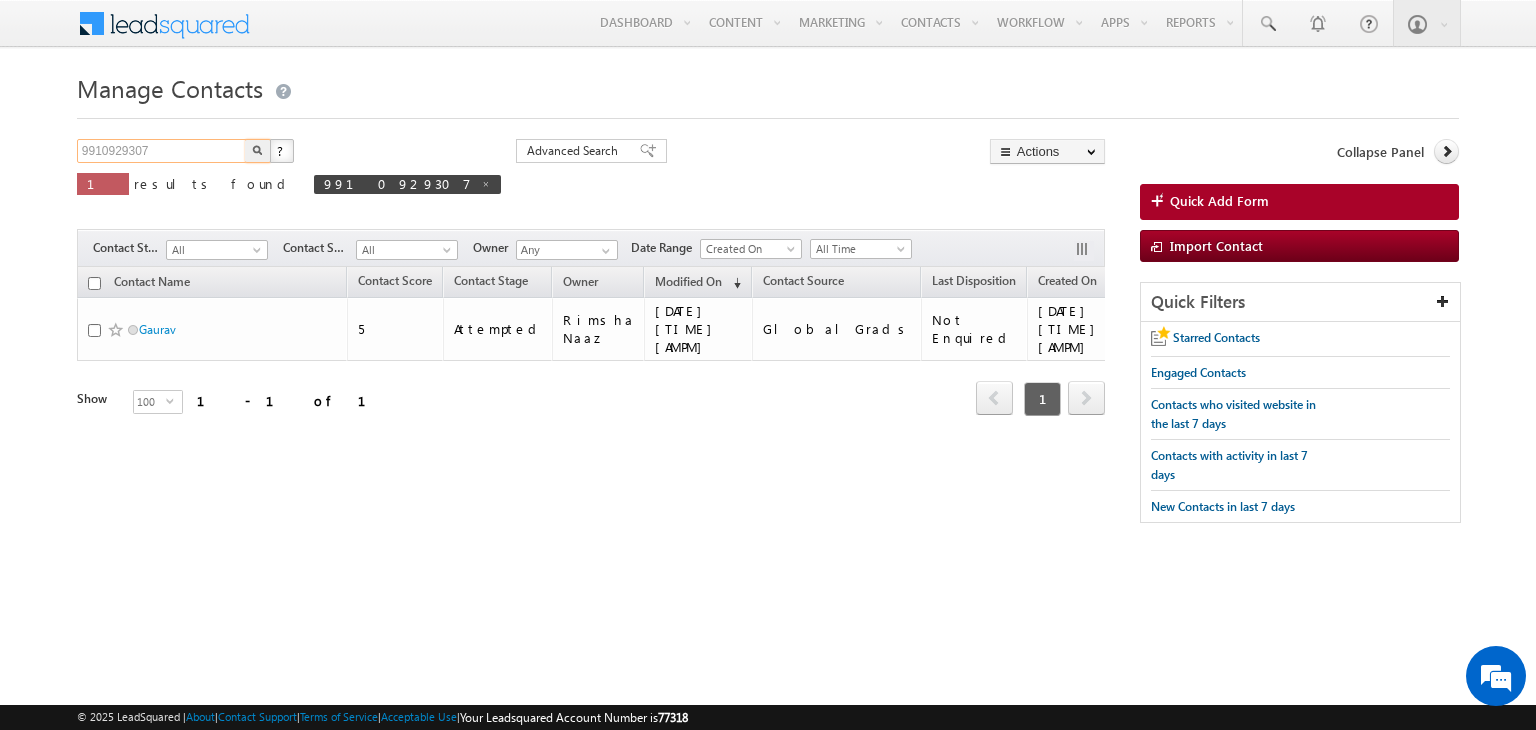 click on "9910929307" at bounding box center [162, 151] 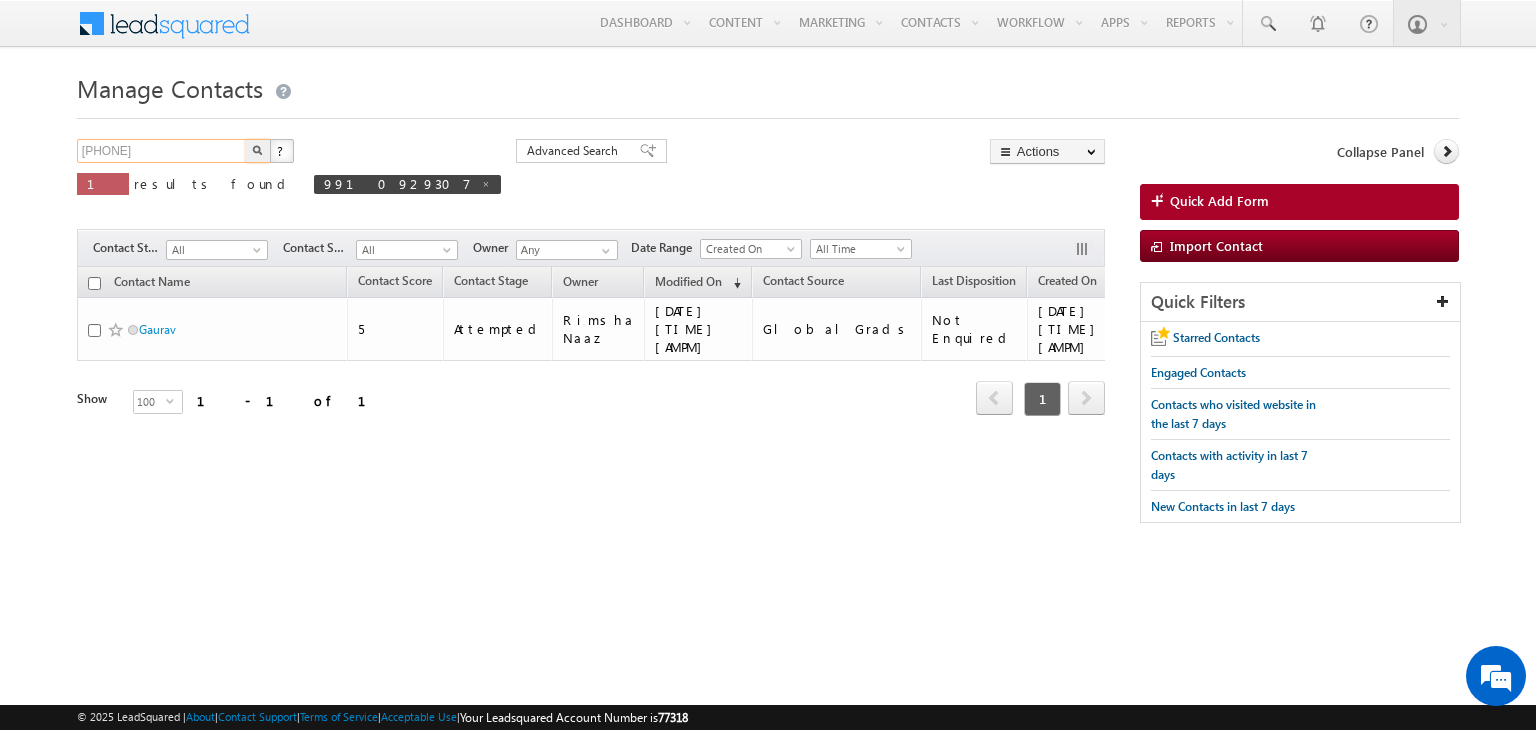 click on "8318569666" at bounding box center (162, 151) 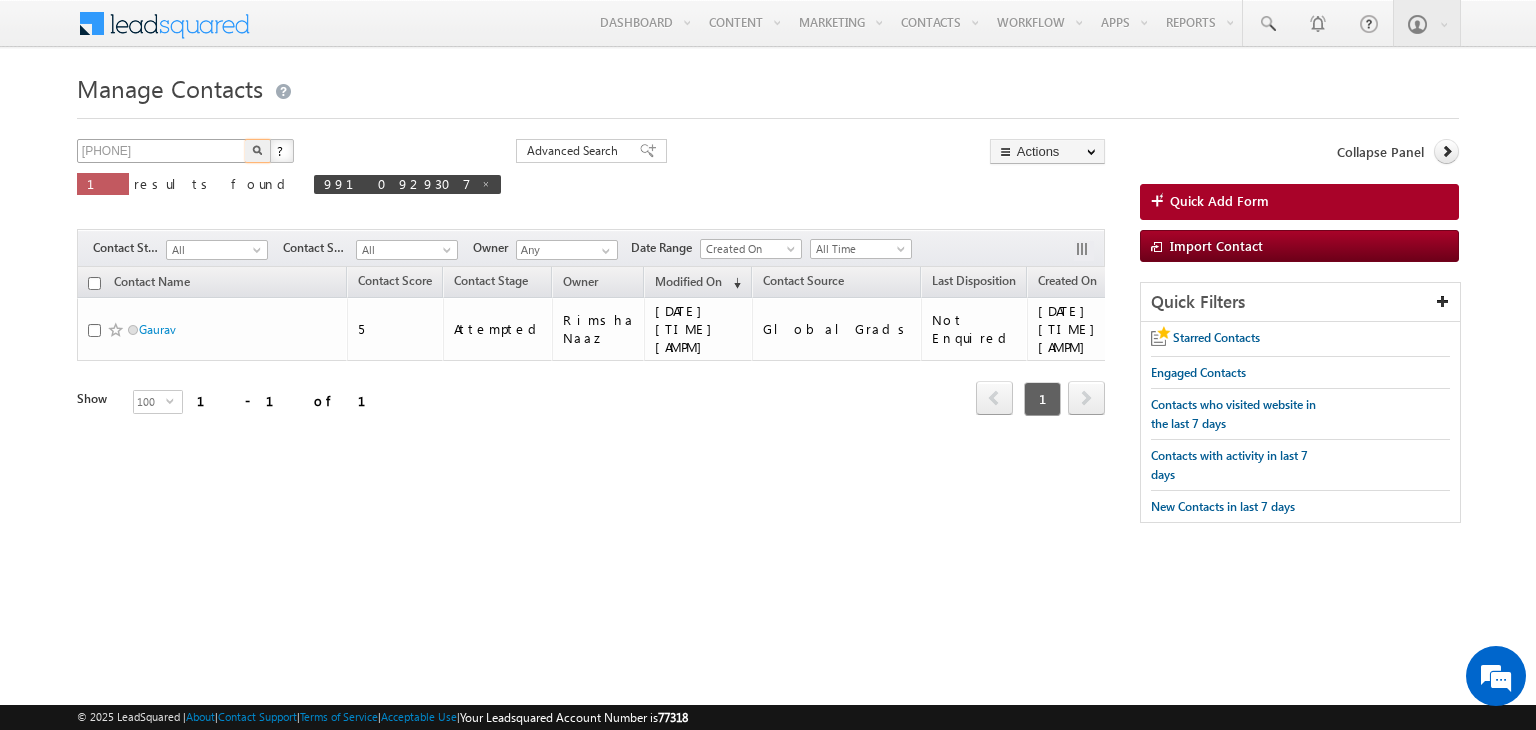 click at bounding box center (258, 151) 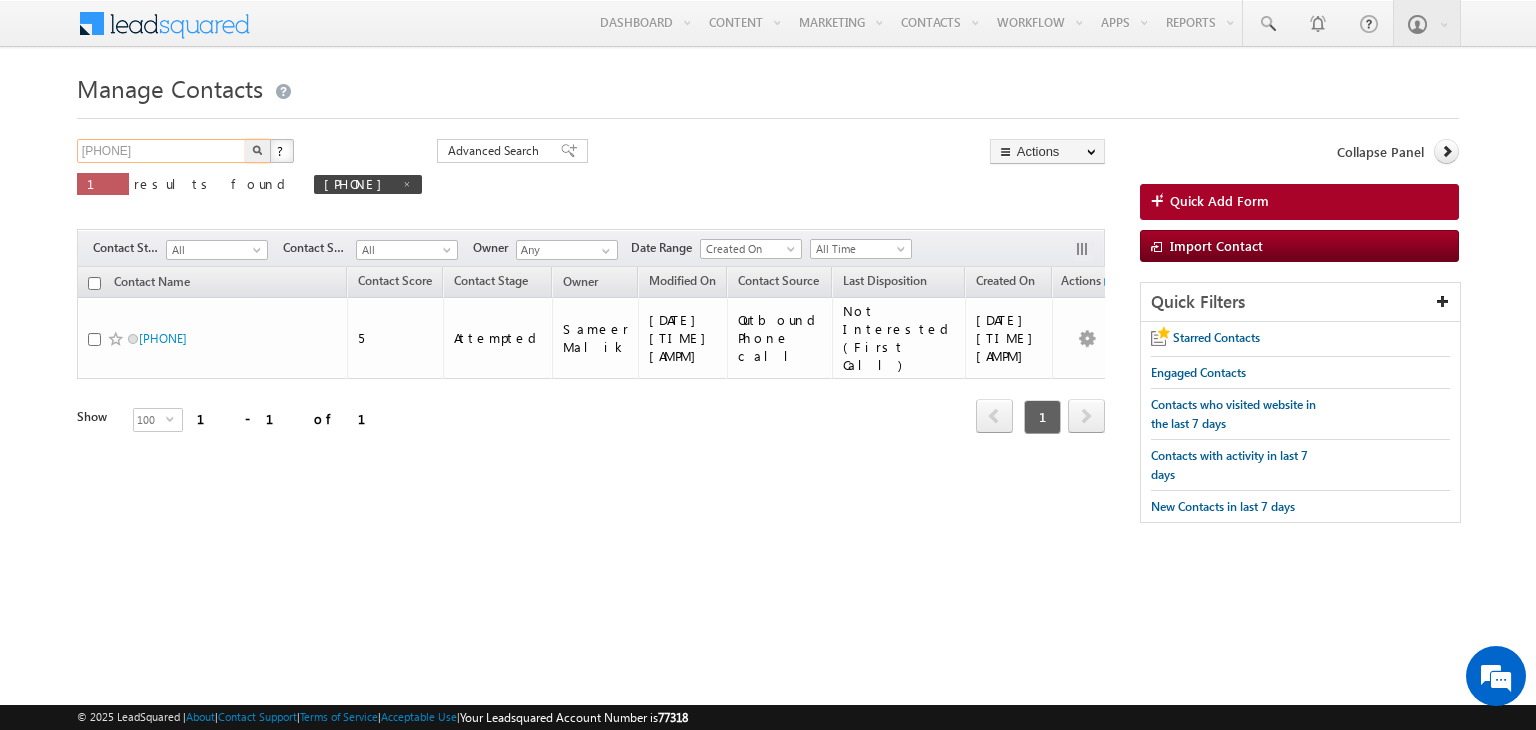 click on "8318569666" at bounding box center [162, 151] 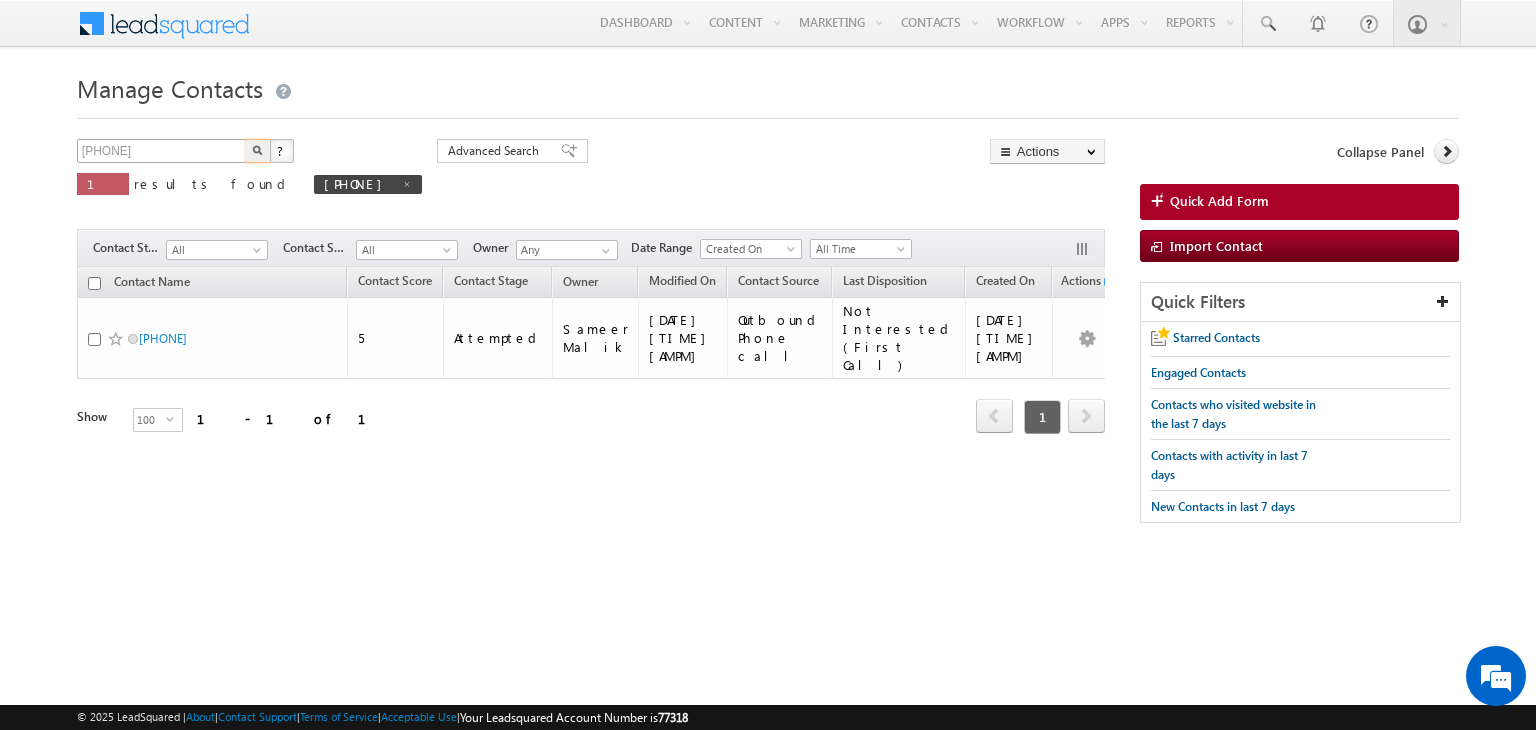 click at bounding box center (258, 151) 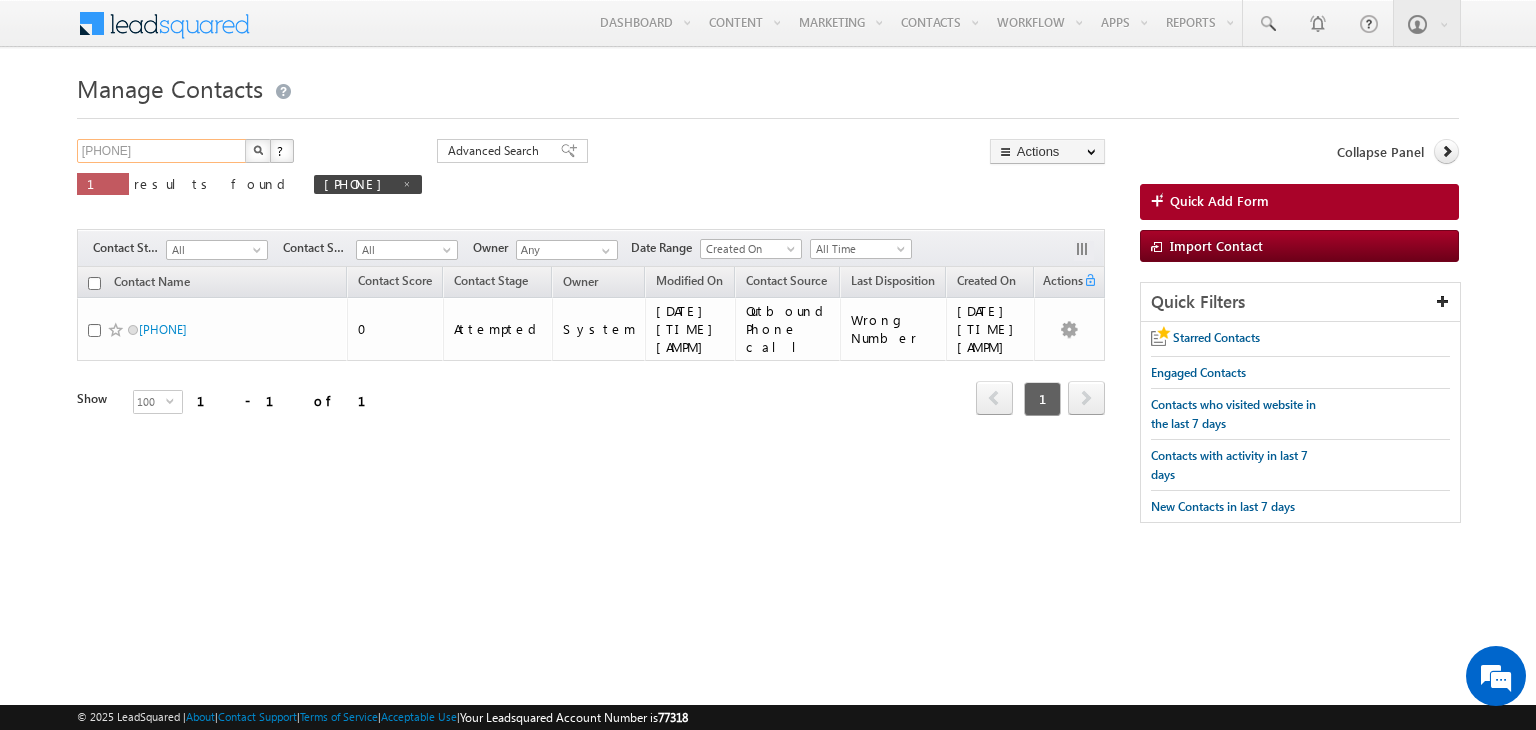 click on "8979218561" at bounding box center [162, 151] 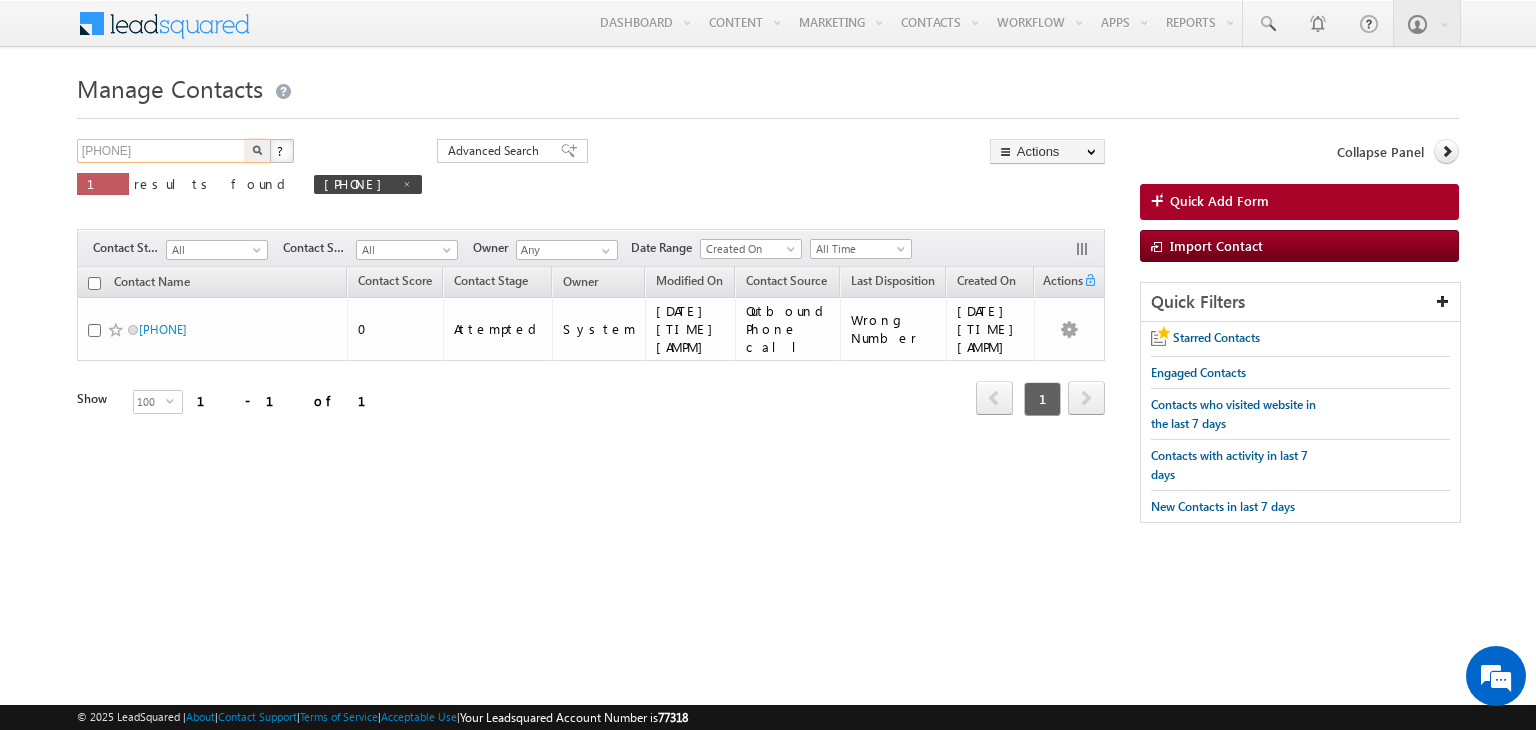 click on "8979218561" at bounding box center [162, 151] 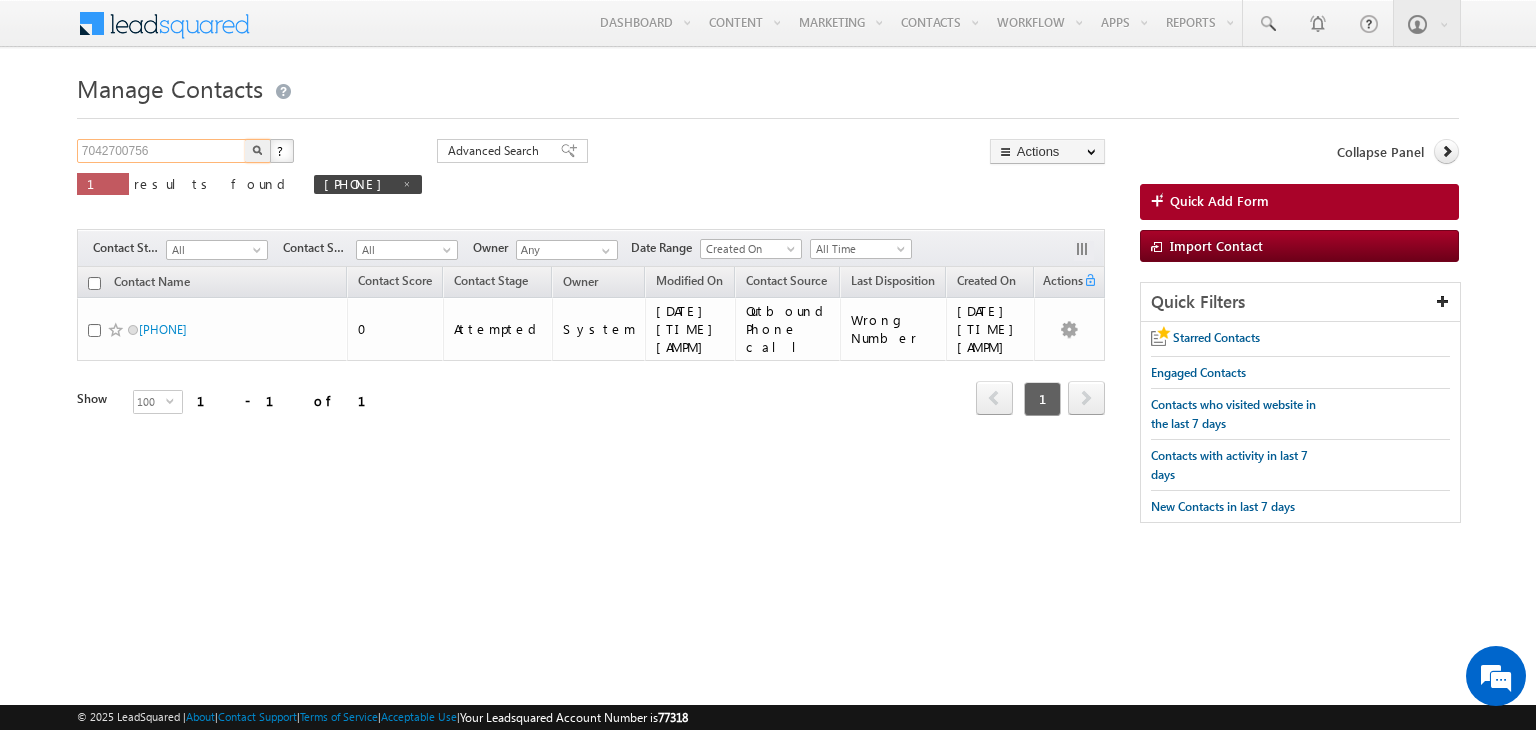 click on "7042700756" at bounding box center (162, 151) 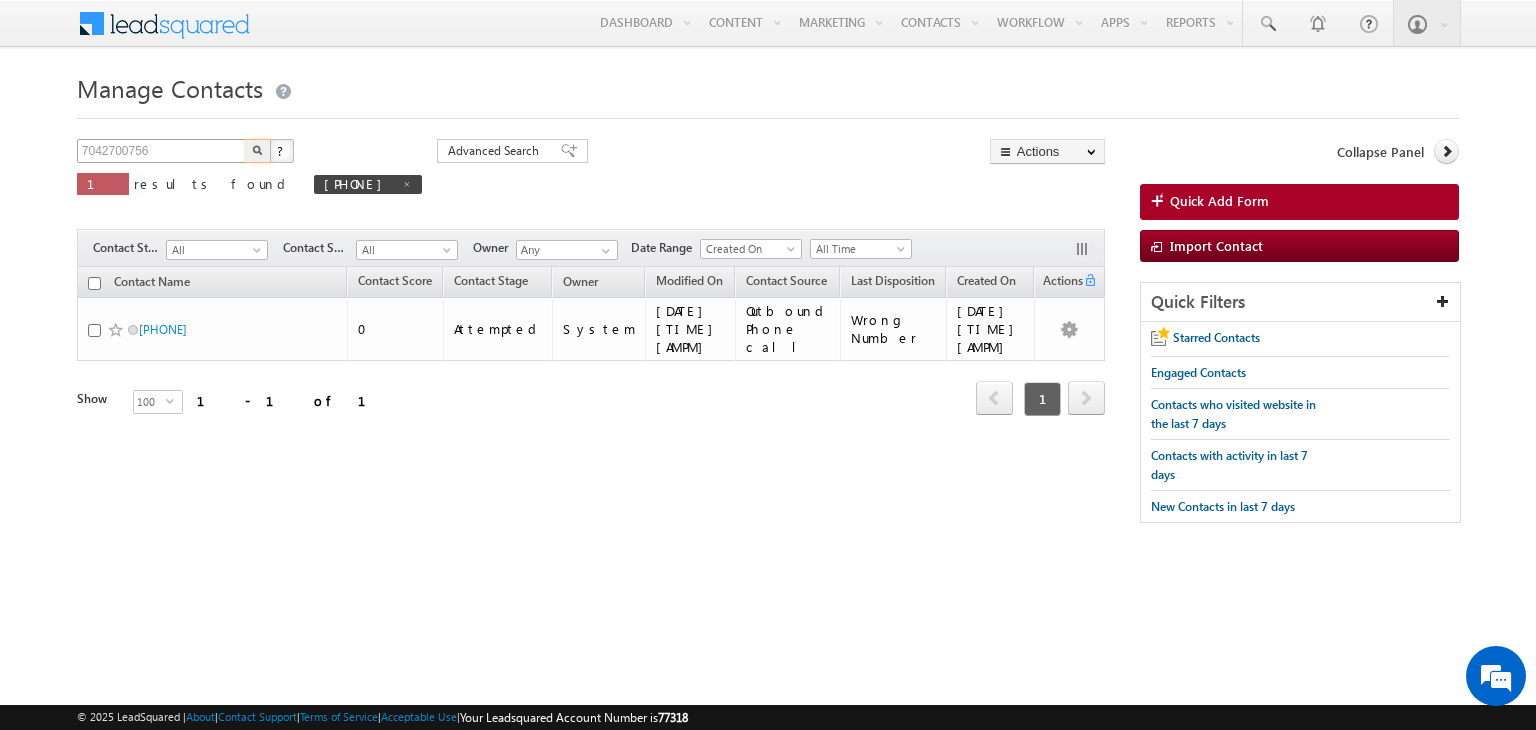 click at bounding box center (258, 151) 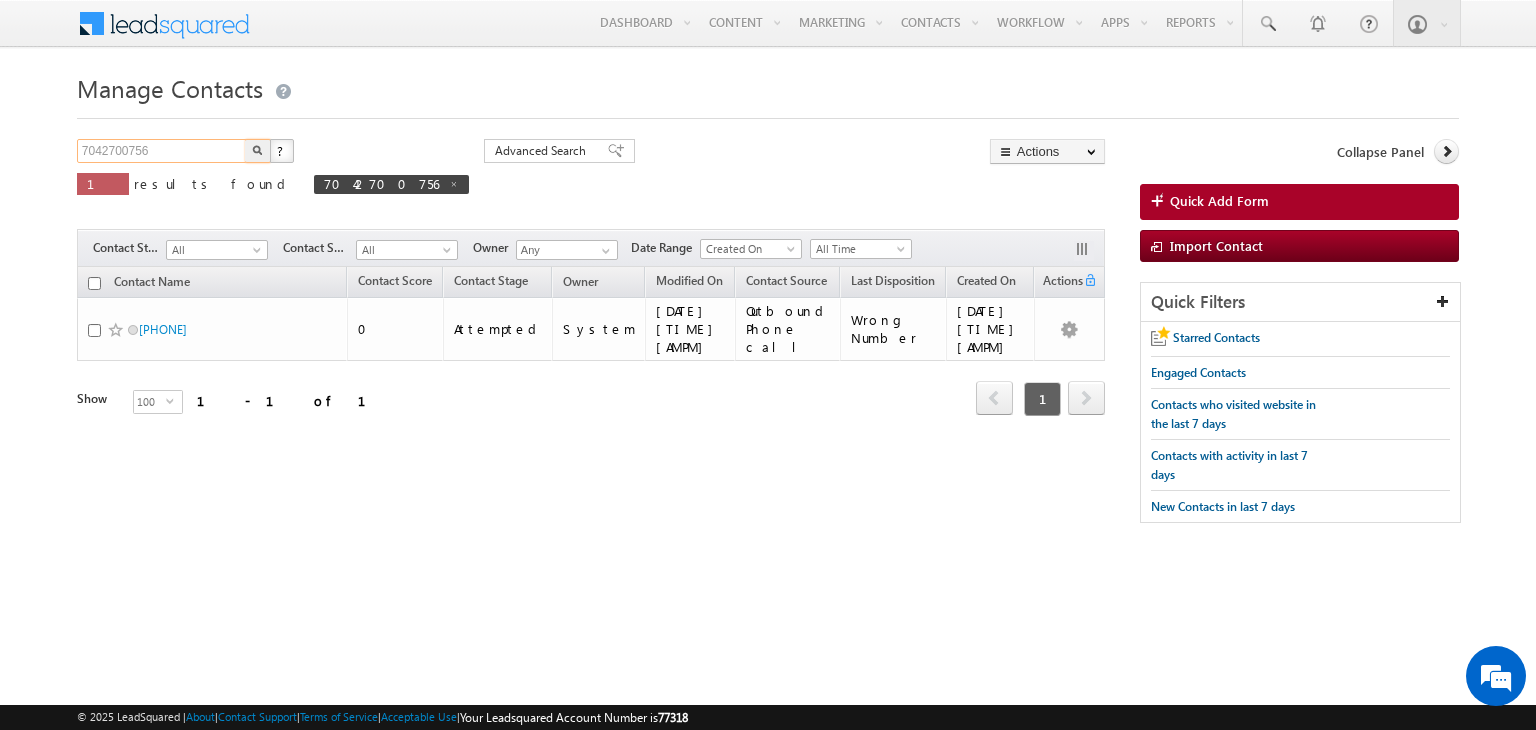 click on "7042700756" at bounding box center (162, 151) 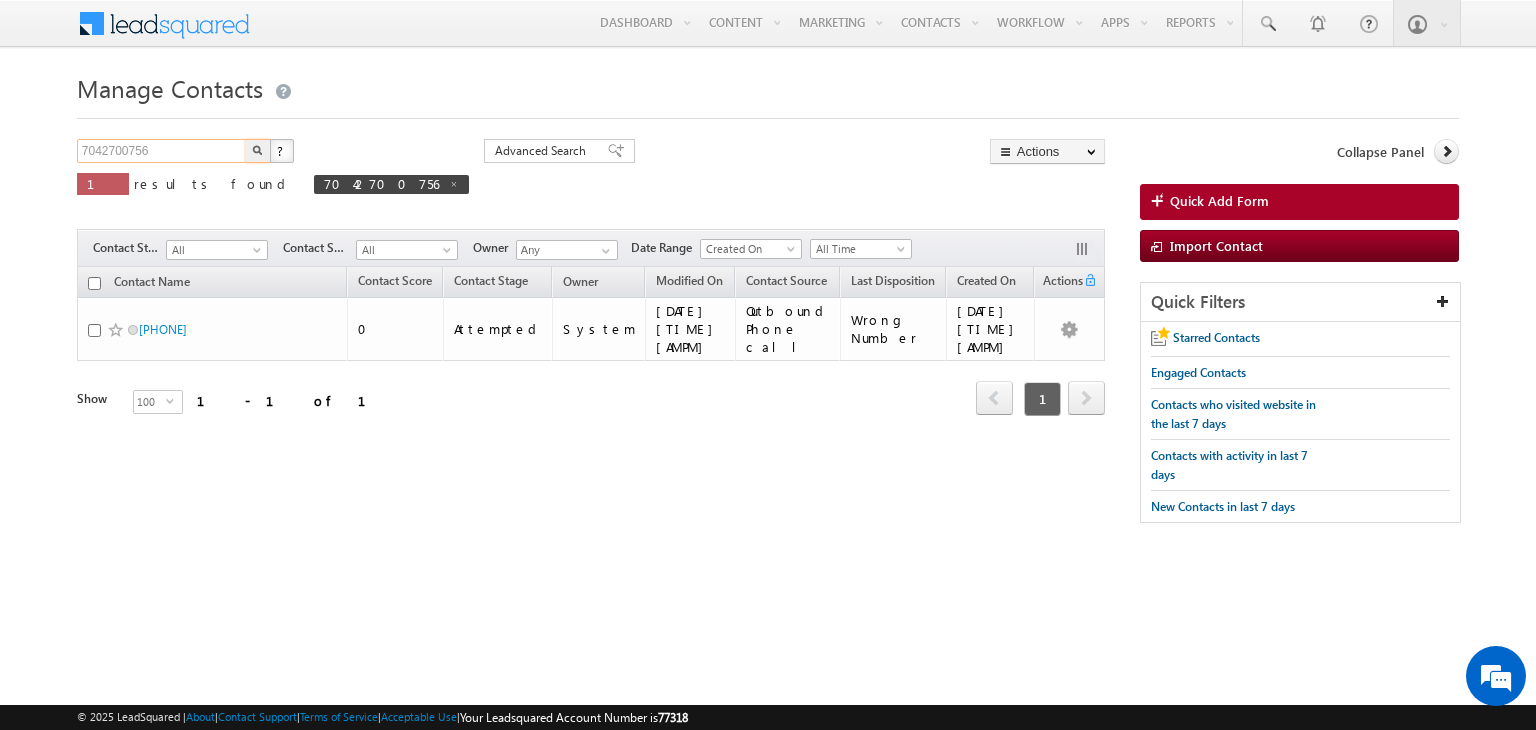 click on "7042700756" at bounding box center [162, 151] 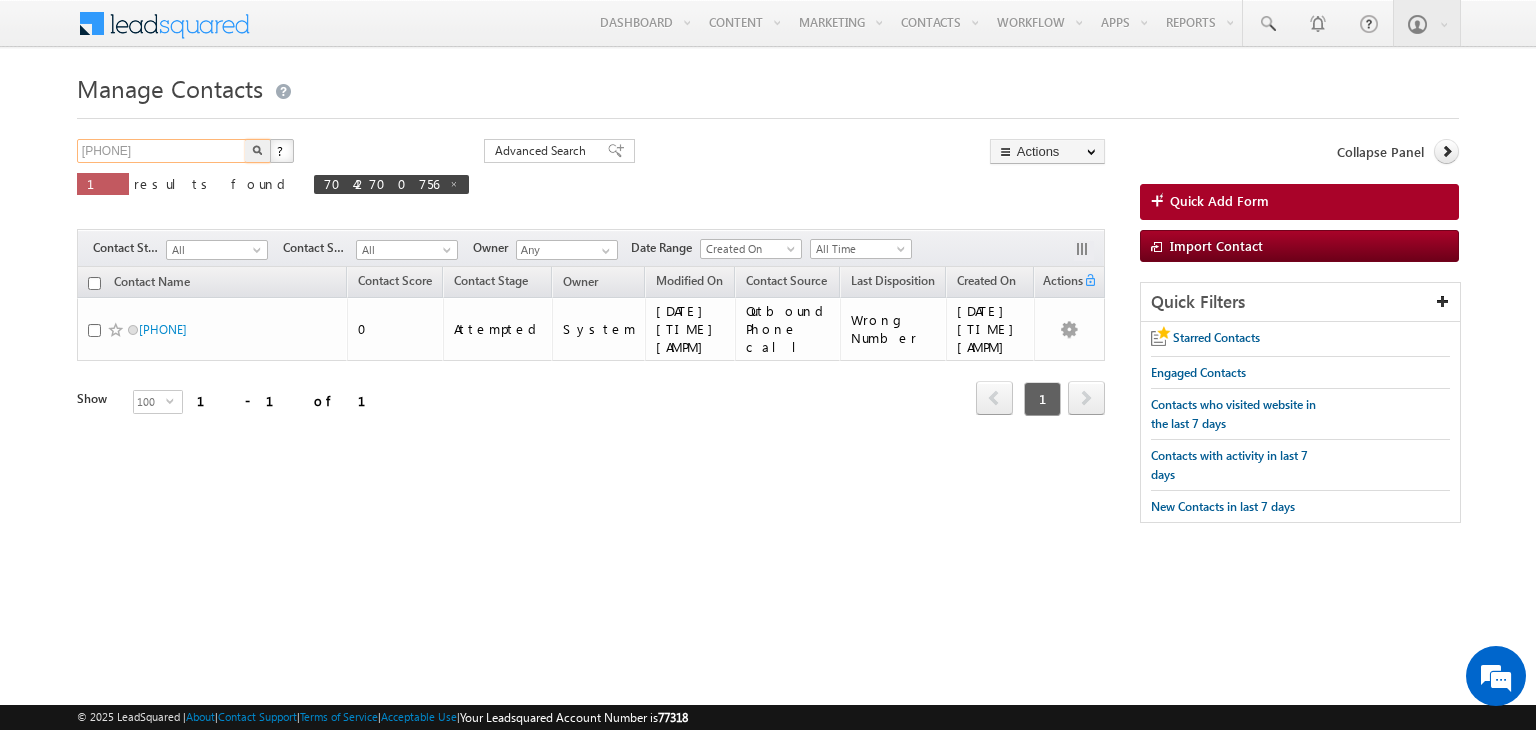 type on "8010115662" 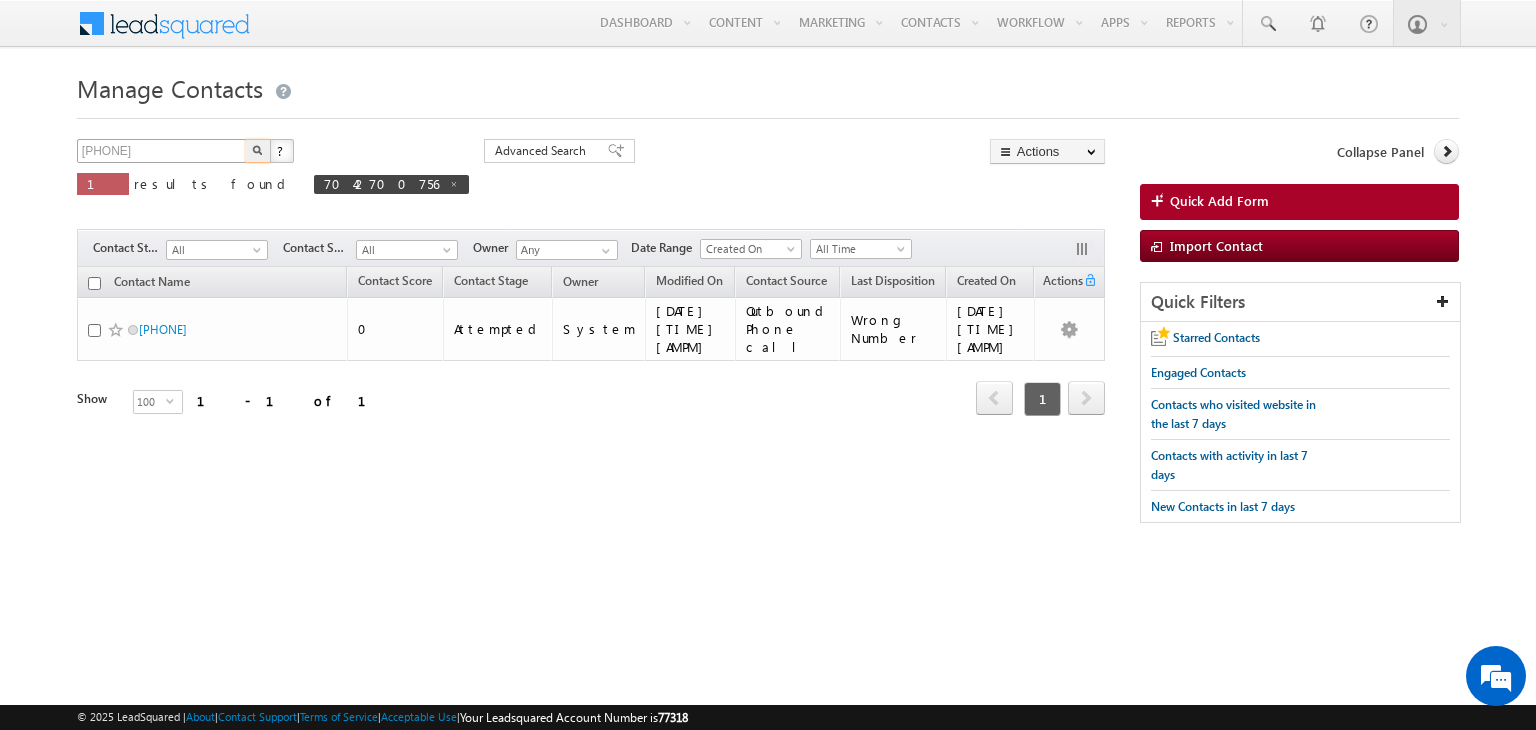click at bounding box center (258, 151) 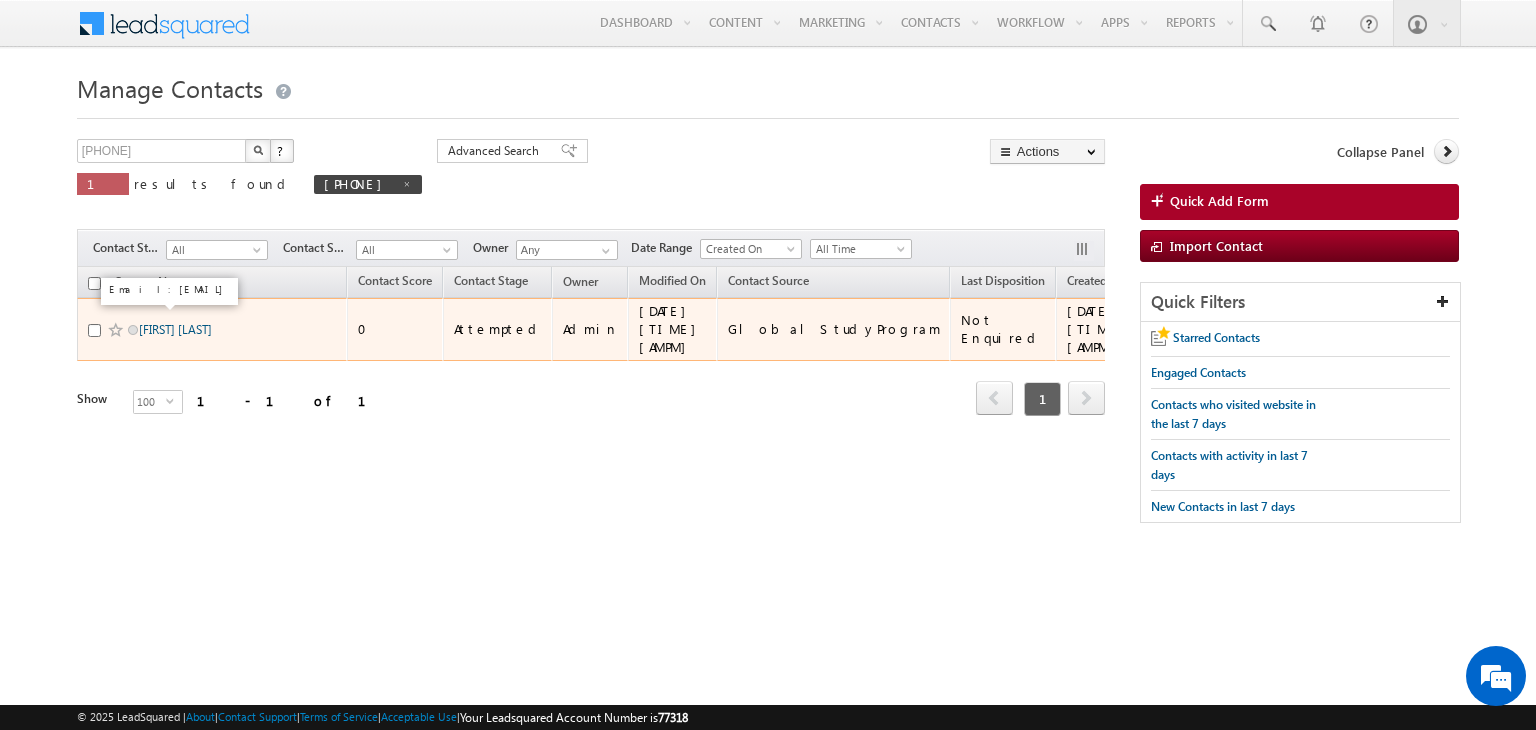 click on "Dhaval Kumar" at bounding box center [175, 329] 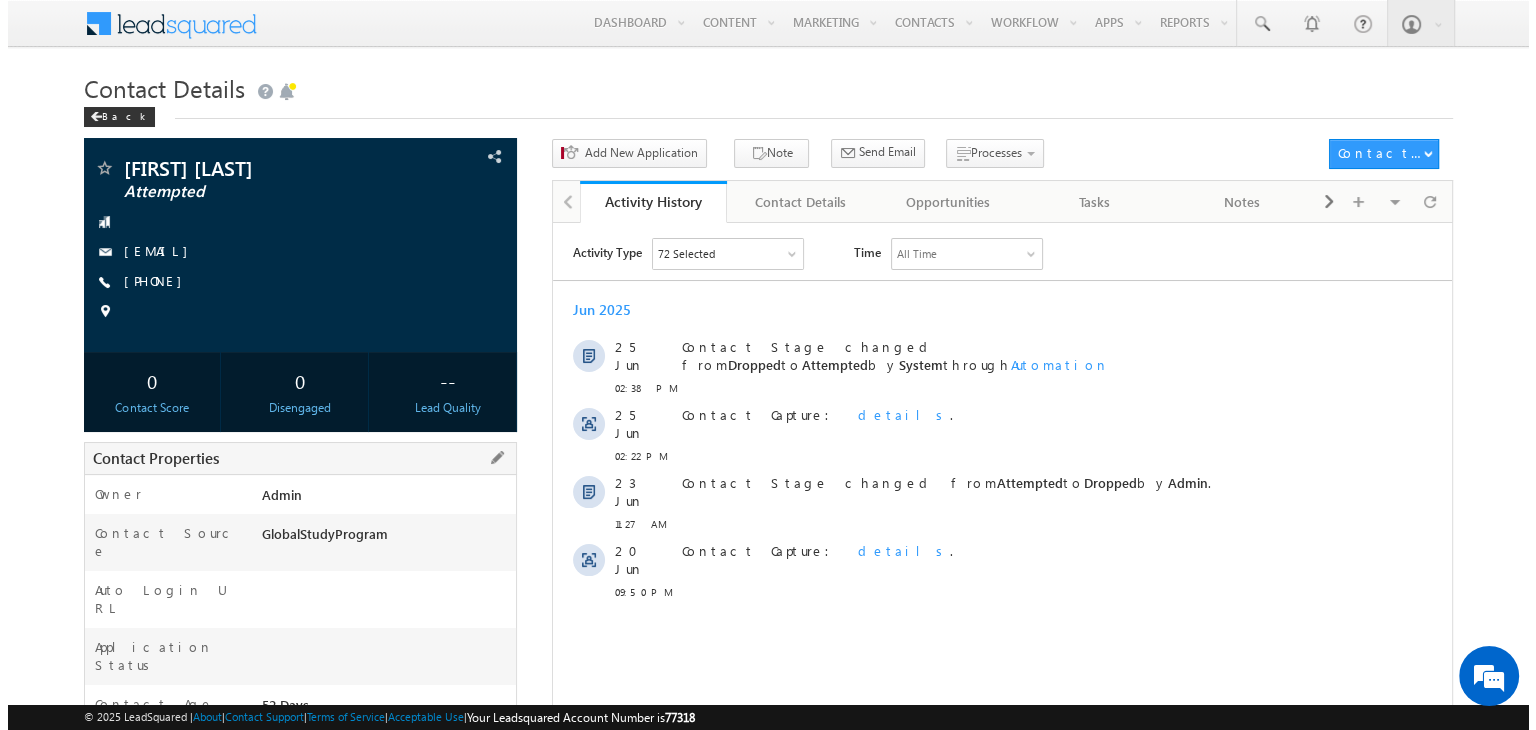 scroll, scrollTop: 96, scrollLeft: 0, axis: vertical 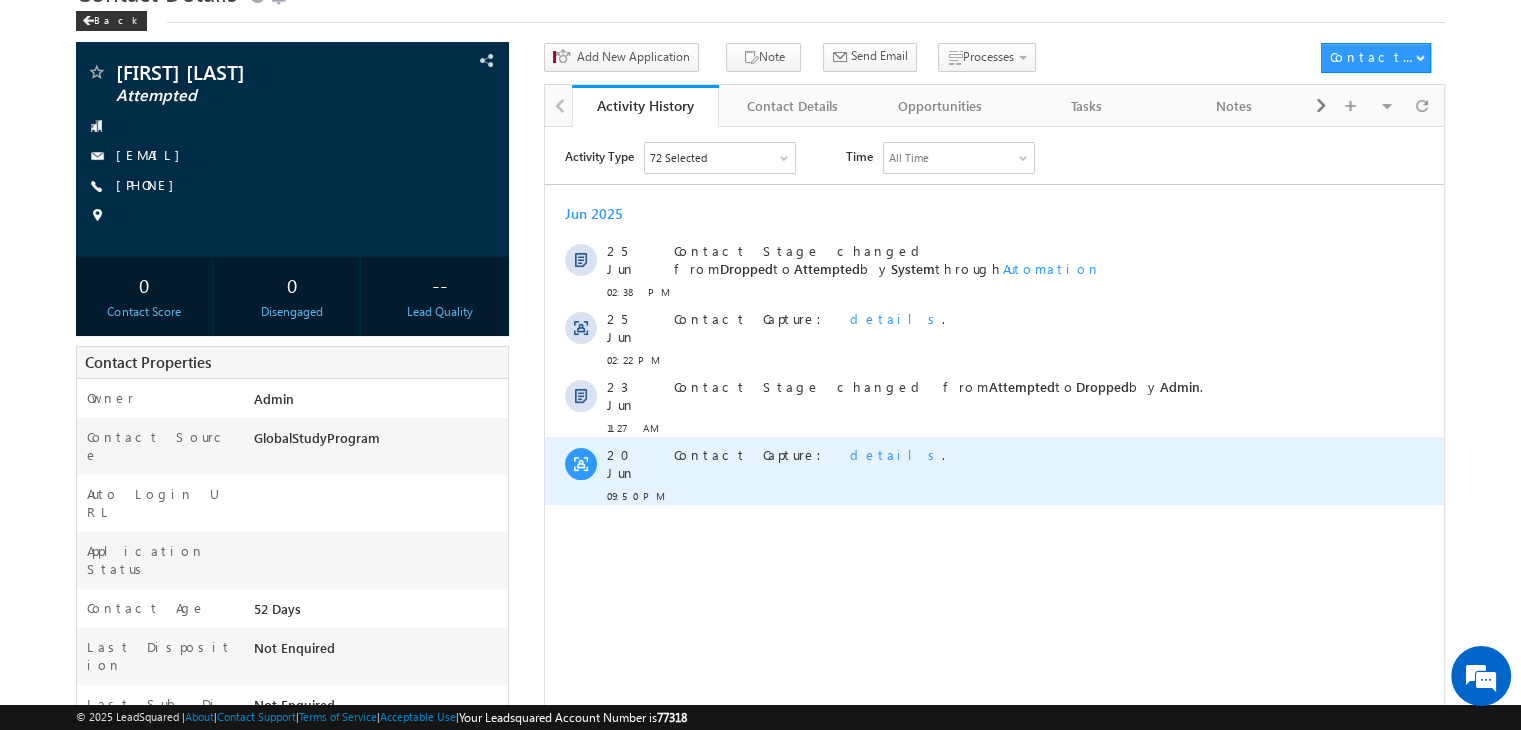 click on "details" at bounding box center (896, 453) 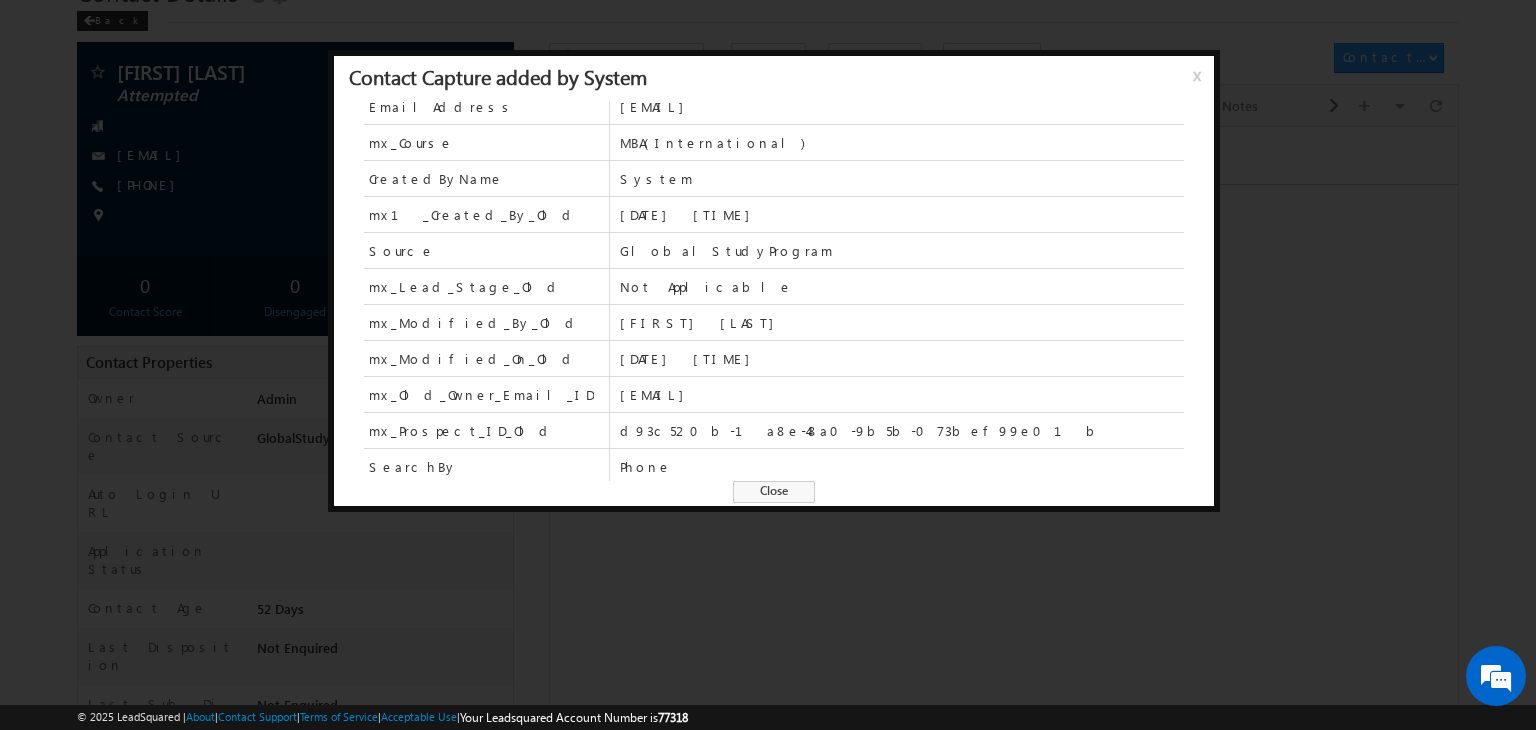 scroll, scrollTop: 0, scrollLeft: 0, axis: both 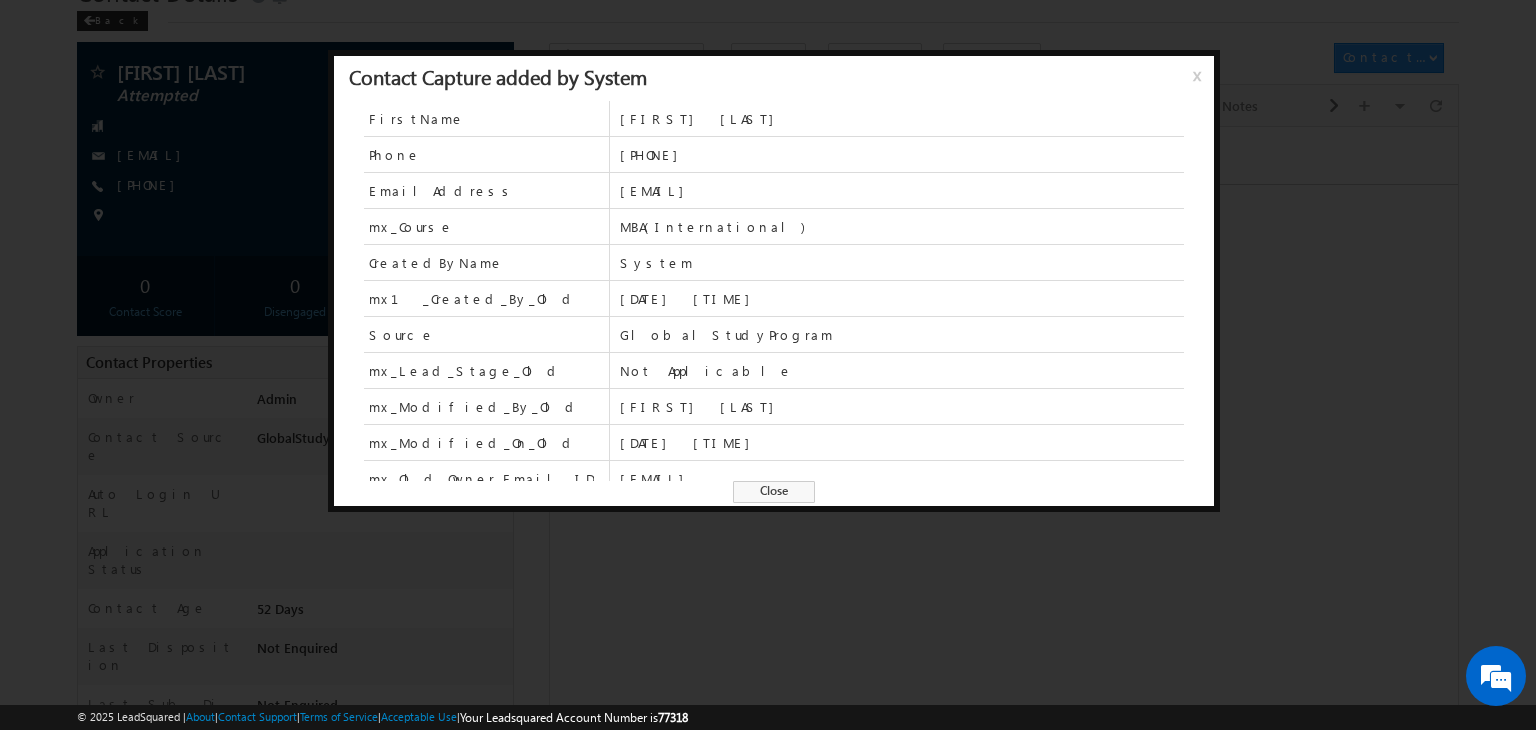 click on "Close" at bounding box center [774, 492] 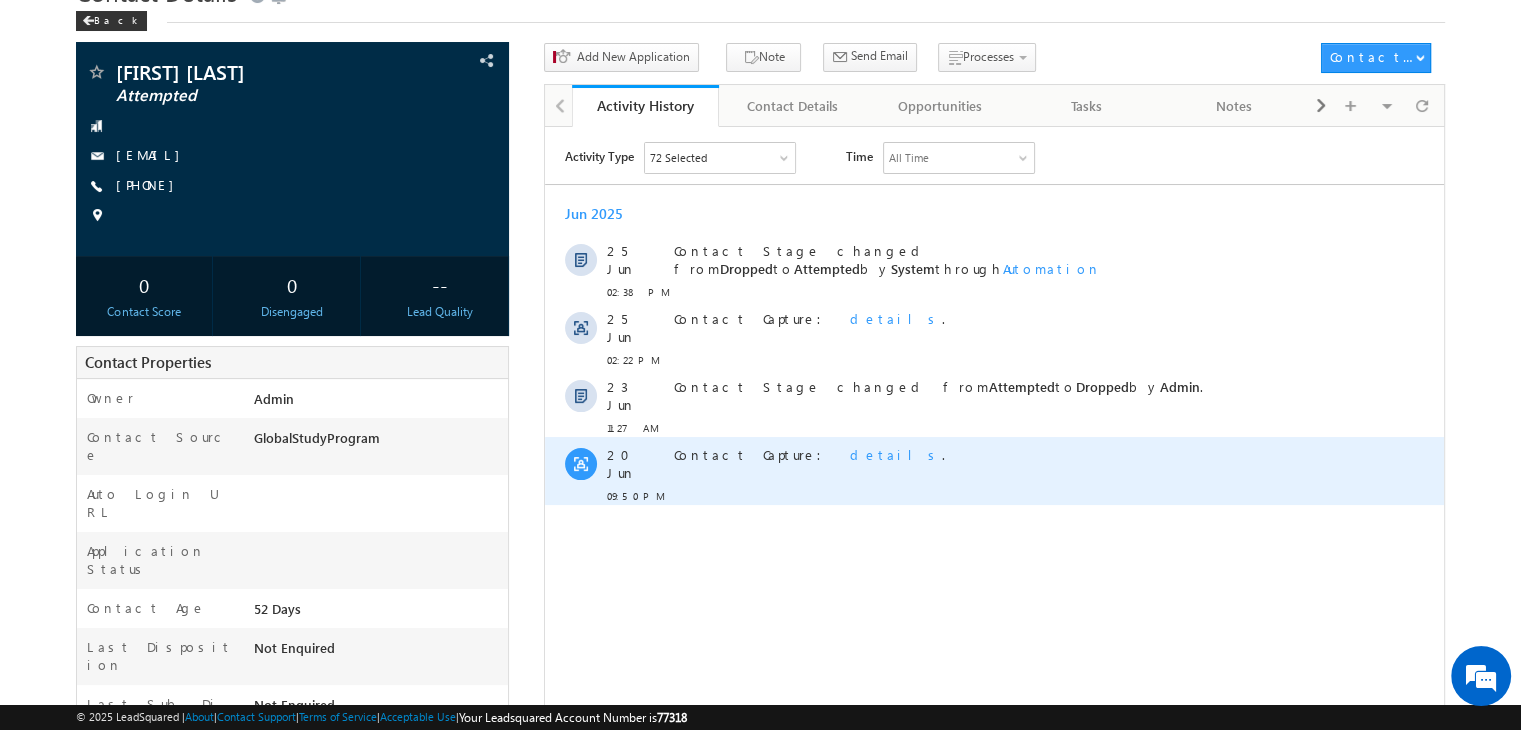 scroll, scrollTop: 0, scrollLeft: 0, axis: both 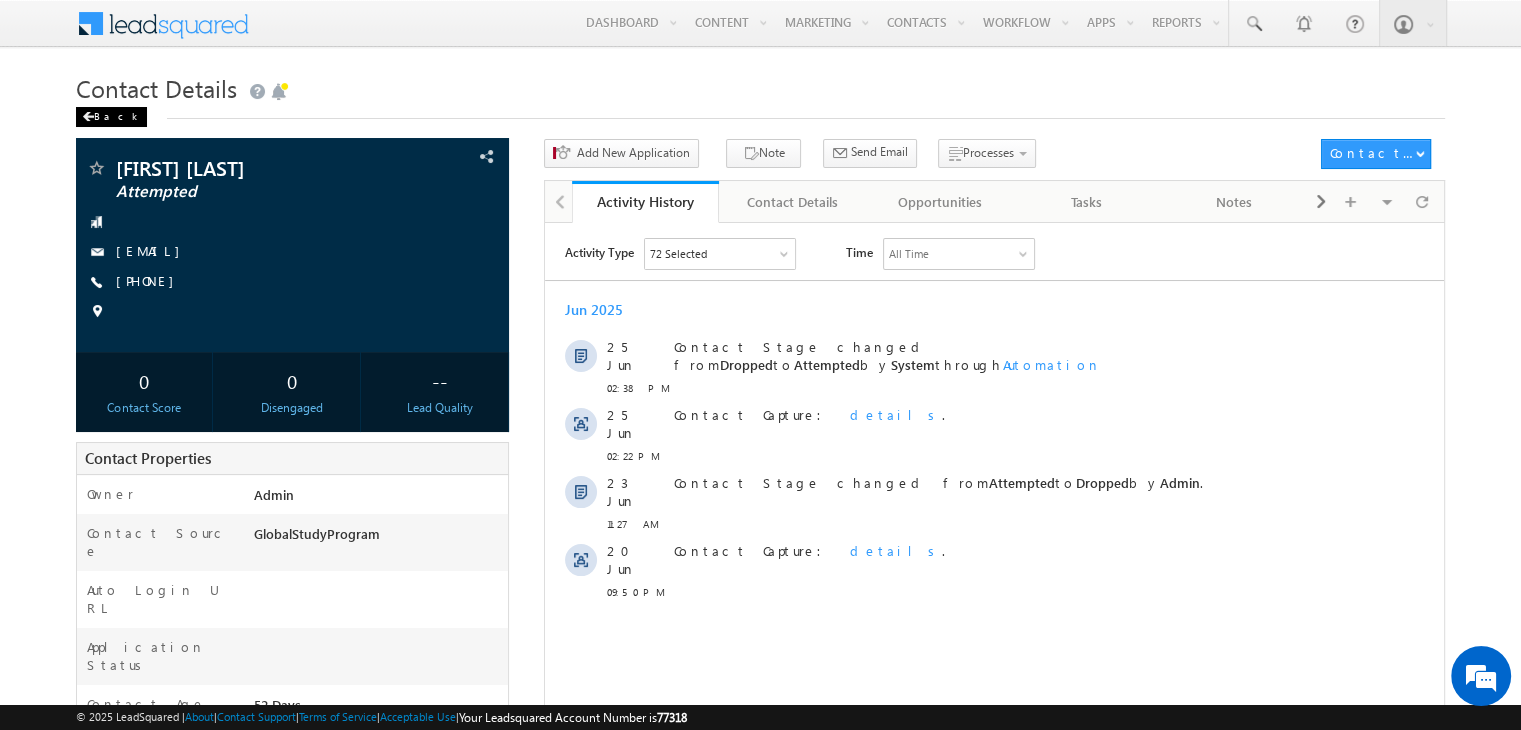 click on "Back" at bounding box center [111, 117] 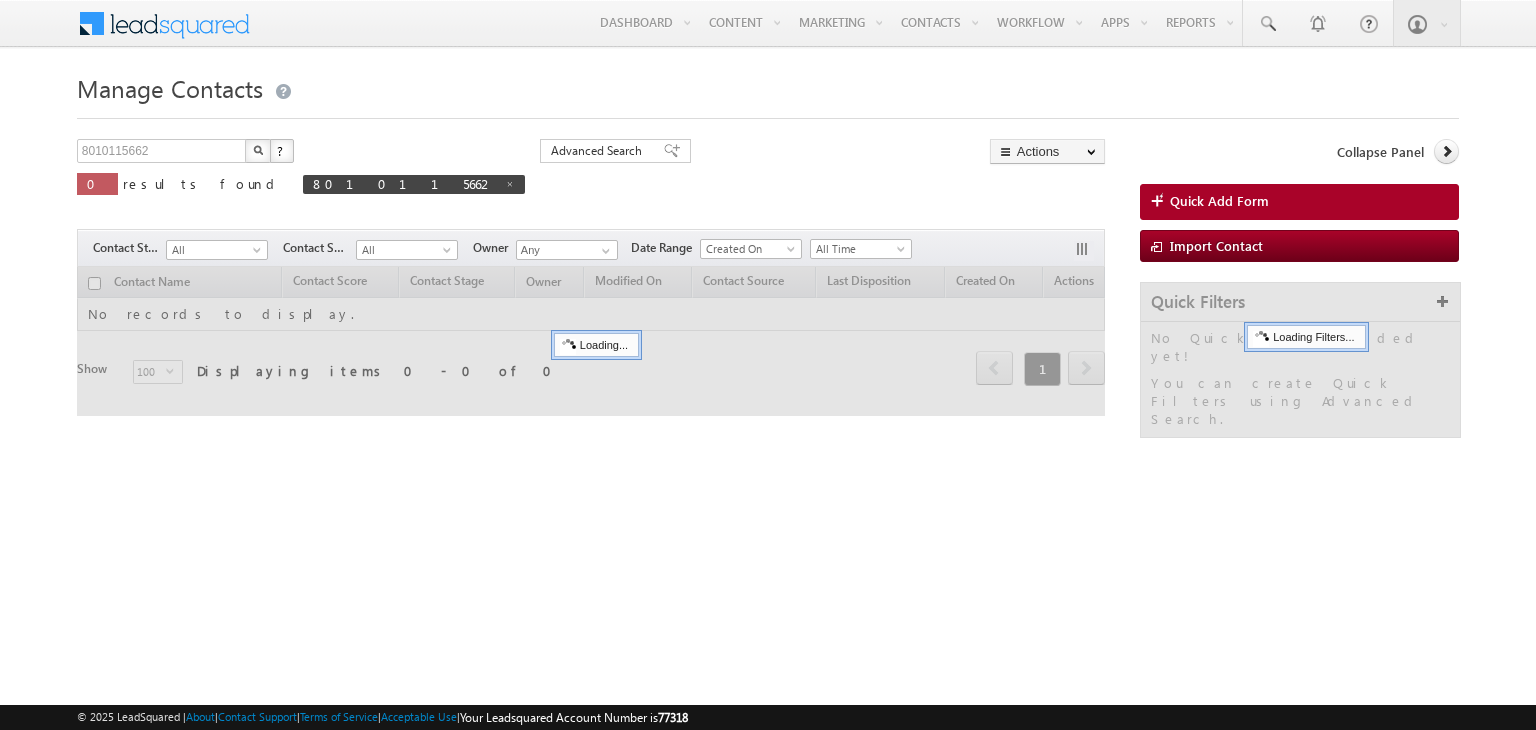 scroll, scrollTop: 0, scrollLeft: 0, axis: both 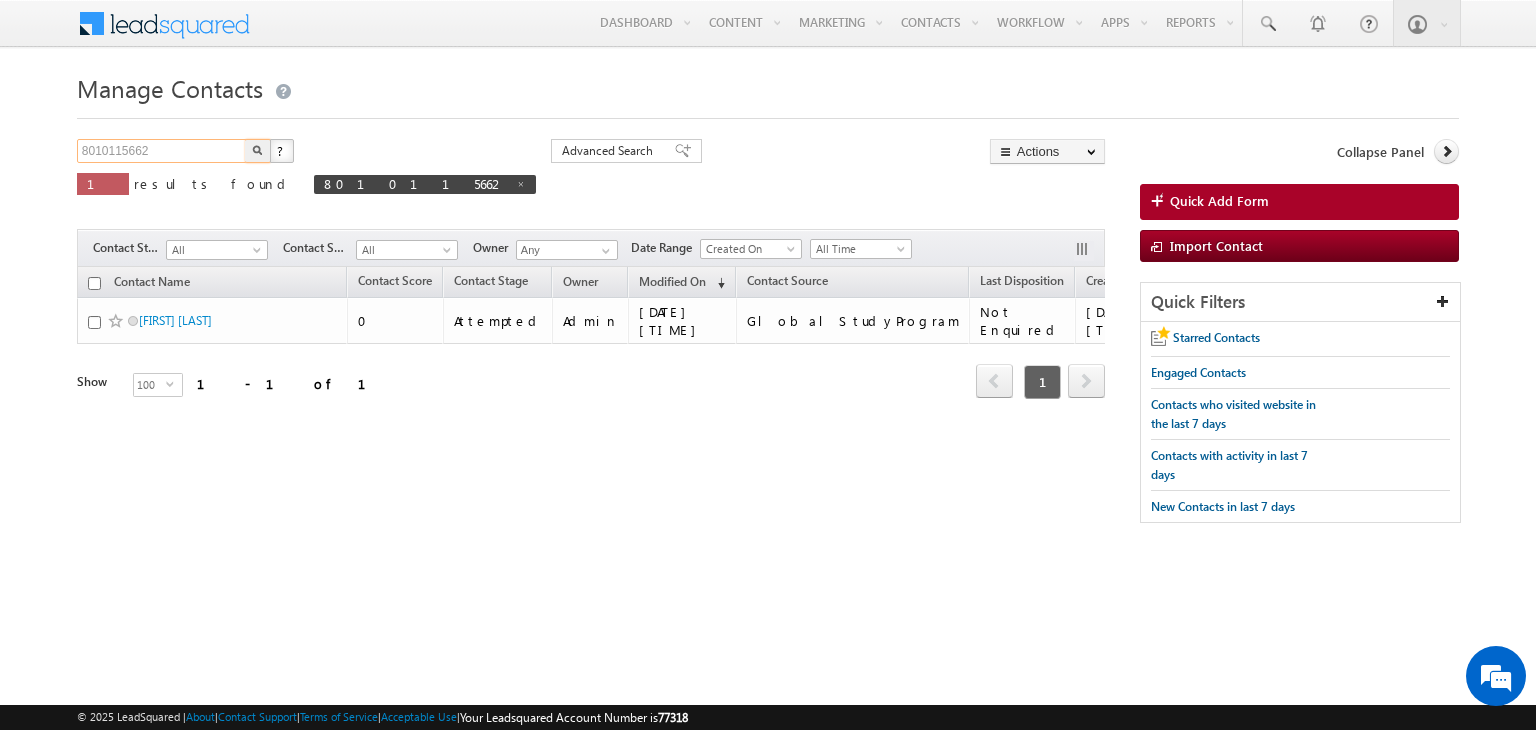 click on "8010115662" at bounding box center (162, 151) 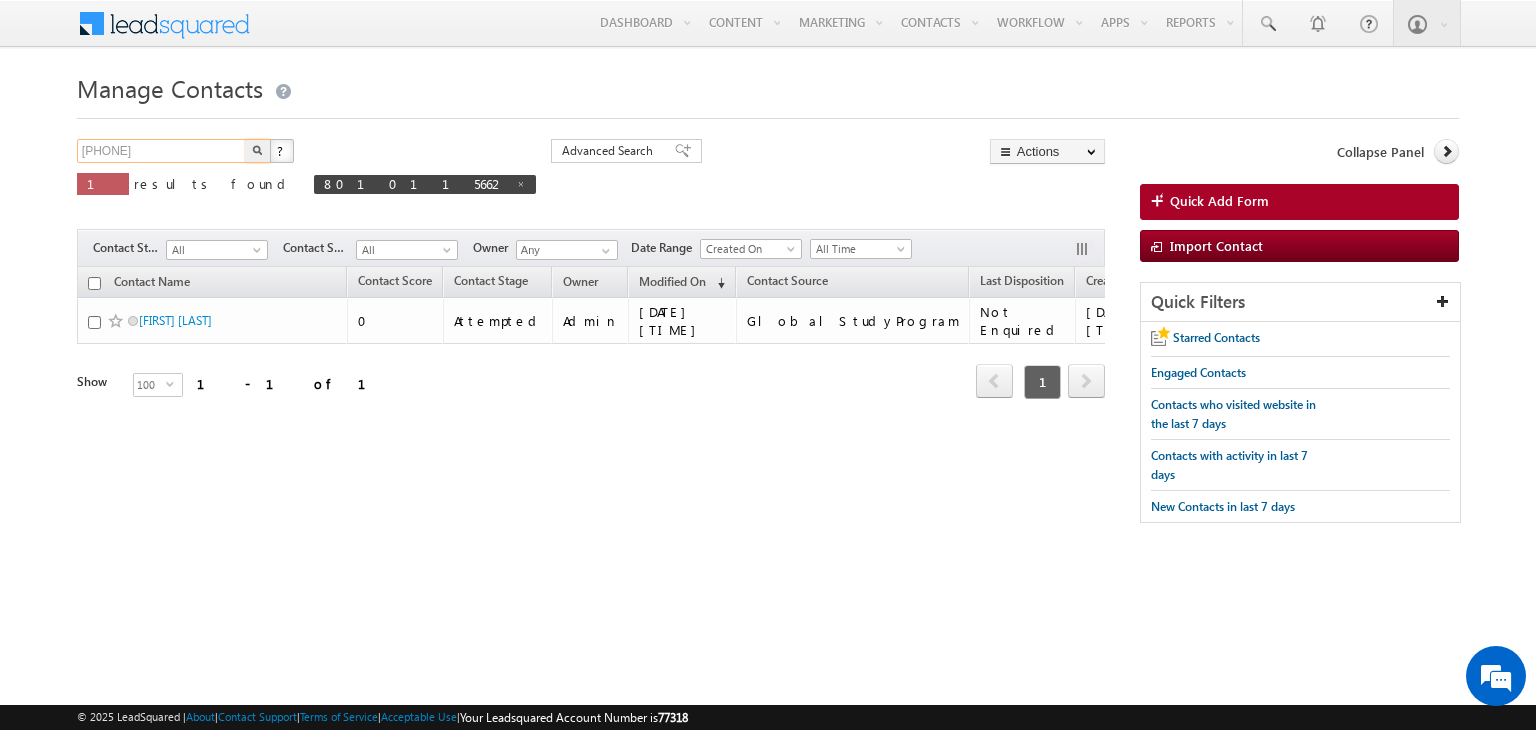 type on "9654722501" 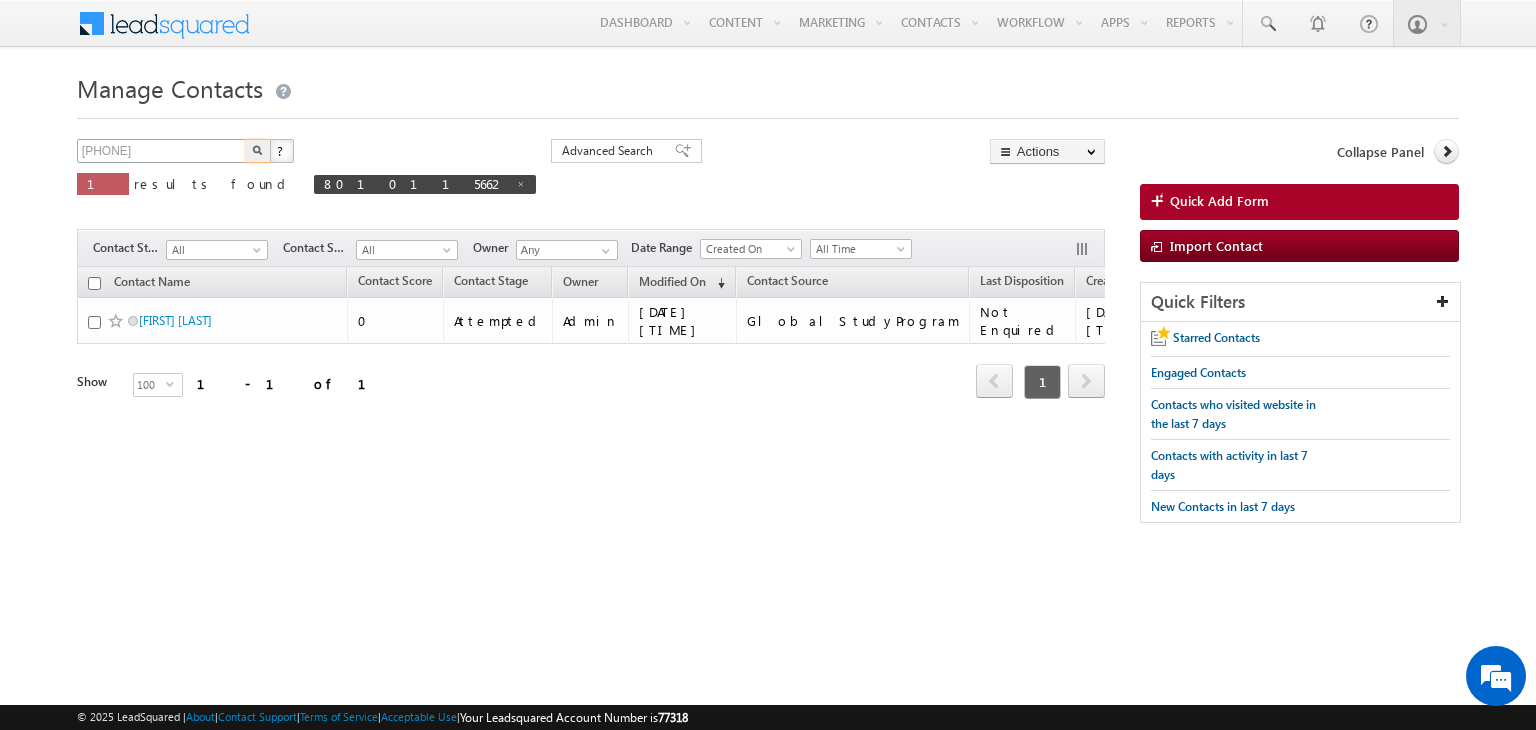 click at bounding box center [258, 151] 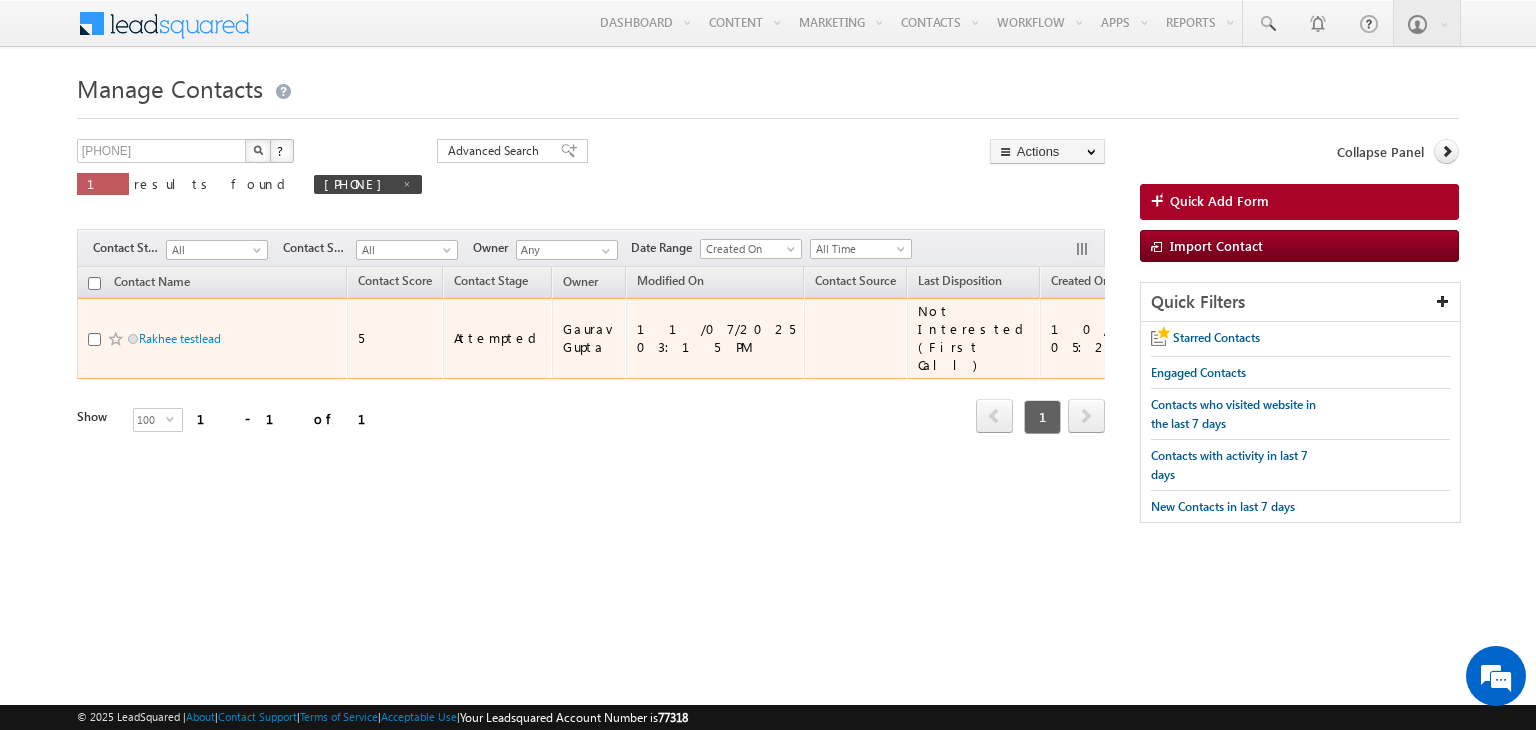 click on "Rakhee testlead" at bounding box center (212, 338) 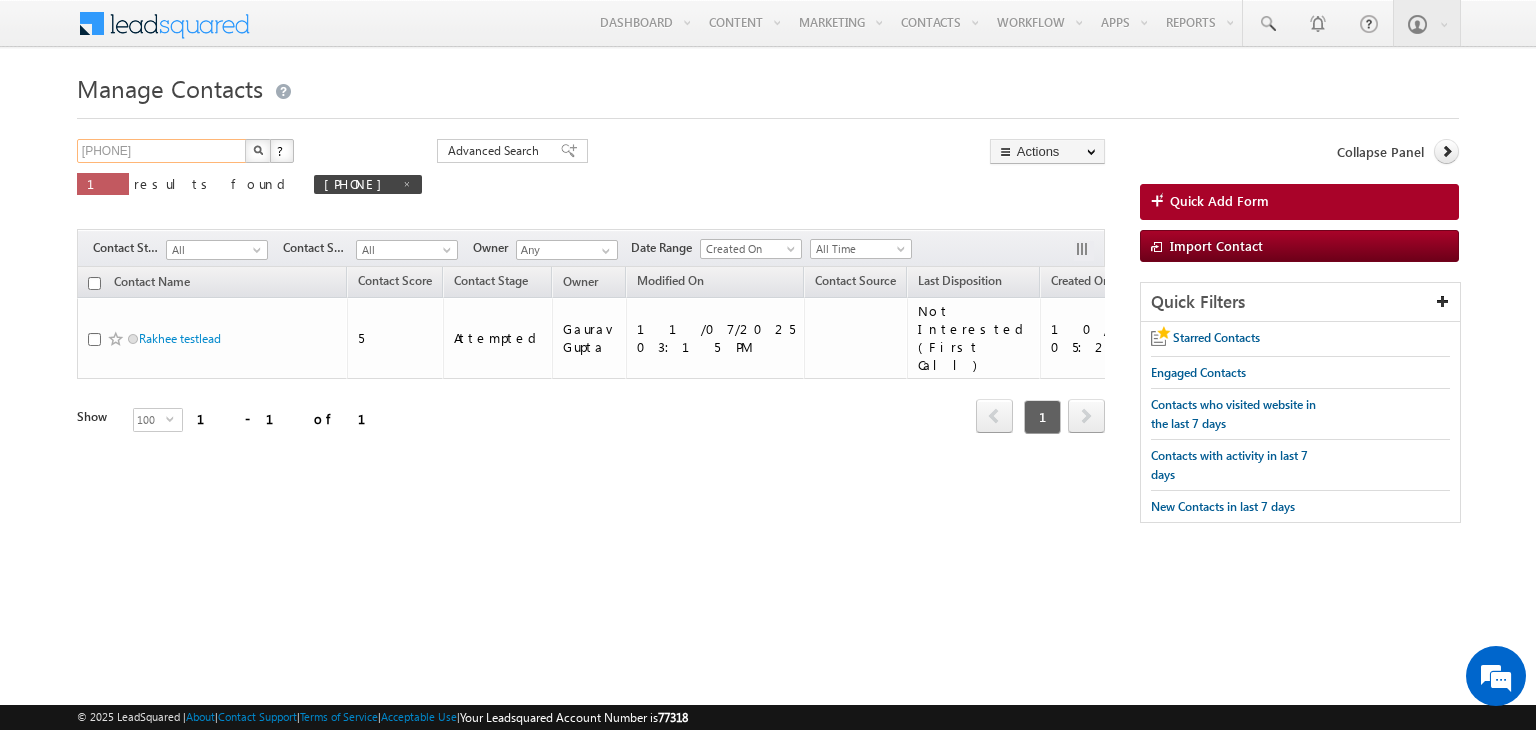 click on "9654722501" at bounding box center (162, 151) 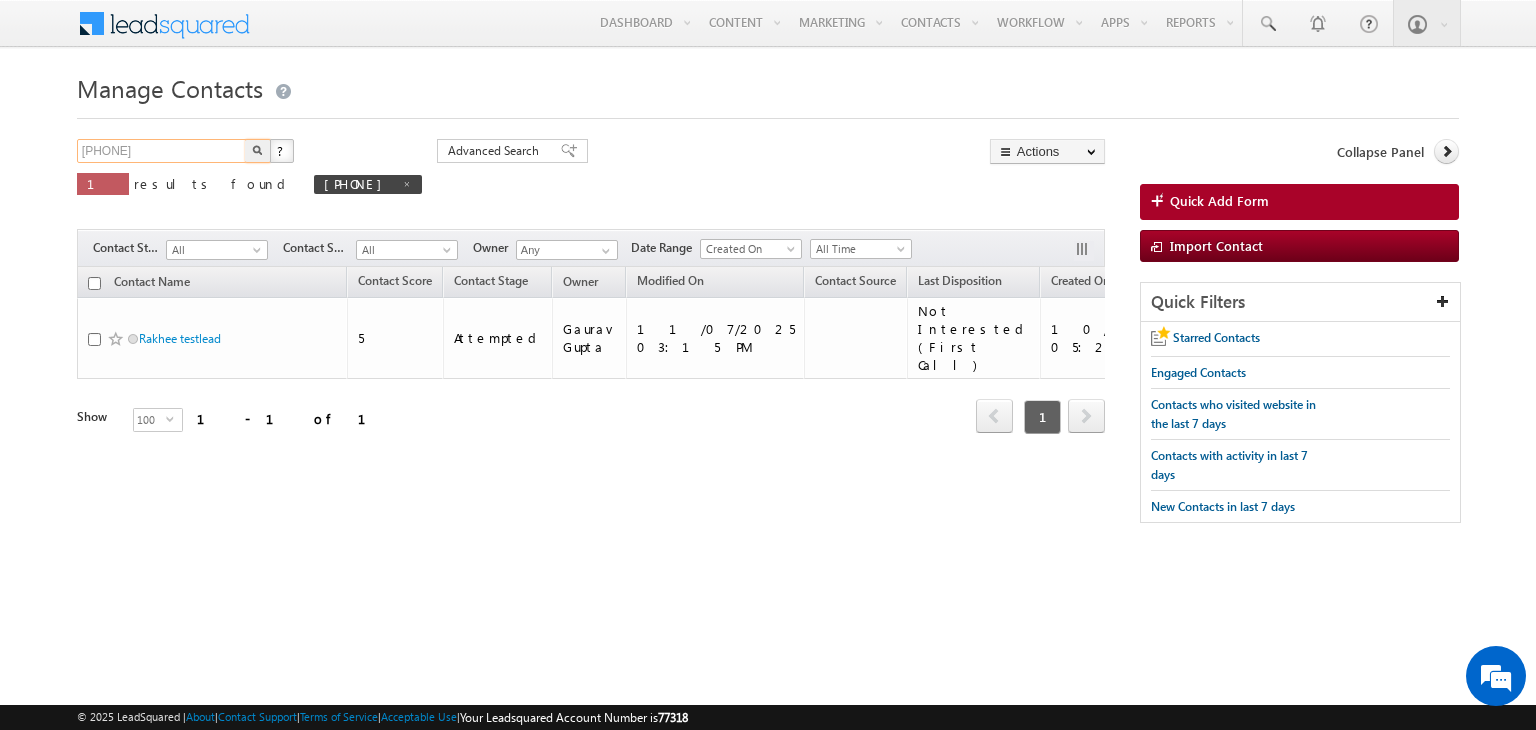 click on "9654722501" at bounding box center [162, 151] 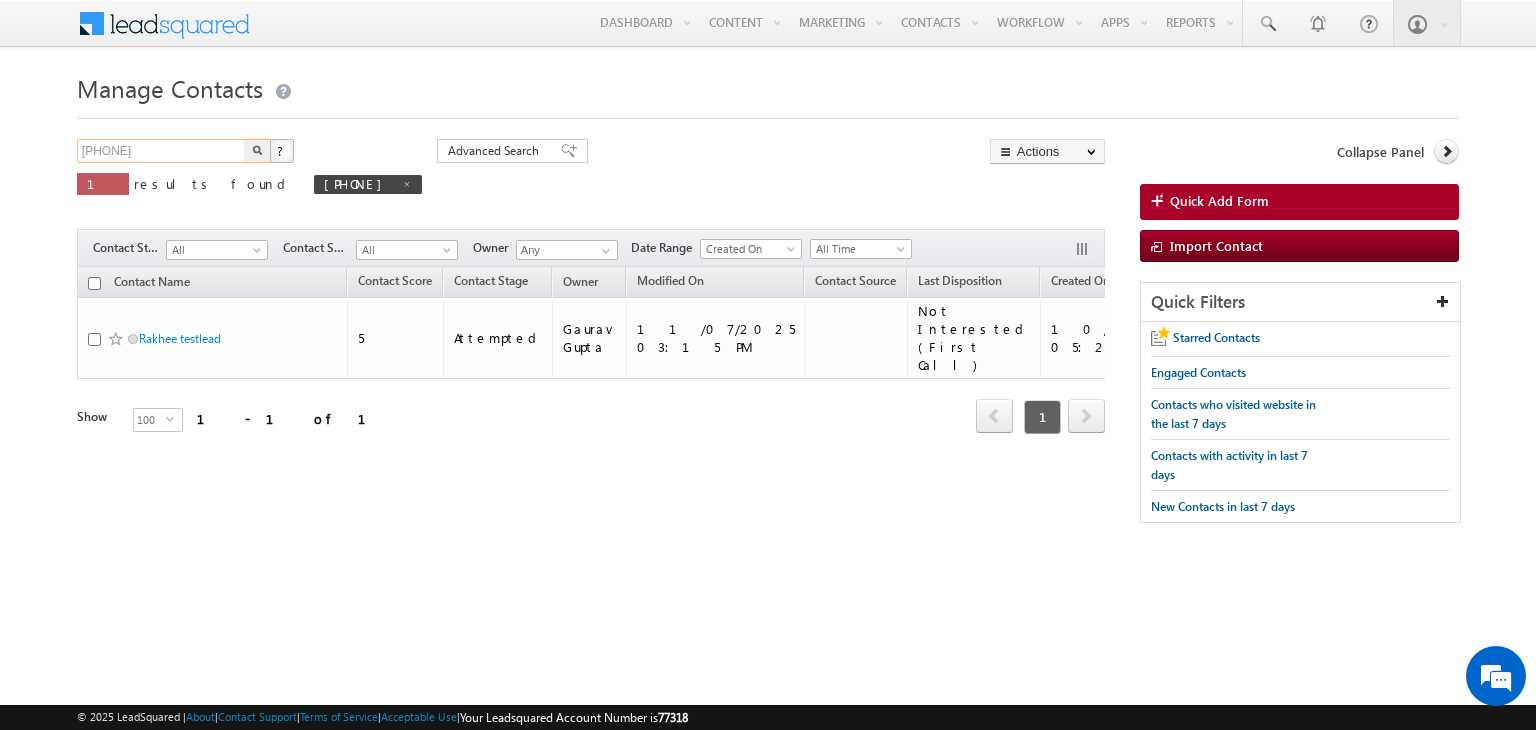 type on "9818019017" 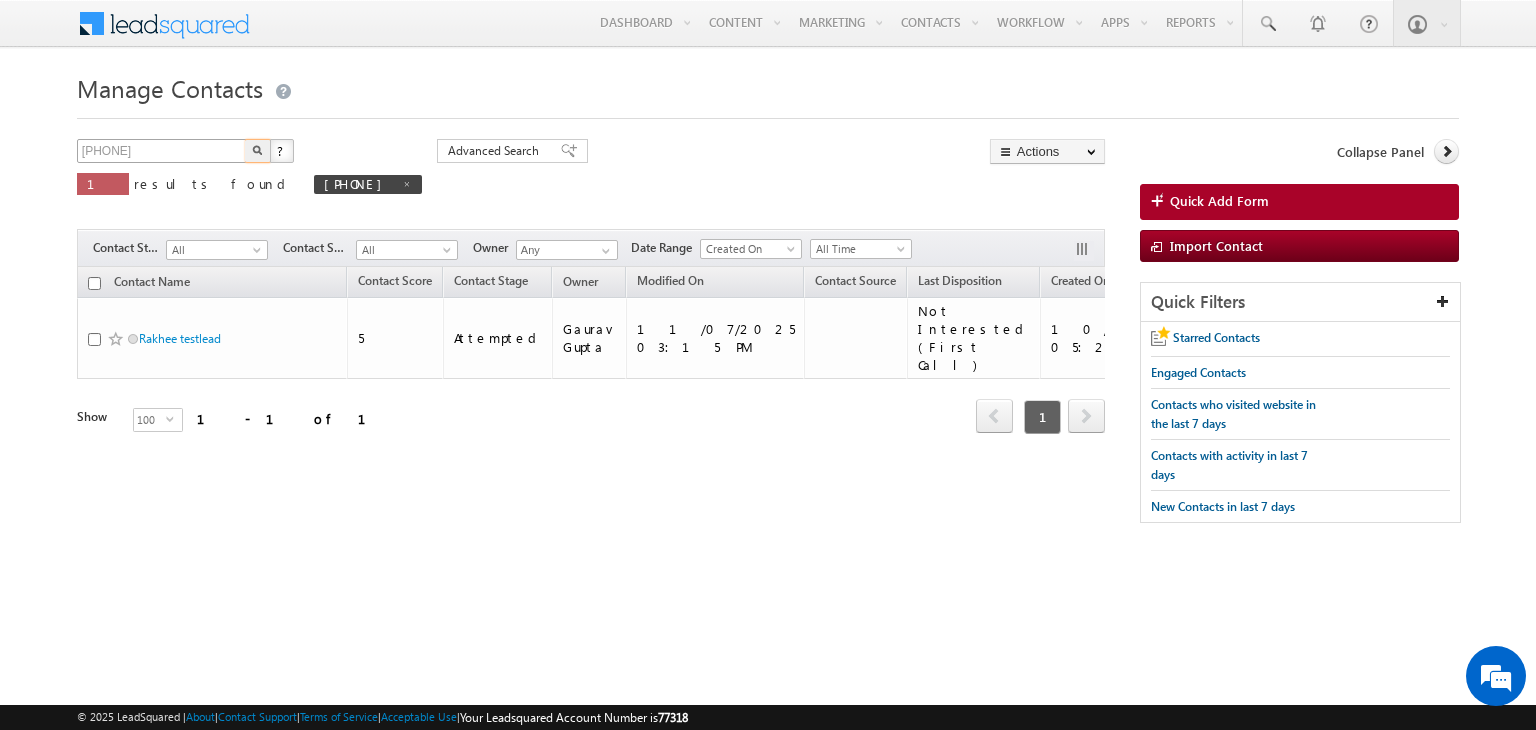 click at bounding box center [258, 151] 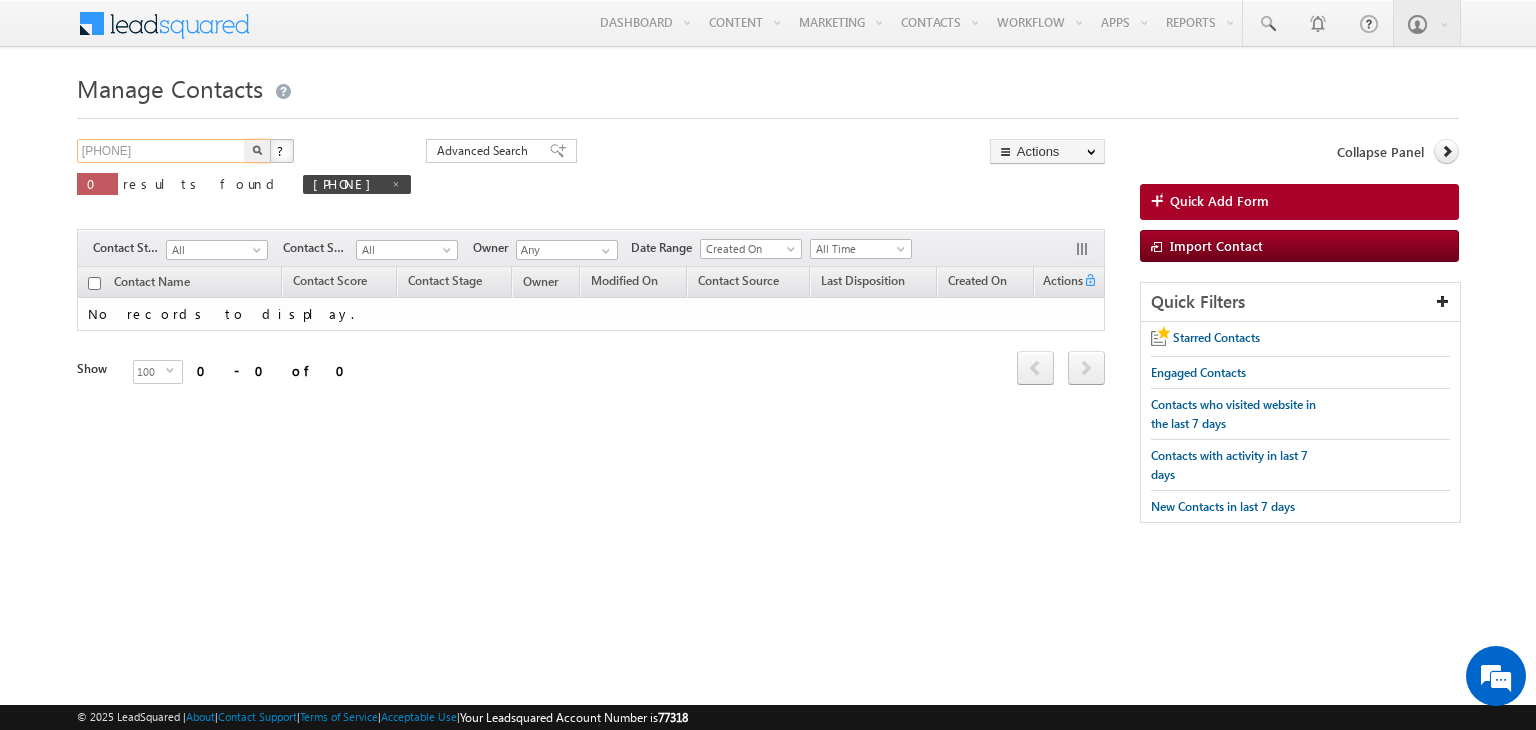 click on "9818019017" at bounding box center [162, 151] 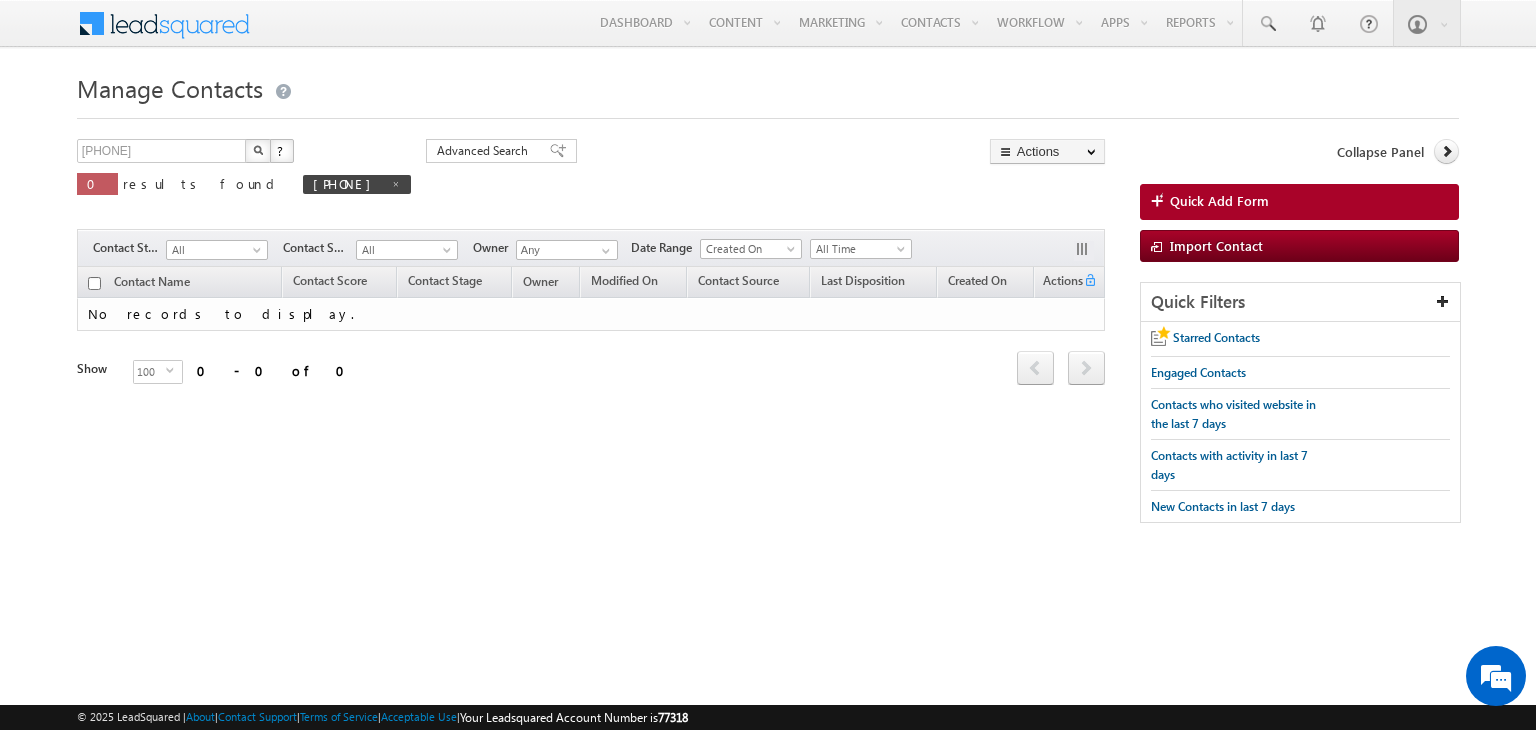 click at bounding box center [258, 150] 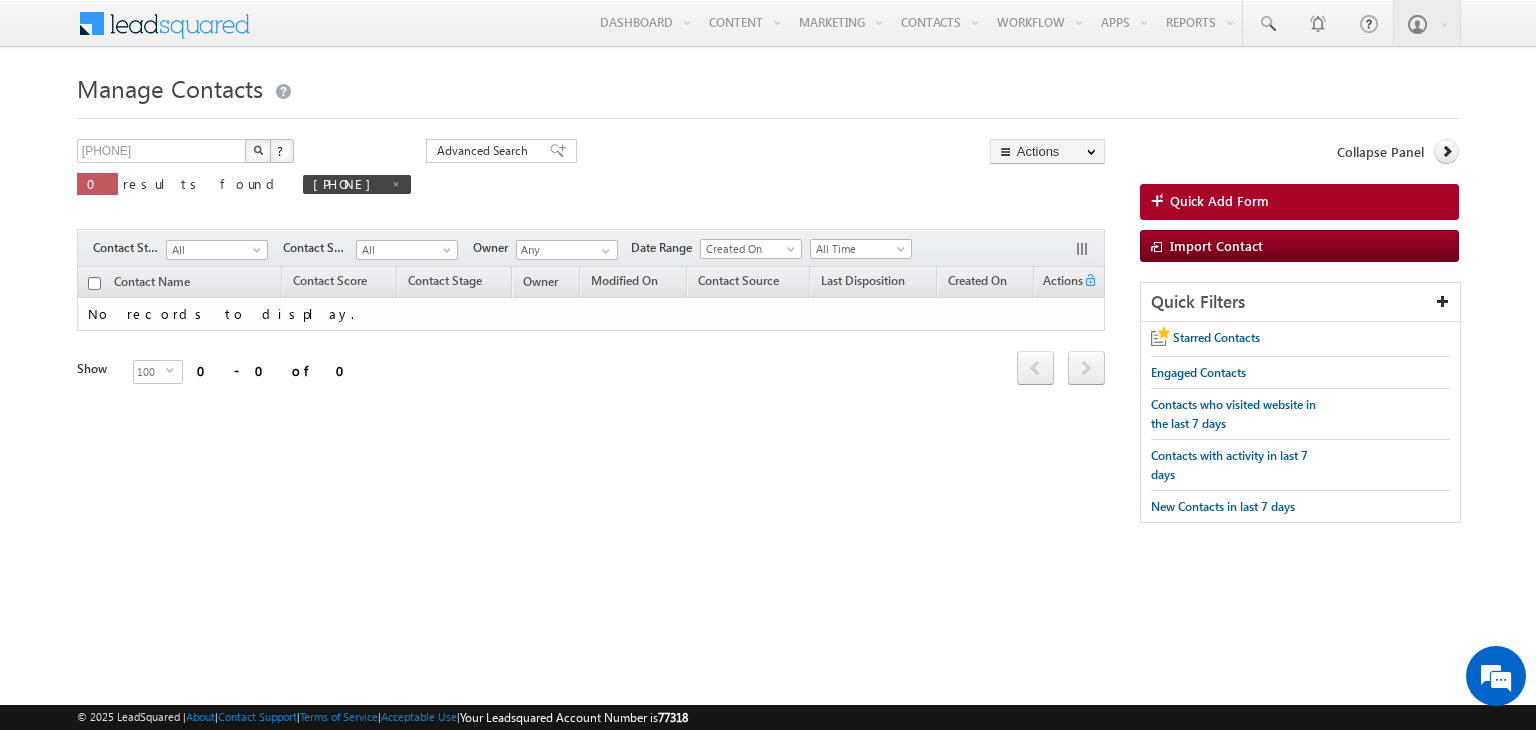 click at bounding box center (258, 150) 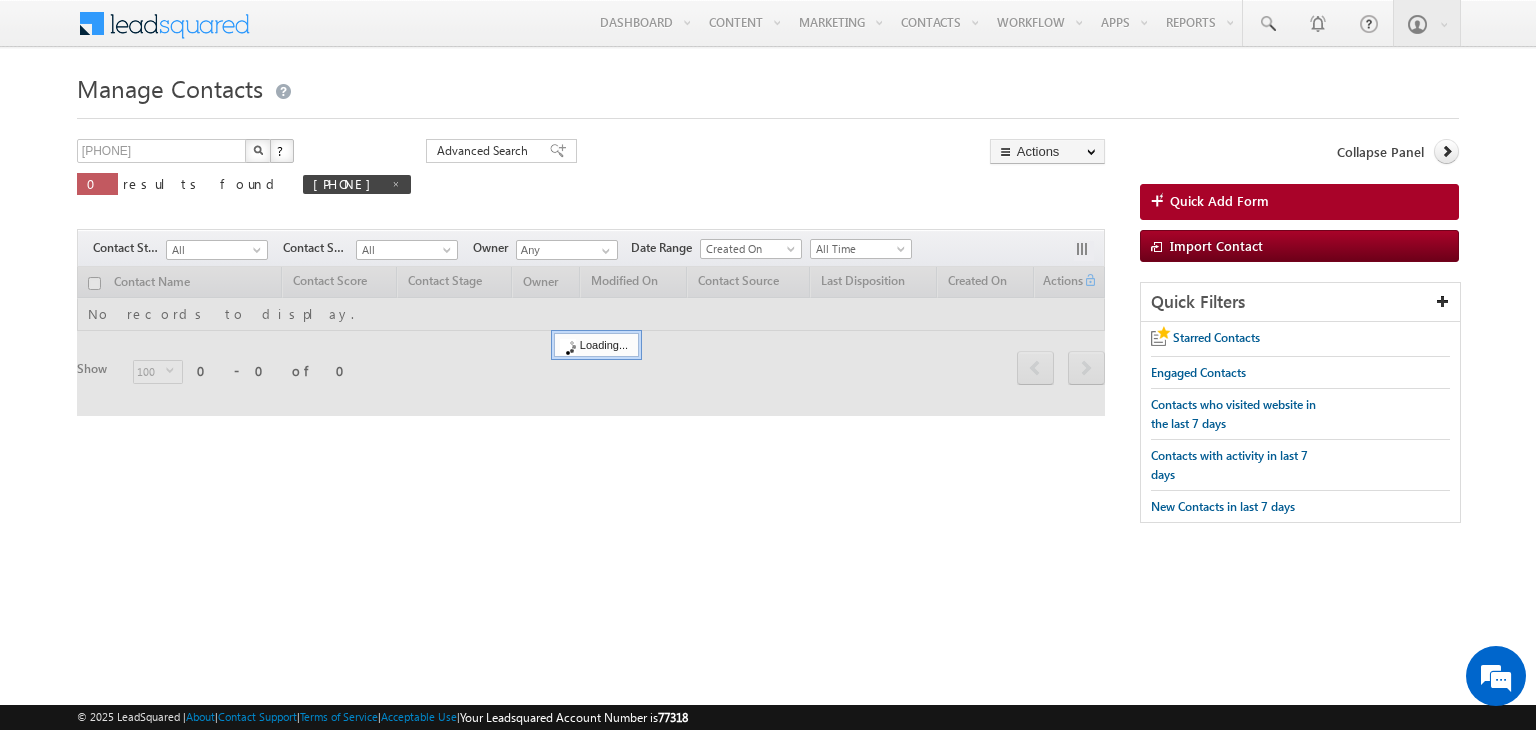 click at bounding box center (258, 150) 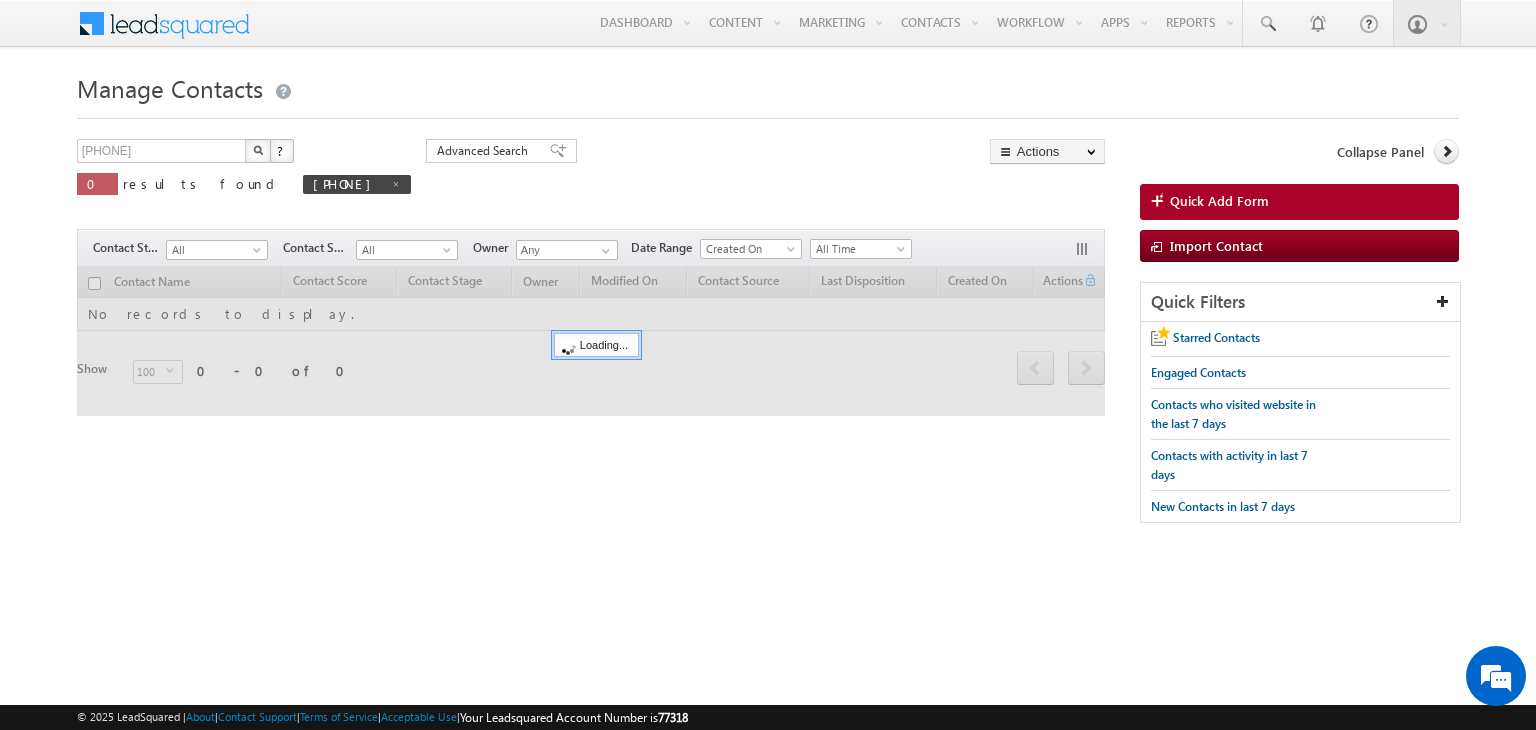 click at bounding box center (258, 150) 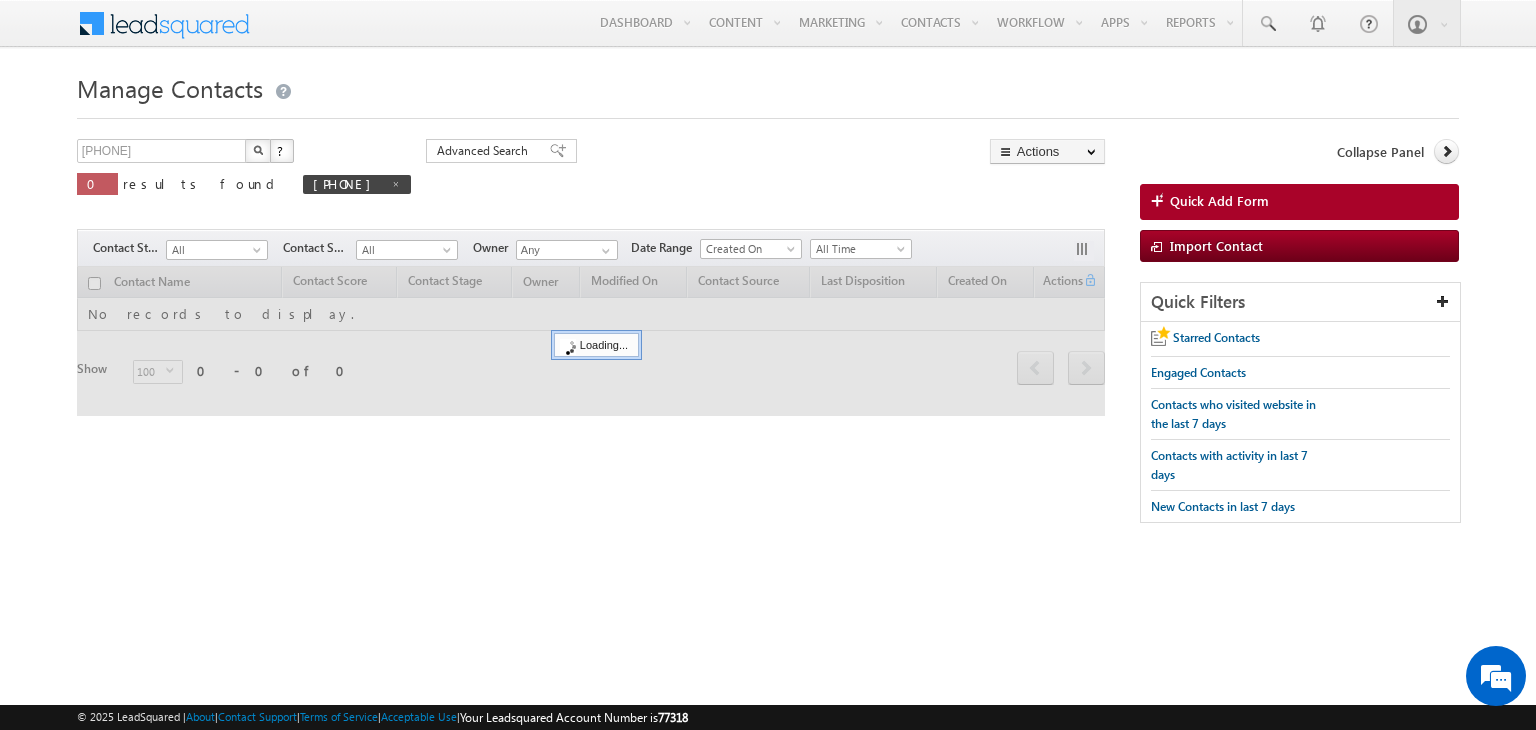 click at bounding box center [258, 150] 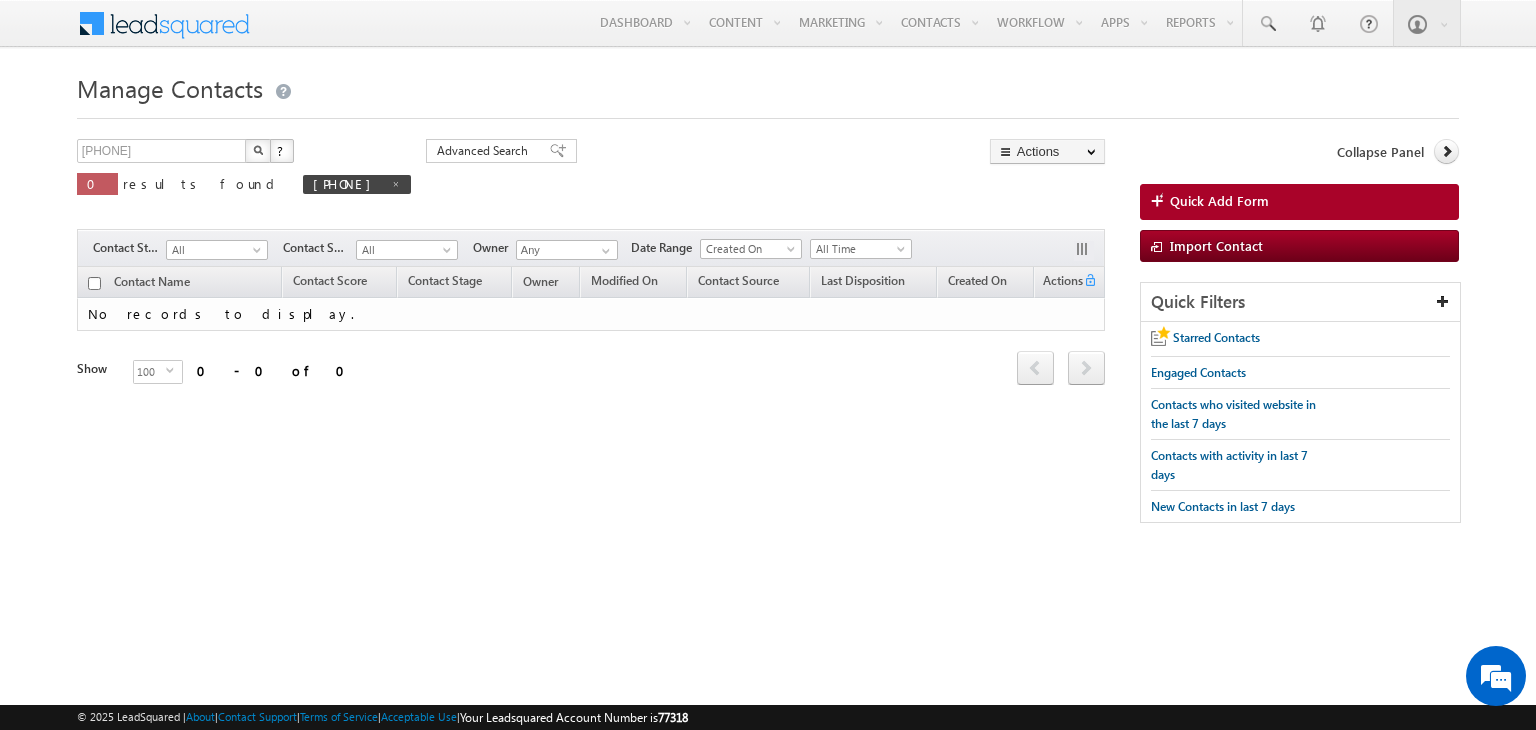 click at bounding box center [258, 150] 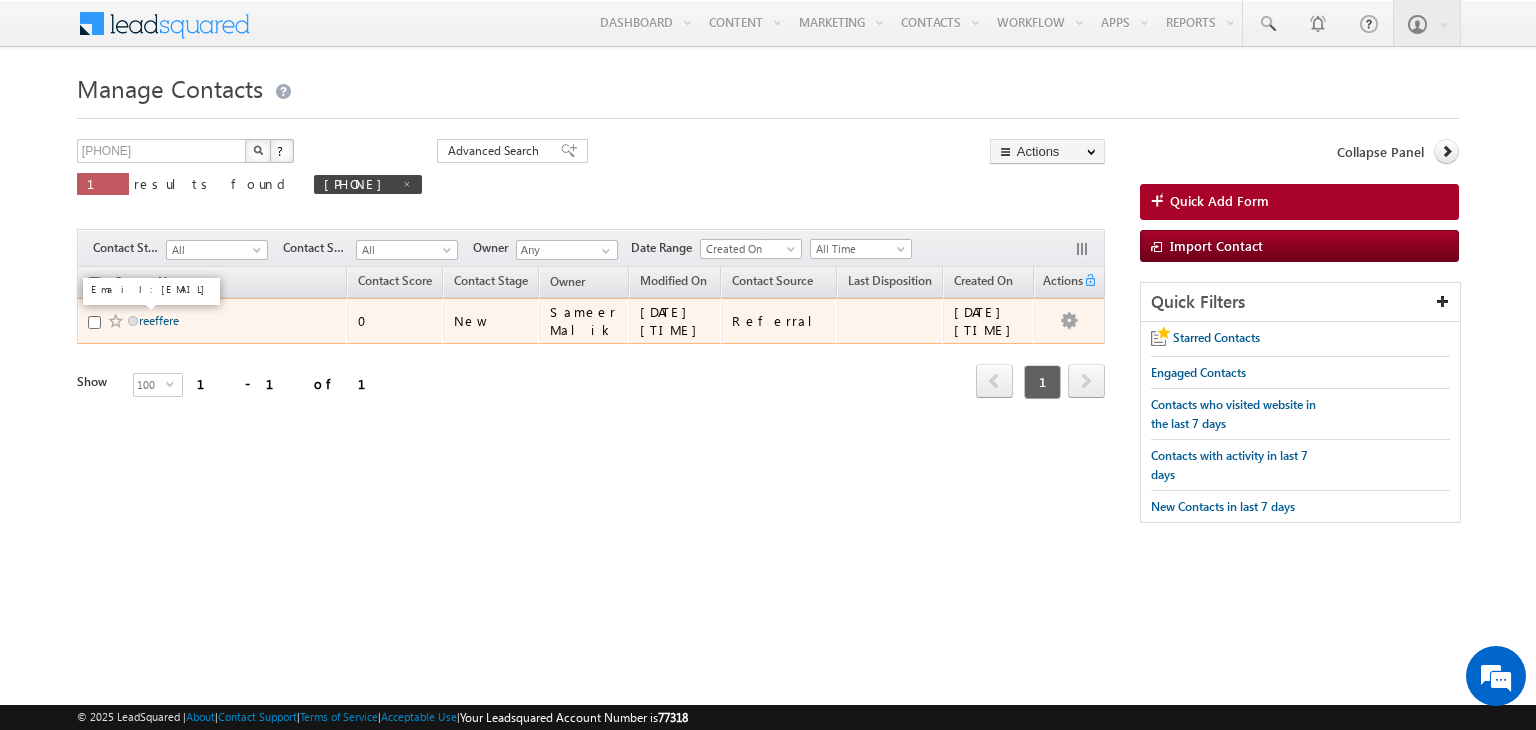 click on "reeffere" at bounding box center [159, 320] 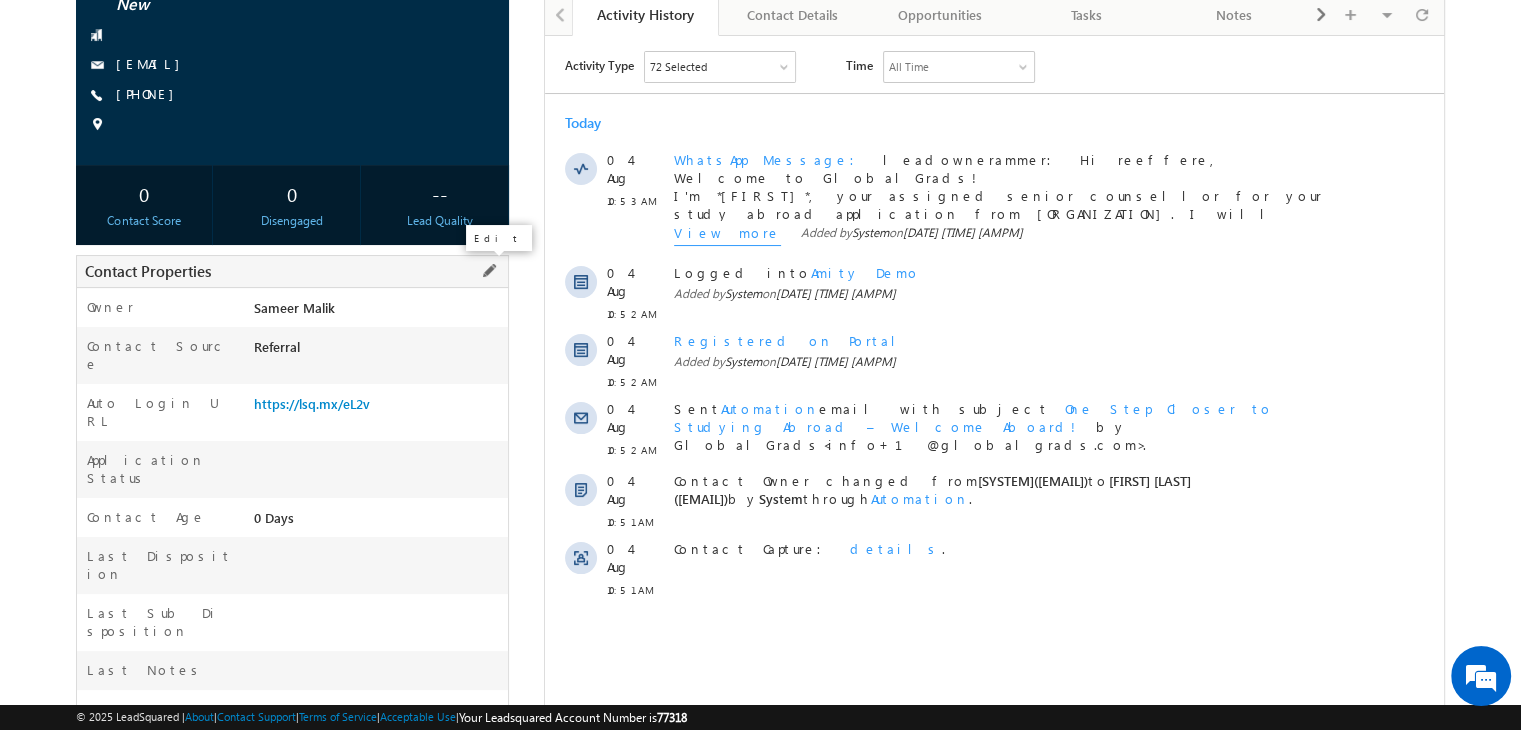 scroll, scrollTop: 0, scrollLeft: 0, axis: both 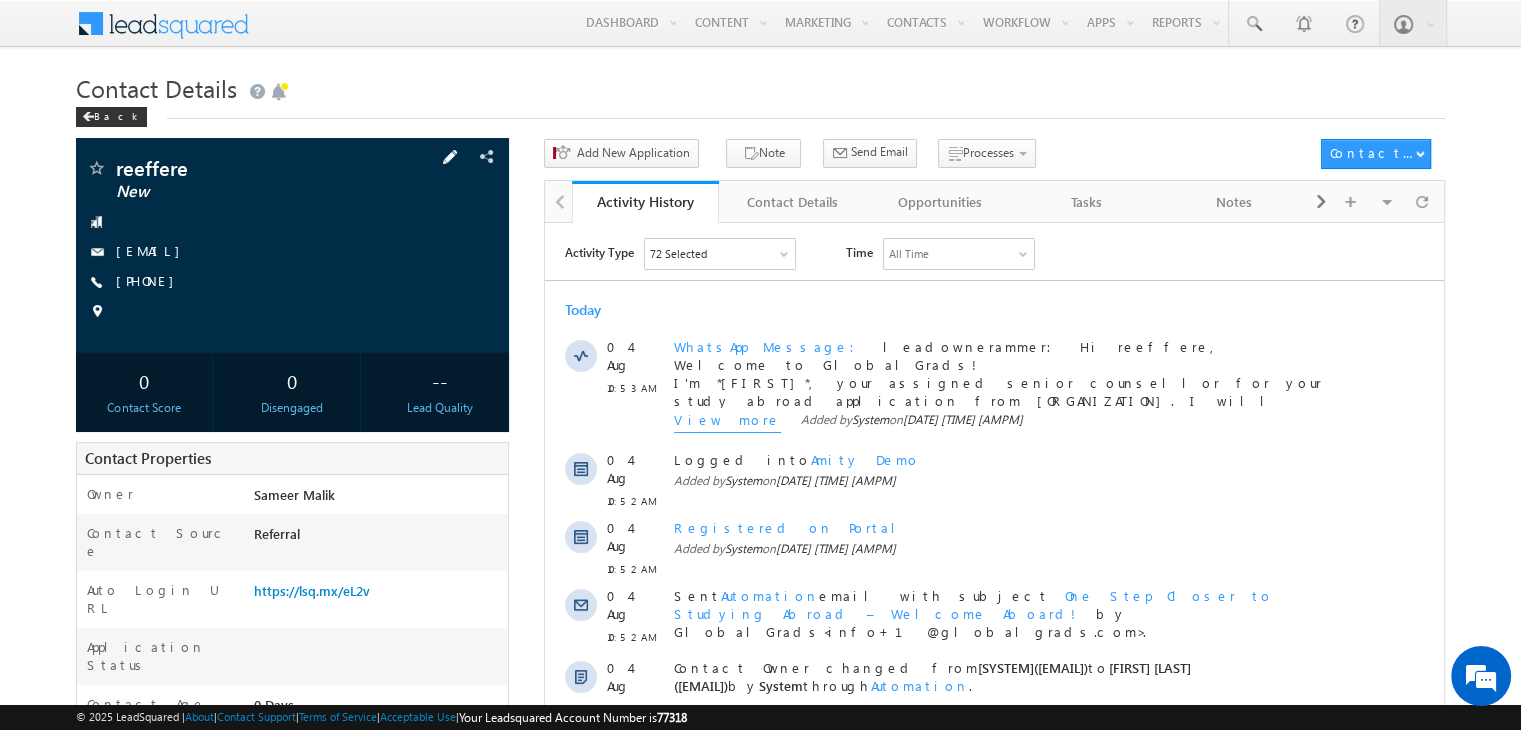 click at bounding box center (450, 157) 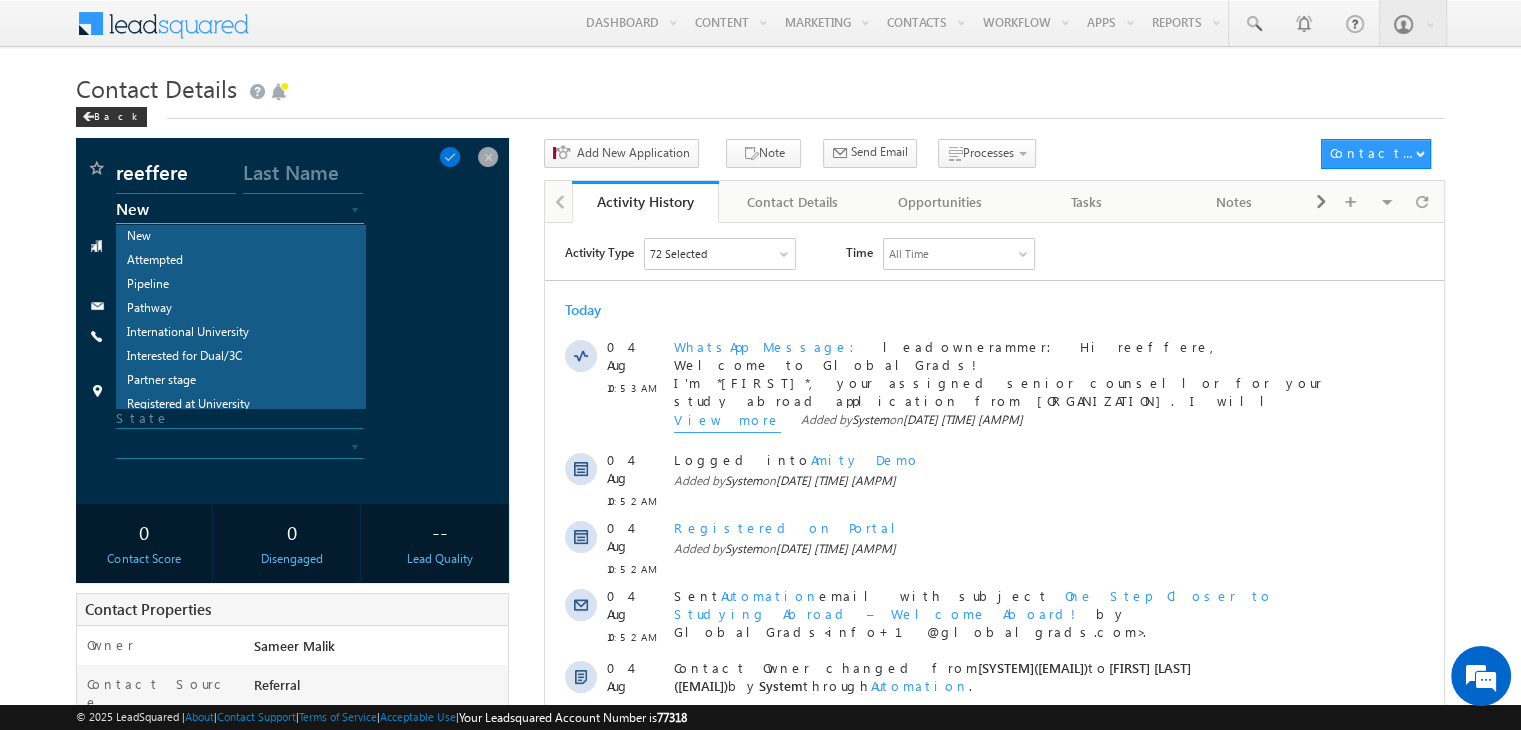 click on "New" at bounding box center [221, 209] 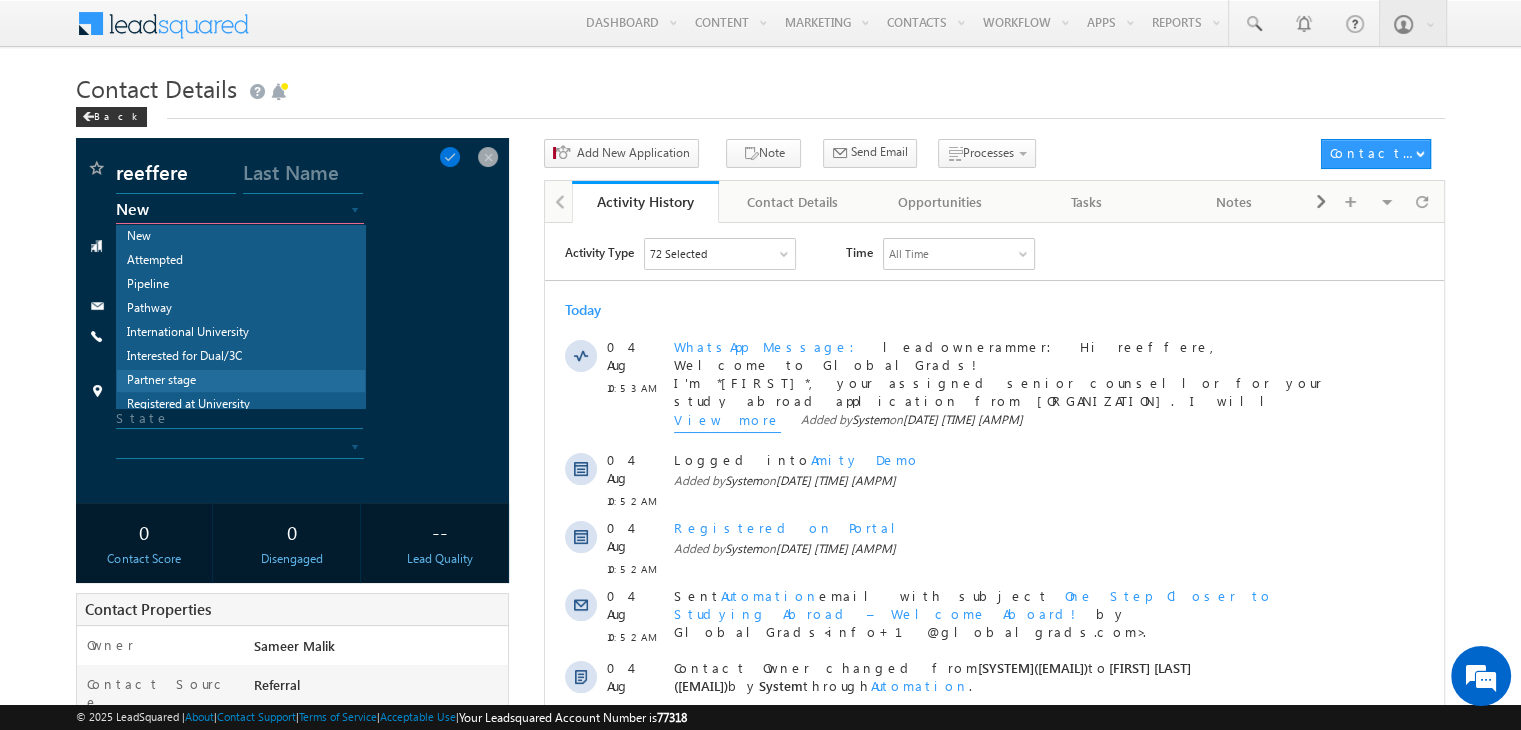 scroll, scrollTop: 57, scrollLeft: 0, axis: vertical 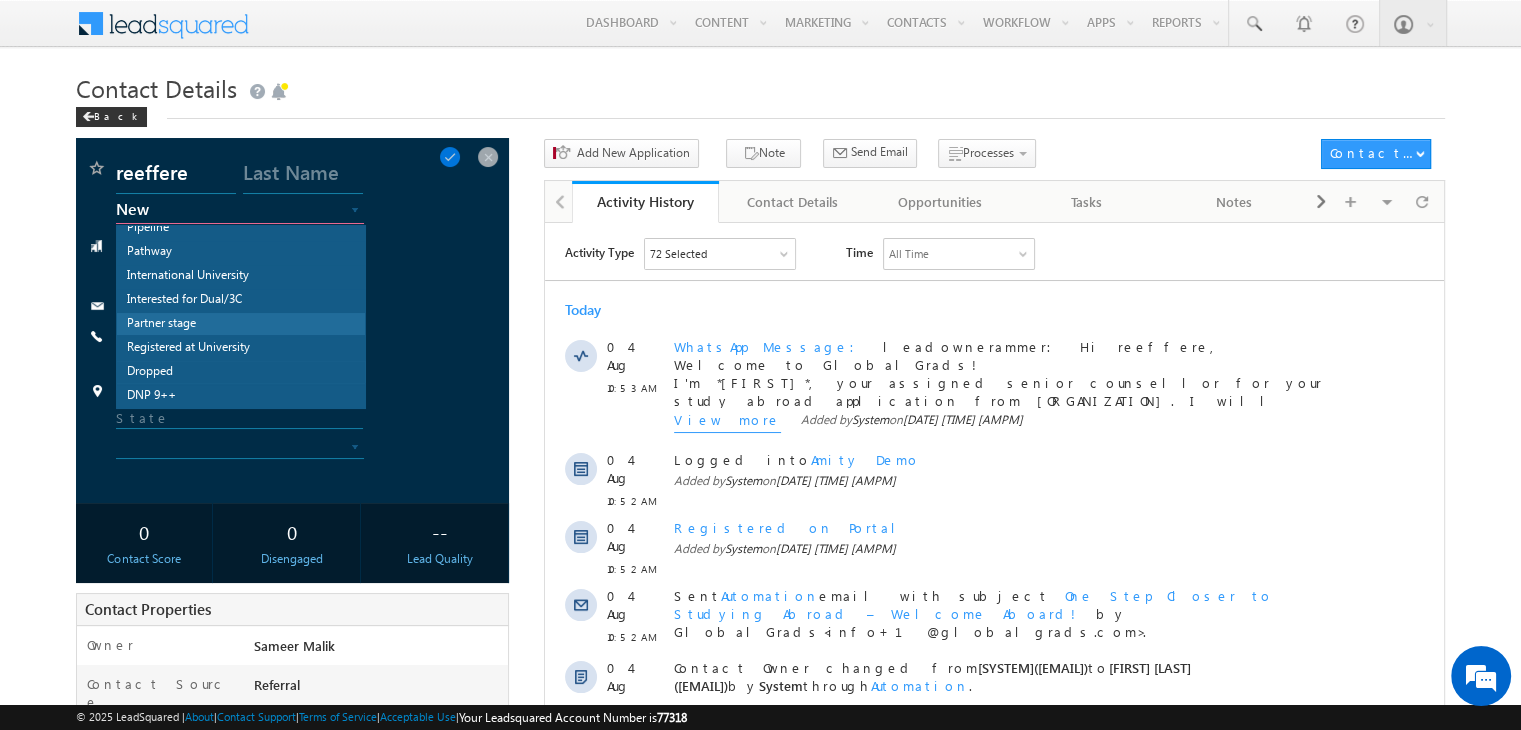 click on "Dropped" at bounding box center [241, 372] 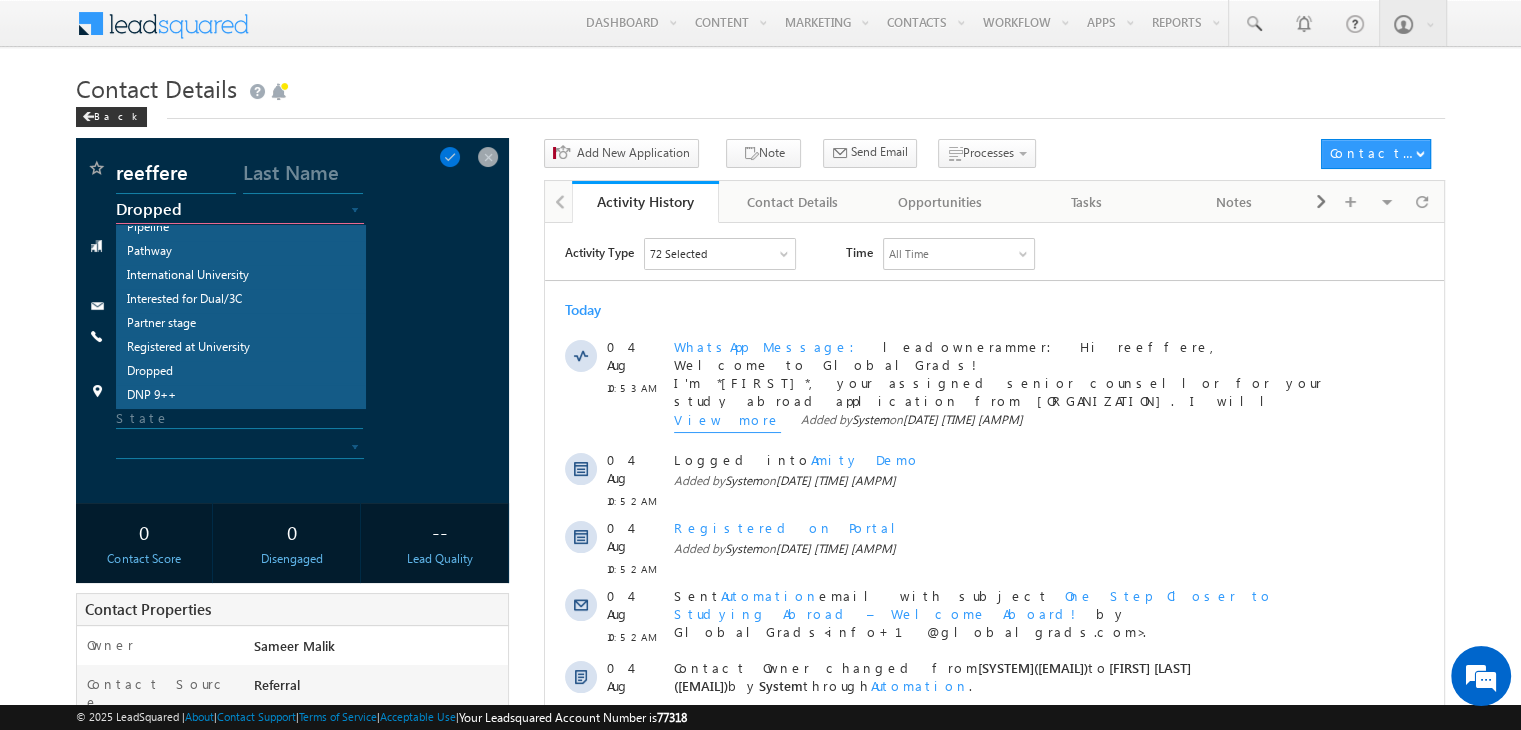 click on "Dropped" at bounding box center [221, 209] 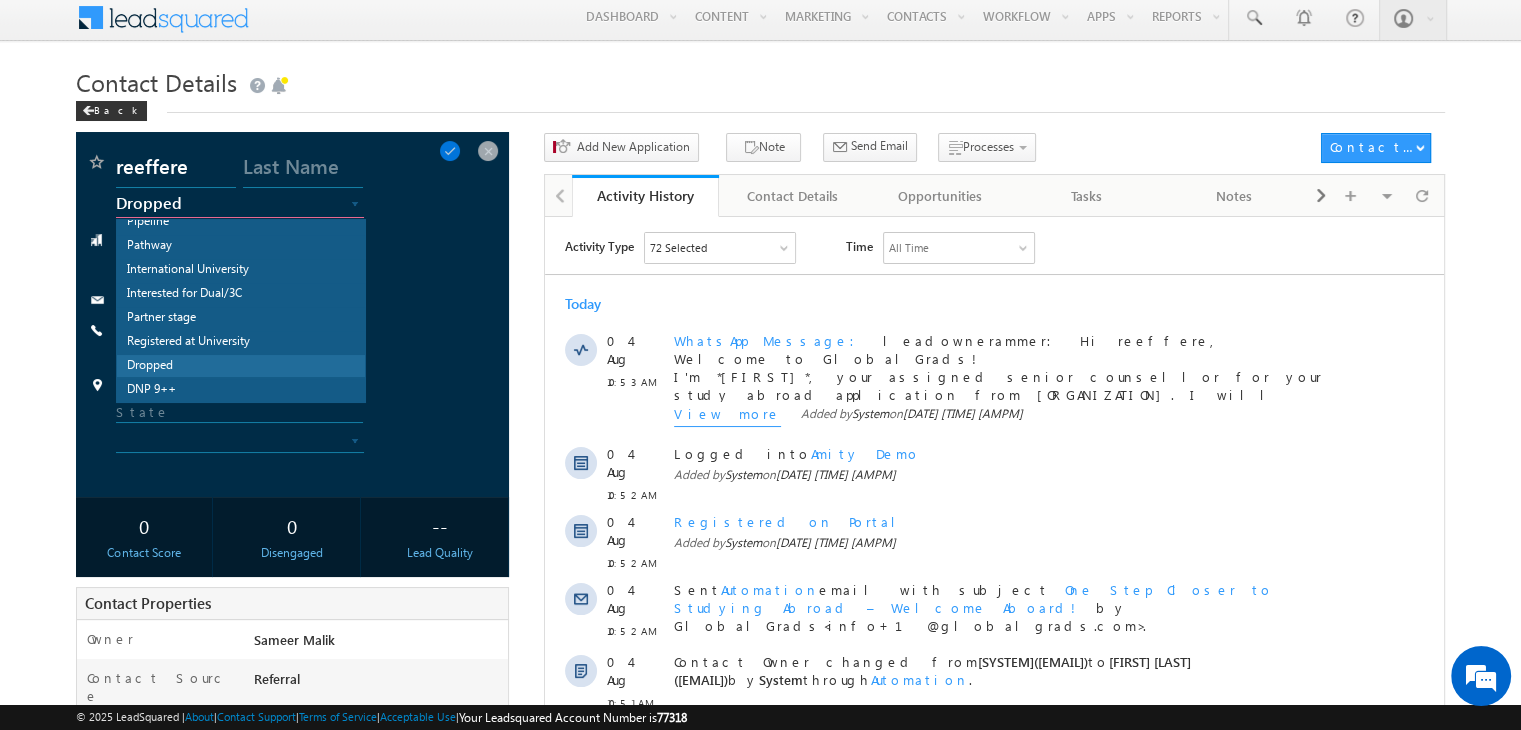 scroll, scrollTop: 2, scrollLeft: 0, axis: vertical 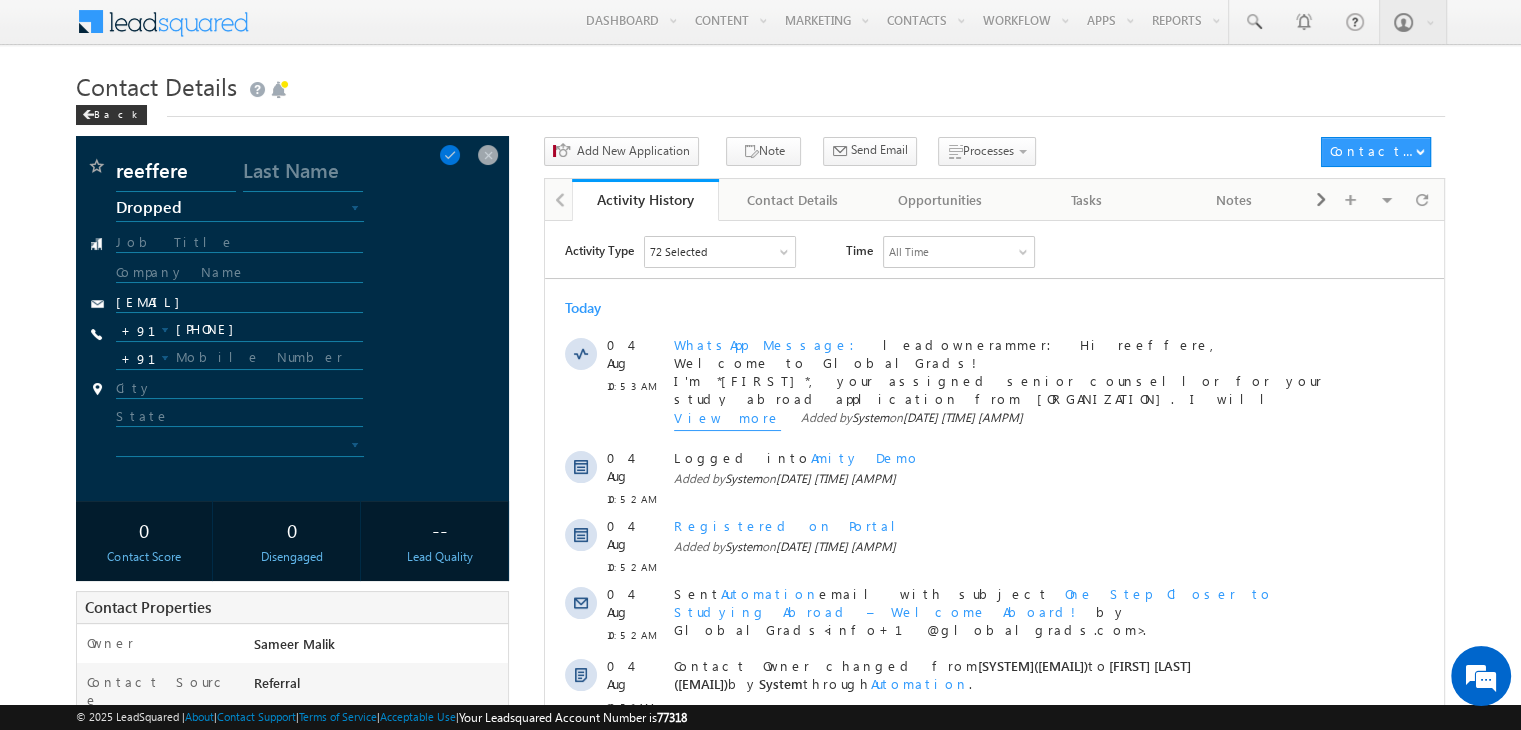 click on "reeffere
New Attempted Pipeline Pathway International University Interested for Dual/3C Partner stage Registered at University Dropped DNP 9++ Dropped" at bounding box center (292, 318) 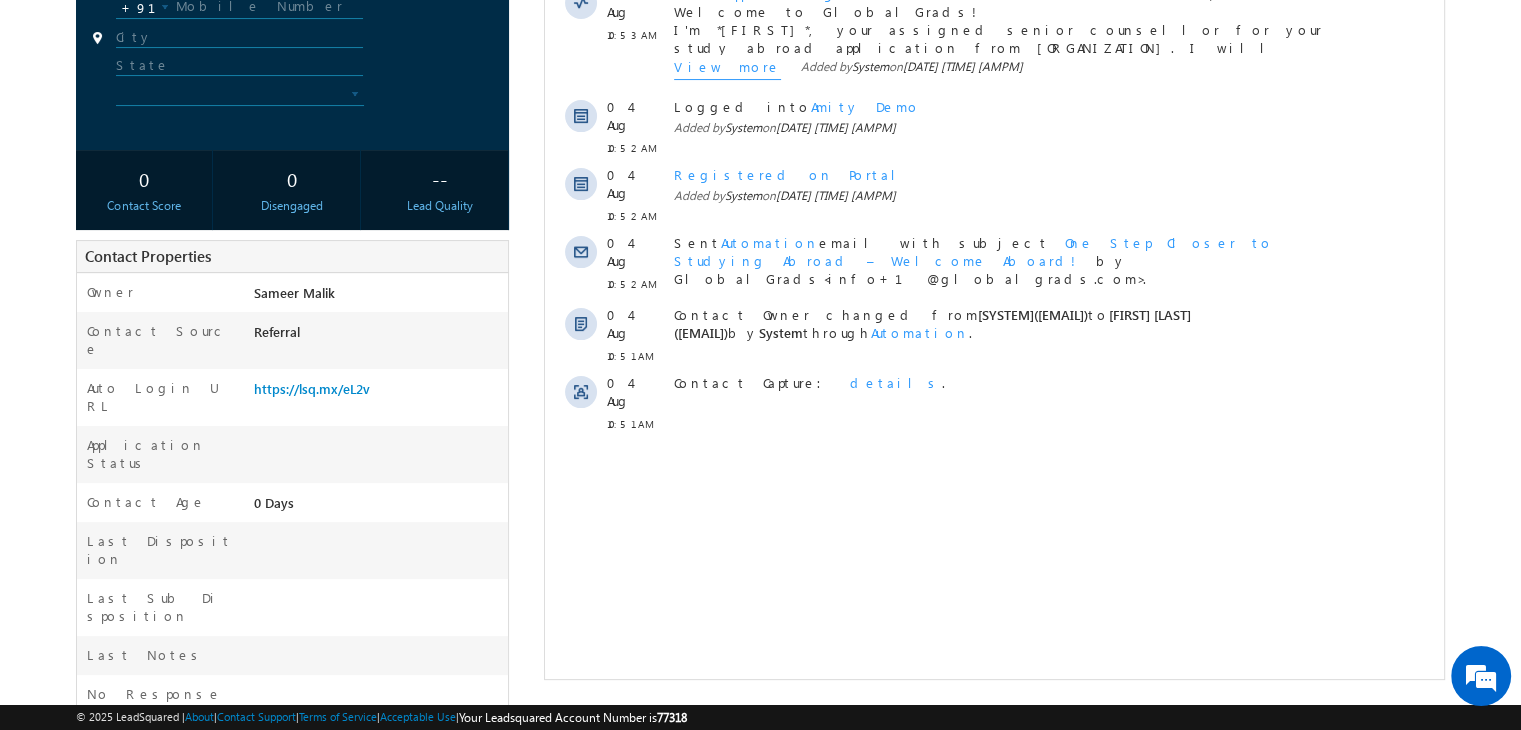 scroll, scrollTop: 0, scrollLeft: 0, axis: both 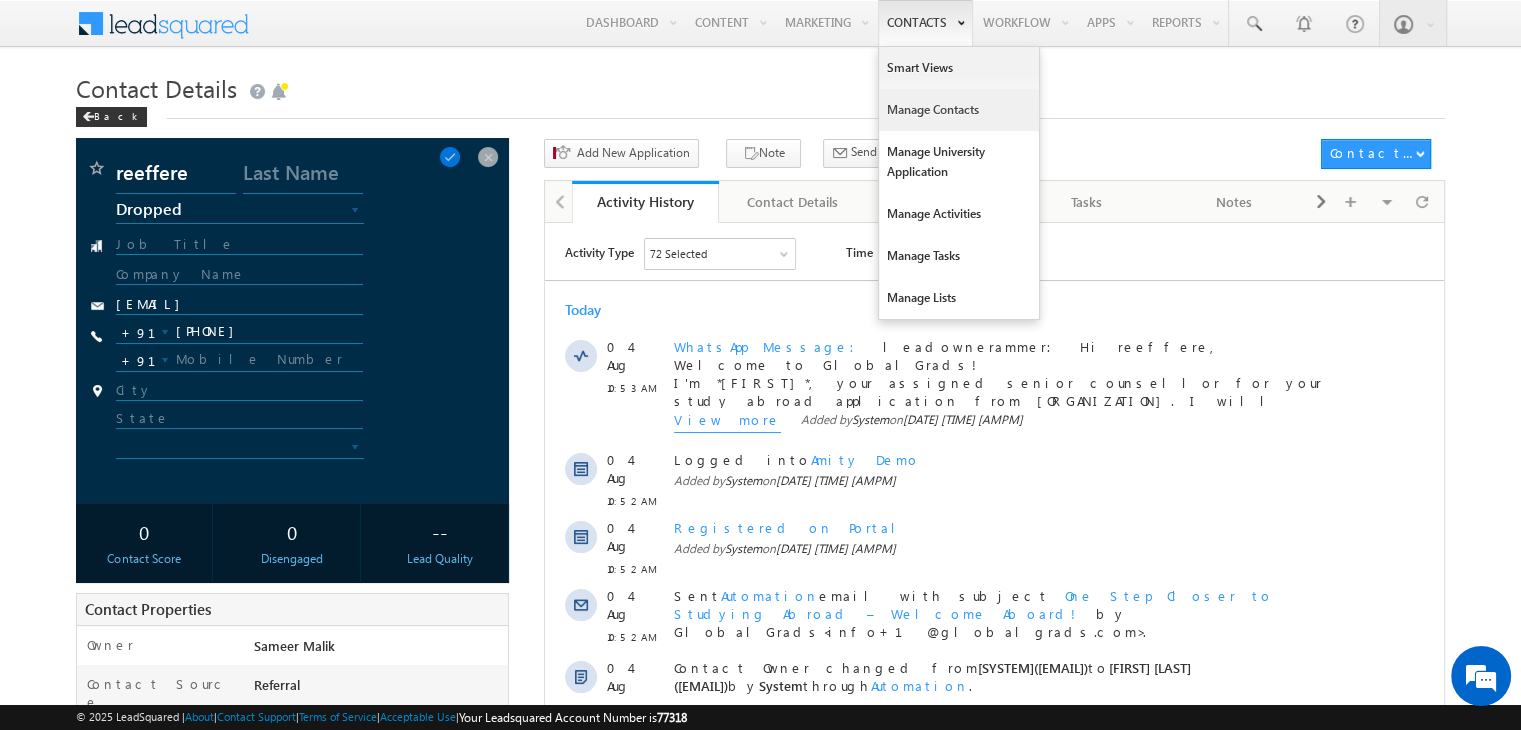 click on "Manage Contacts" at bounding box center (959, 110) 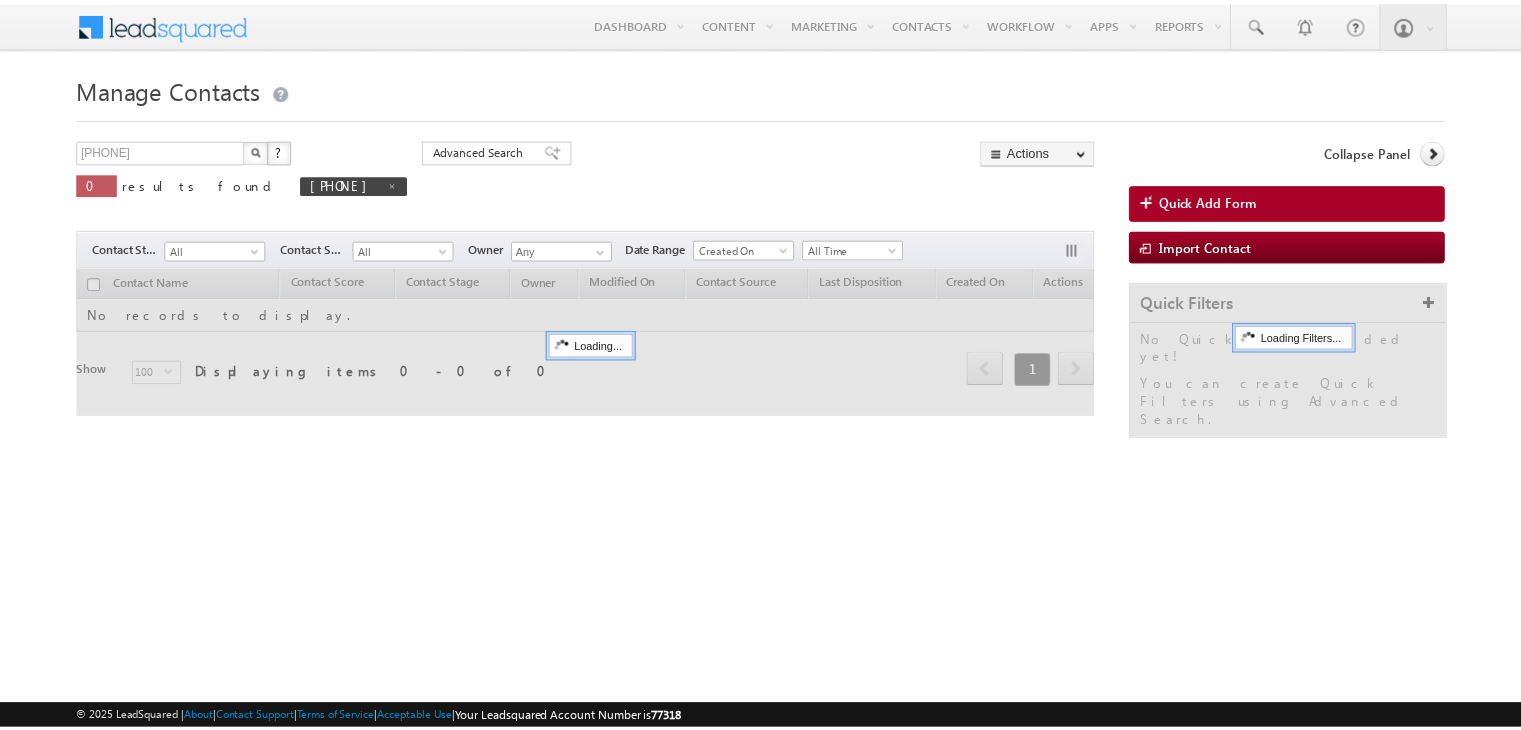 scroll, scrollTop: 0, scrollLeft: 0, axis: both 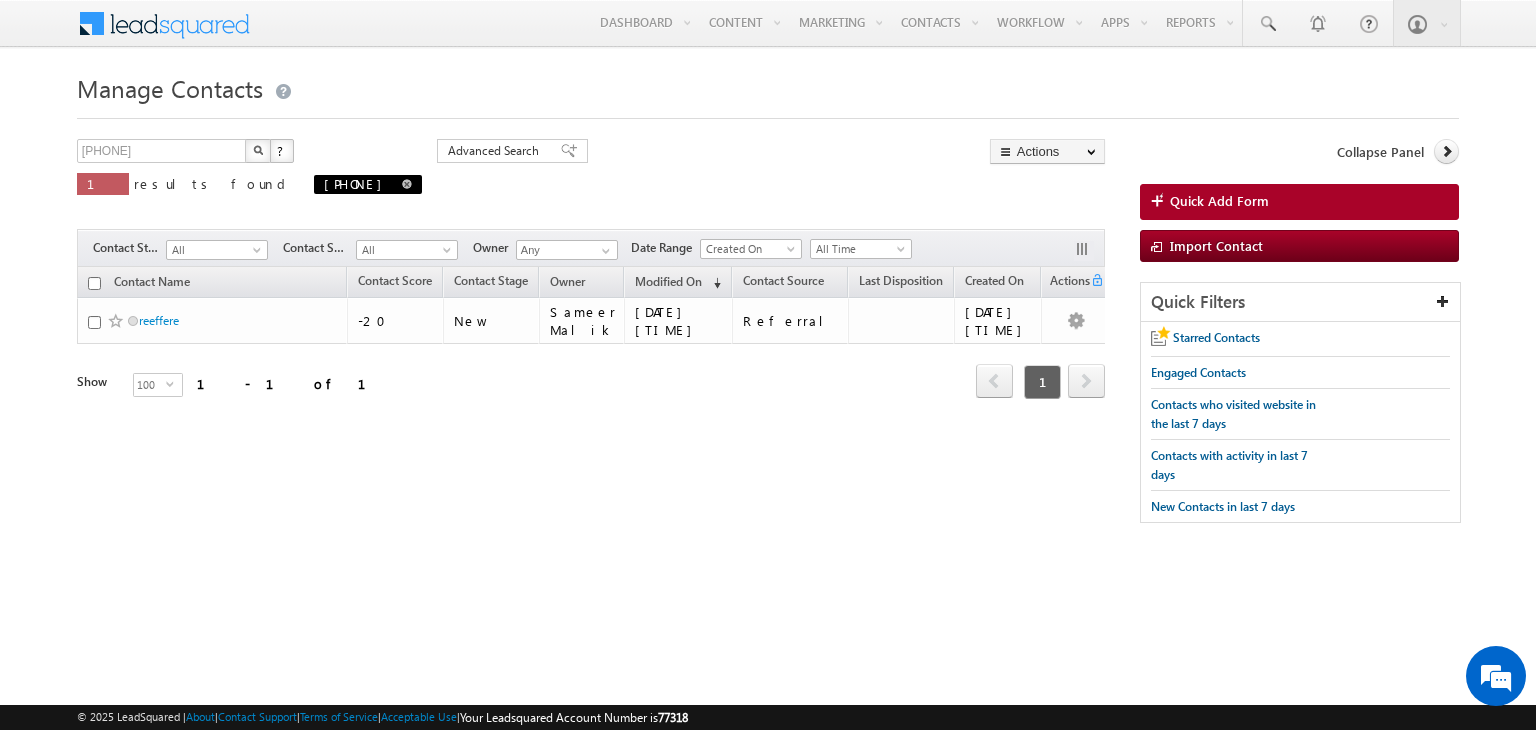 click on "[PHONE]" at bounding box center [368, 184] 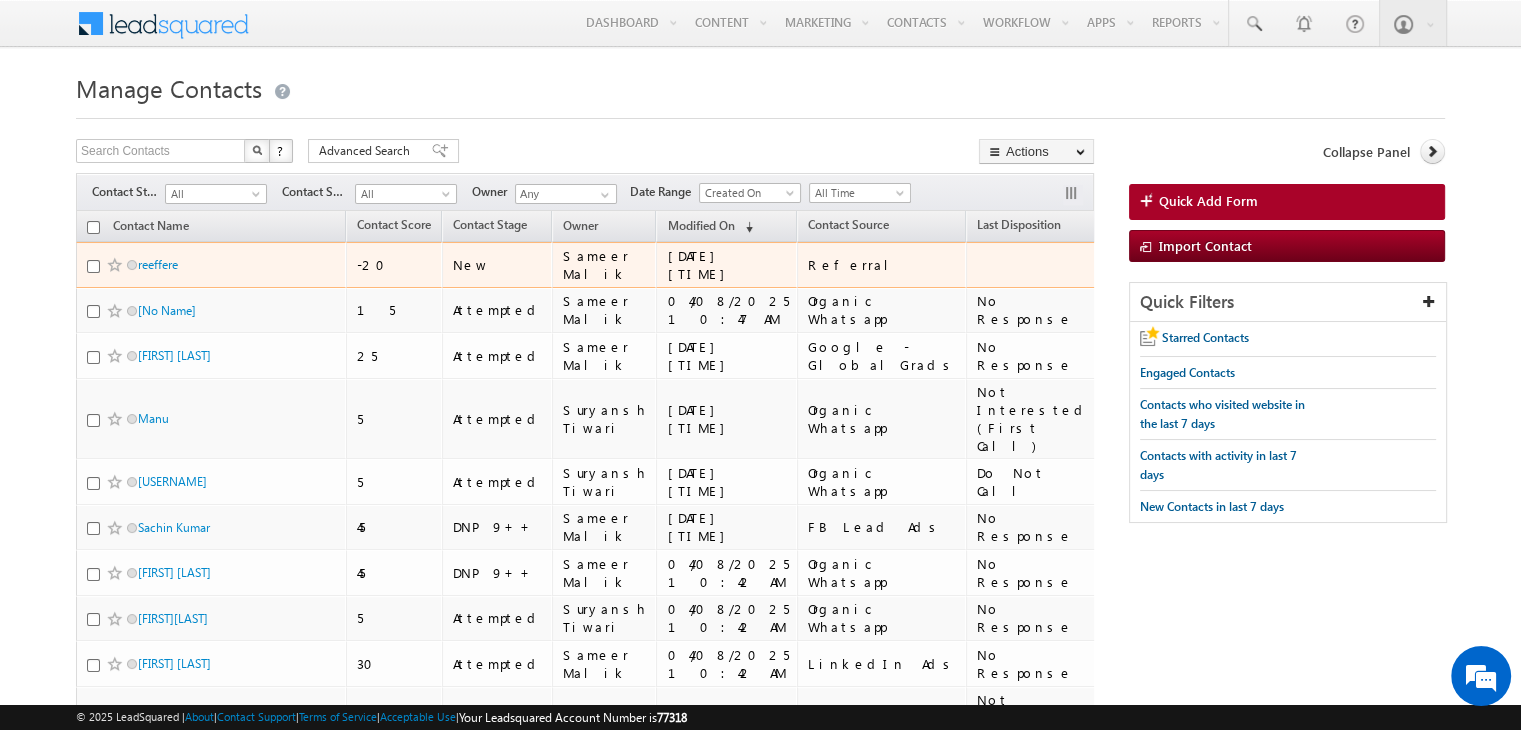 scroll, scrollTop: 0, scrollLeft: 0, axis: both 